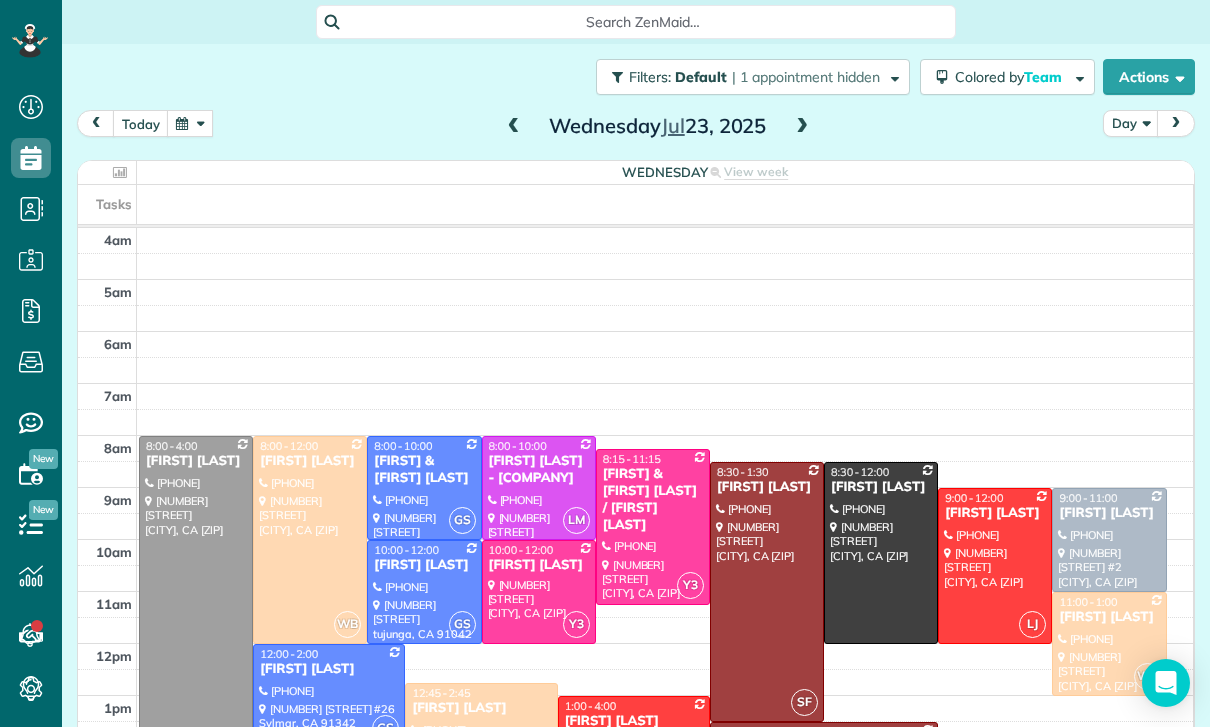 scroll, scrollTop: 64, scrollLeft: 0, axis: vertical 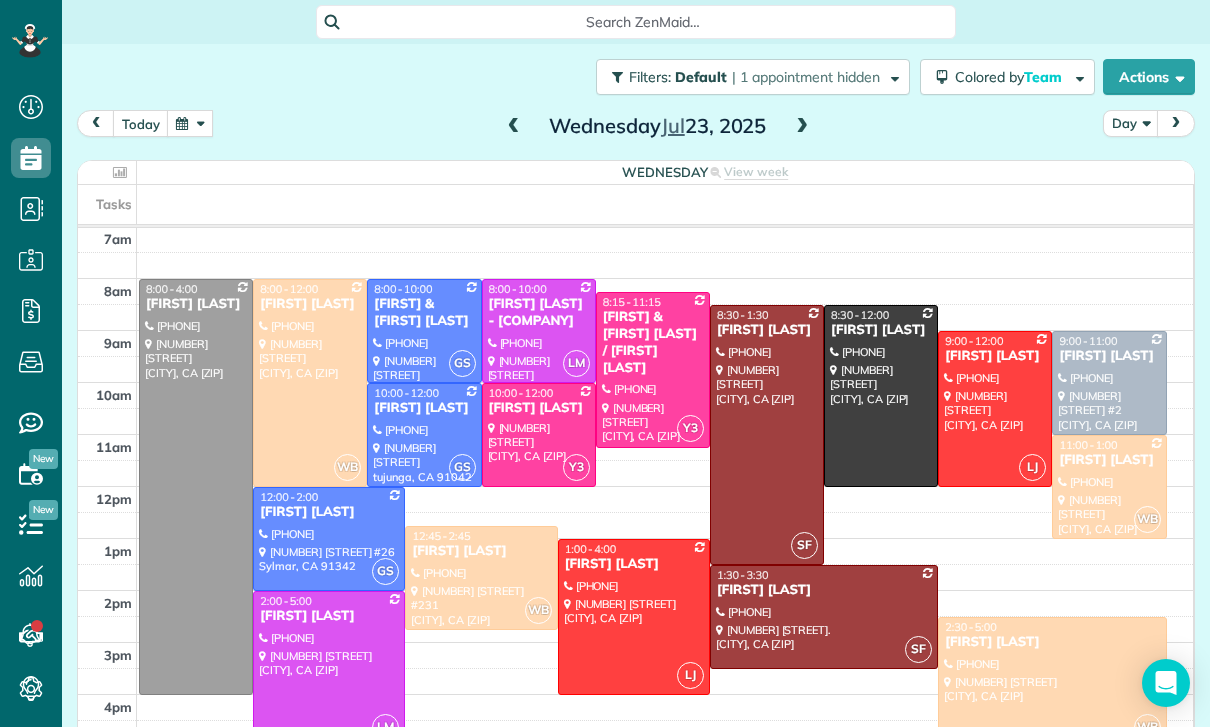 click at bounding box center [1109, 383] 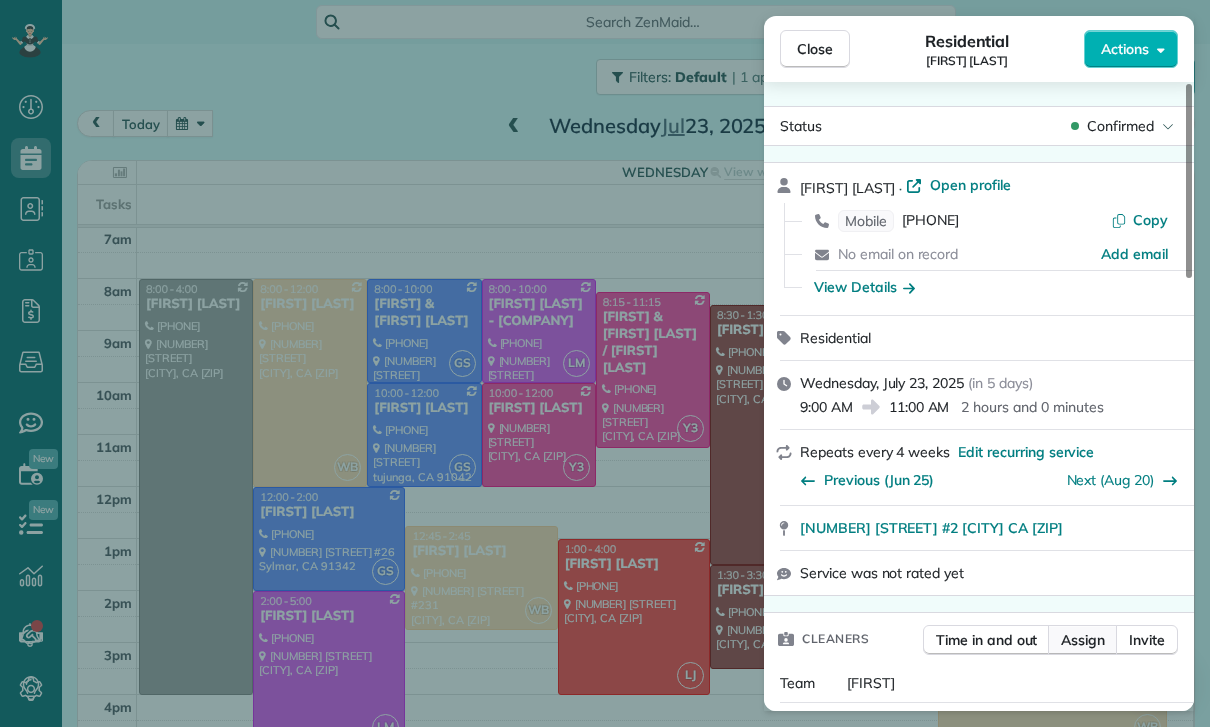 click on "Assign" at bounding box center (1083, 640) 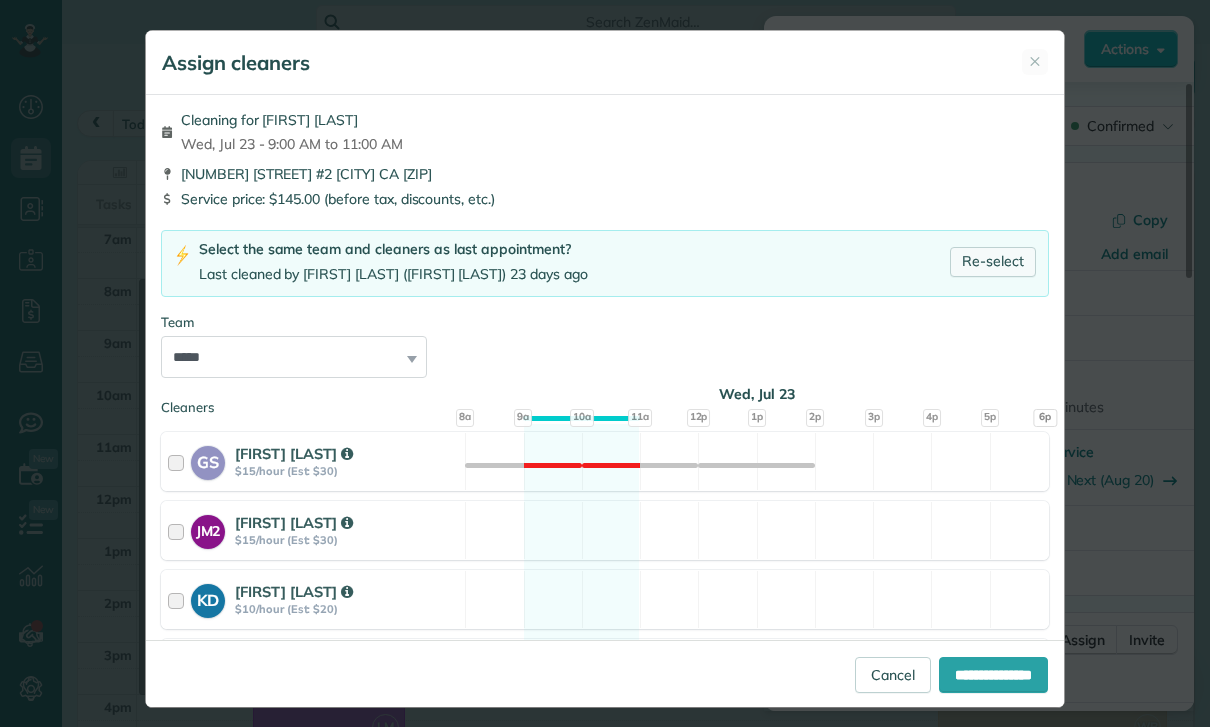 click on "Re-select" at bounding box center [993, 262] 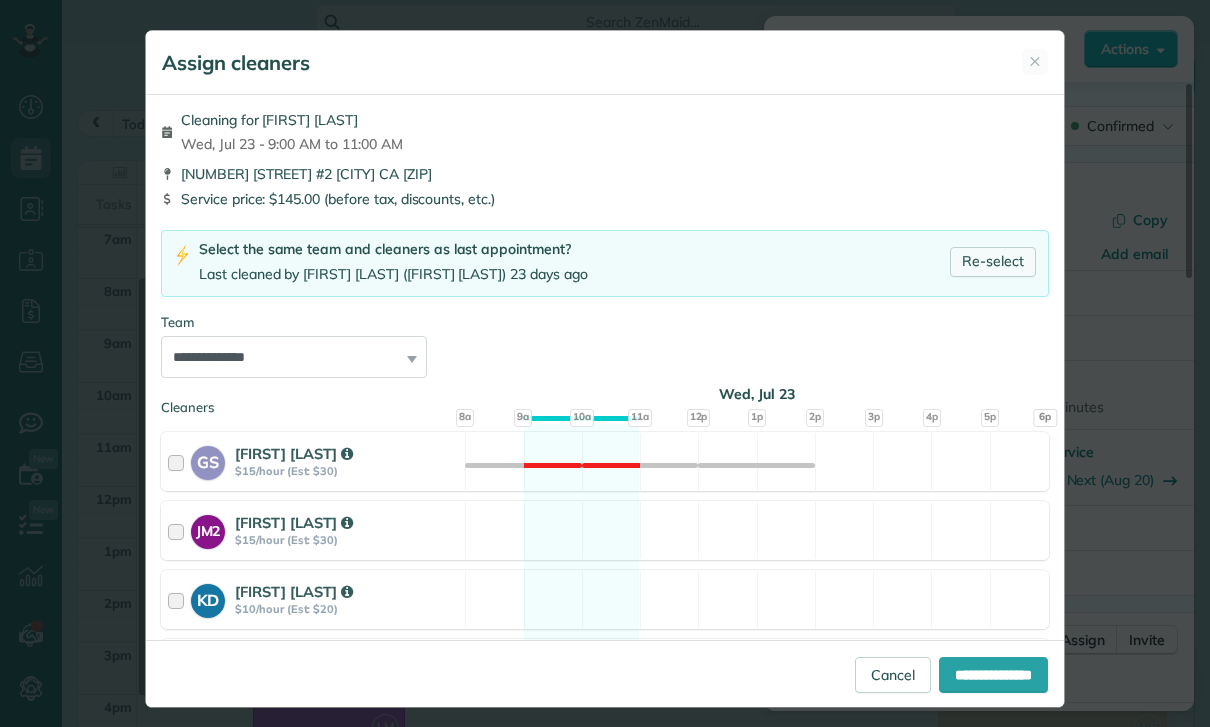 scroll, scrollTop: 0, scrollLeft: 0, axis: both 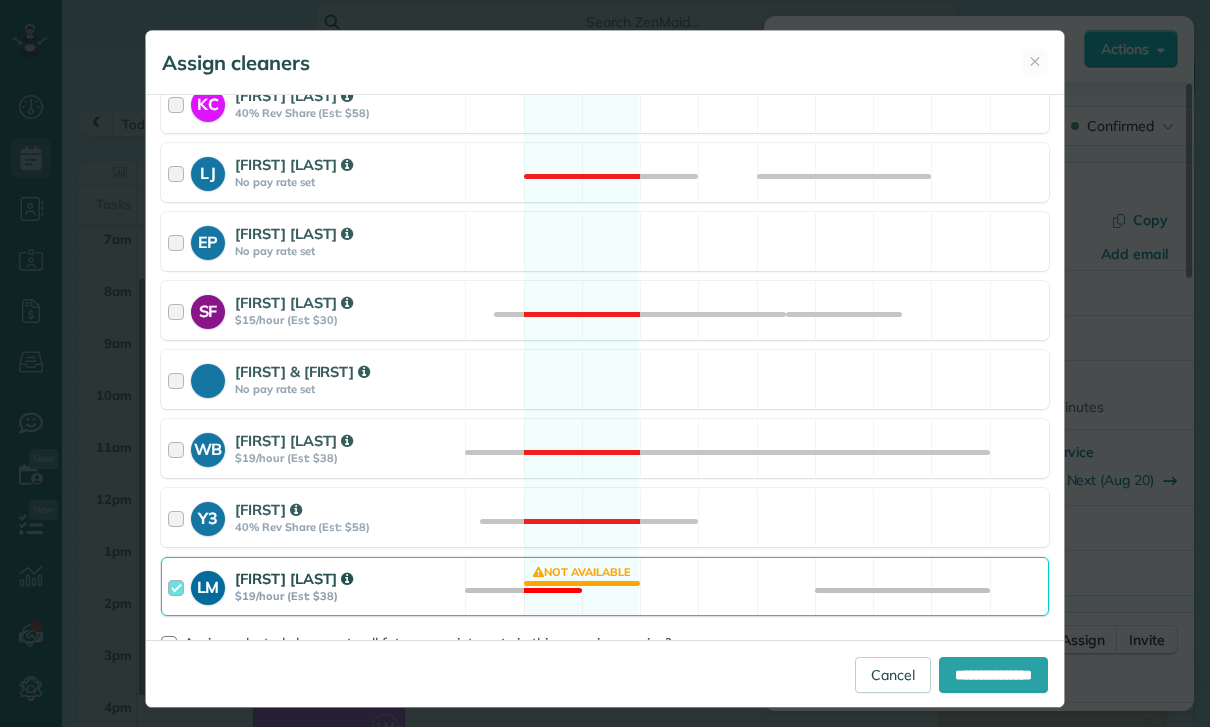 click on "**********" at bounding box center [605, 673] 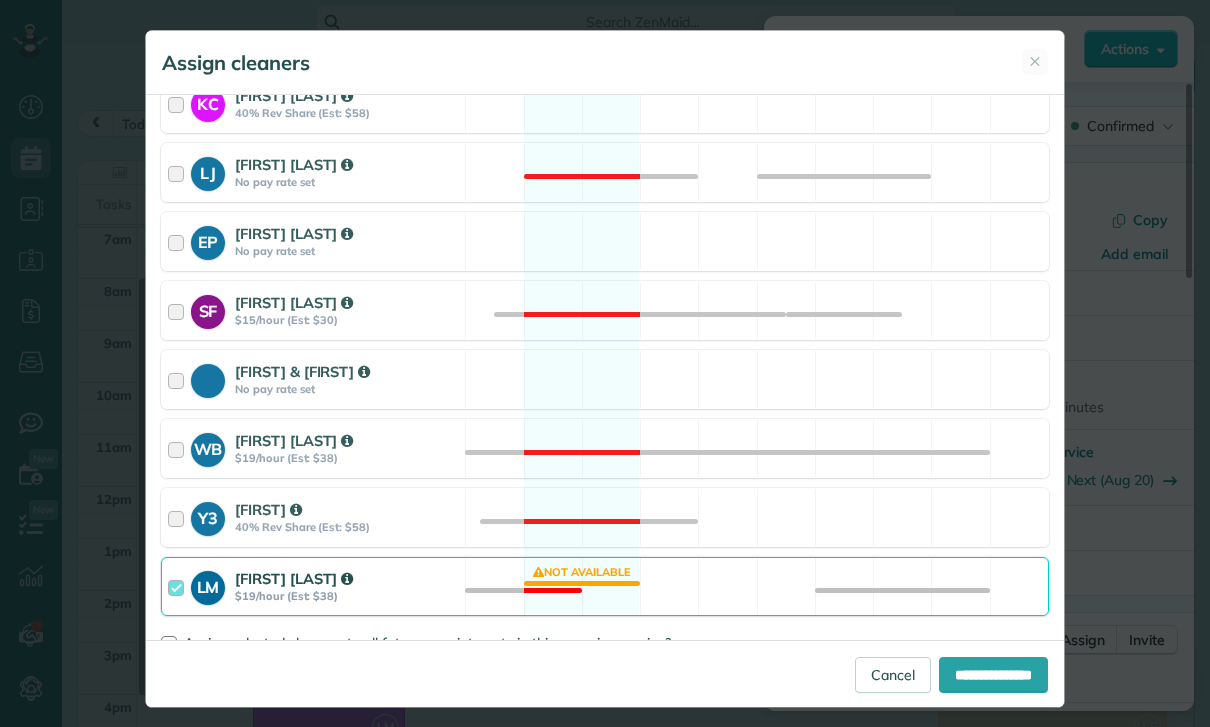 click at bounding box center [169, 668] 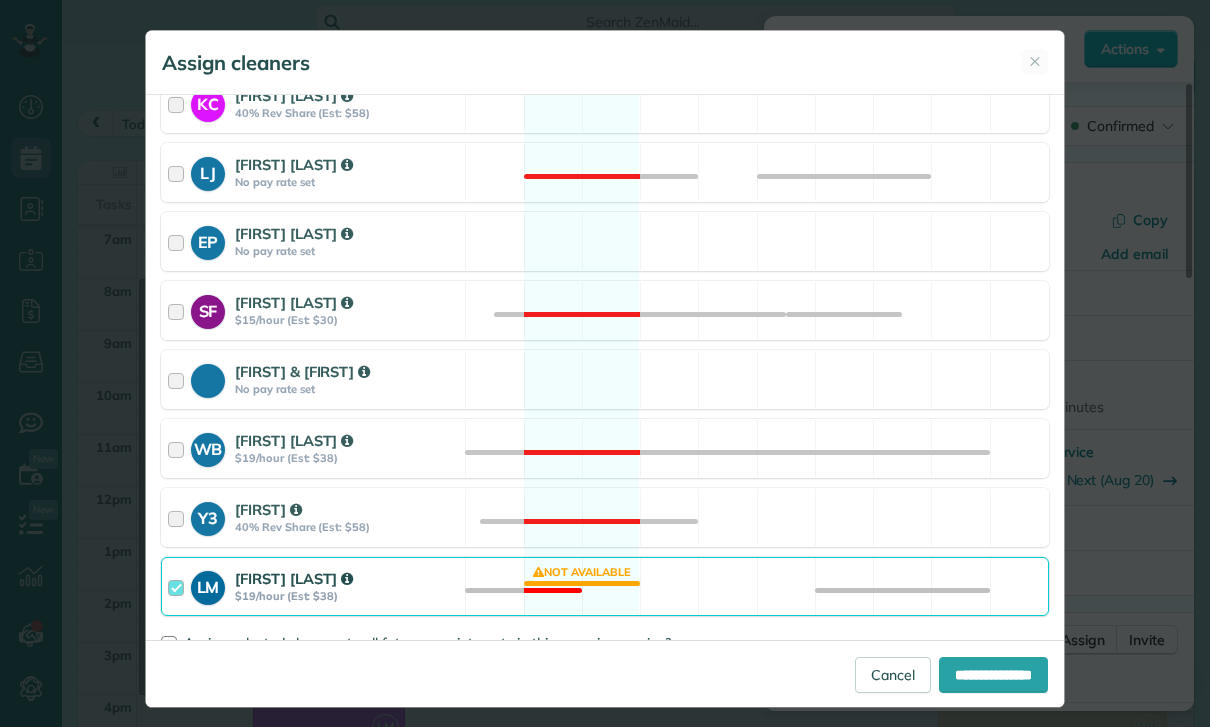 click on "Assign selected cleaners to all future appointments in this recurring service?
Automatically recalculate amount owed for this appointment?" at bounding box center (605, 650) 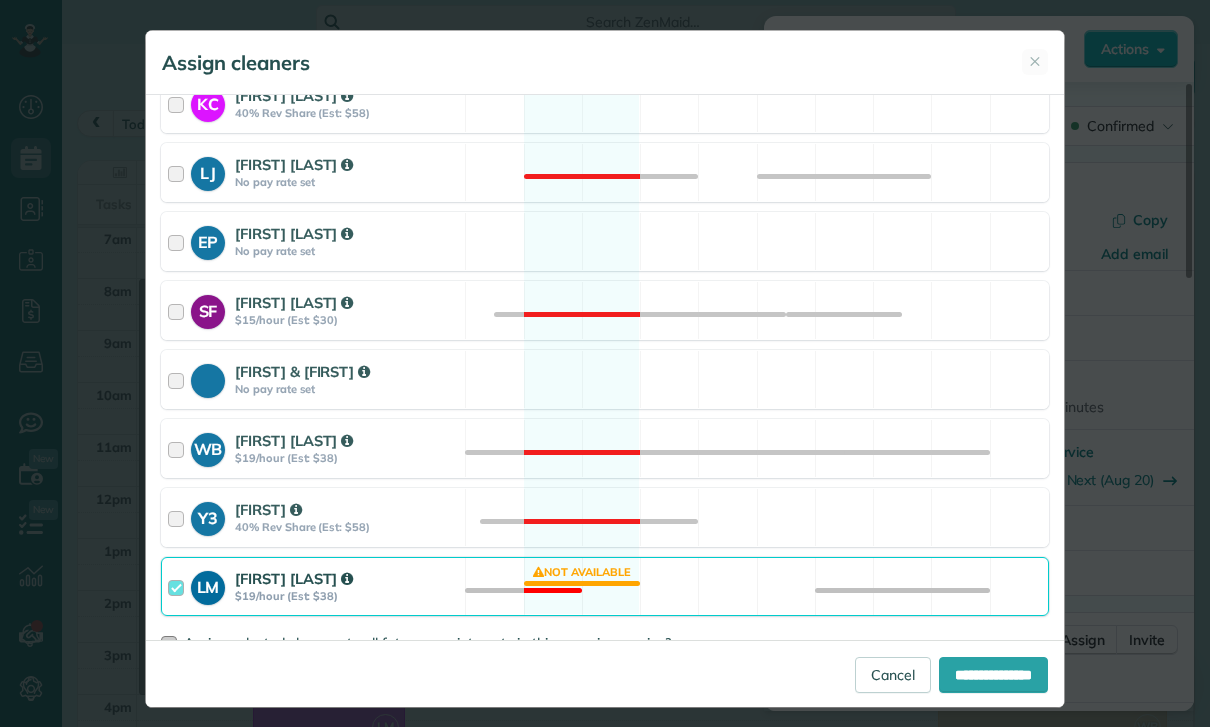 click at bounding box center (169, 644) 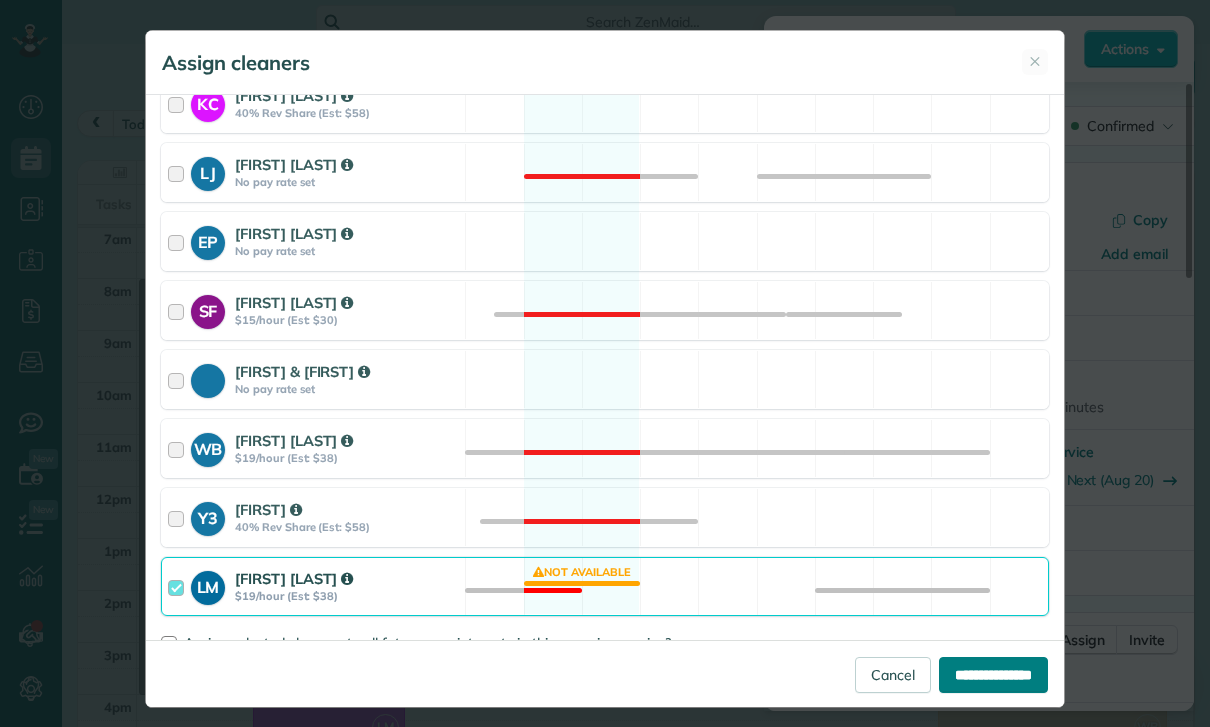 click on "**********" at bounding box center [993, 675] 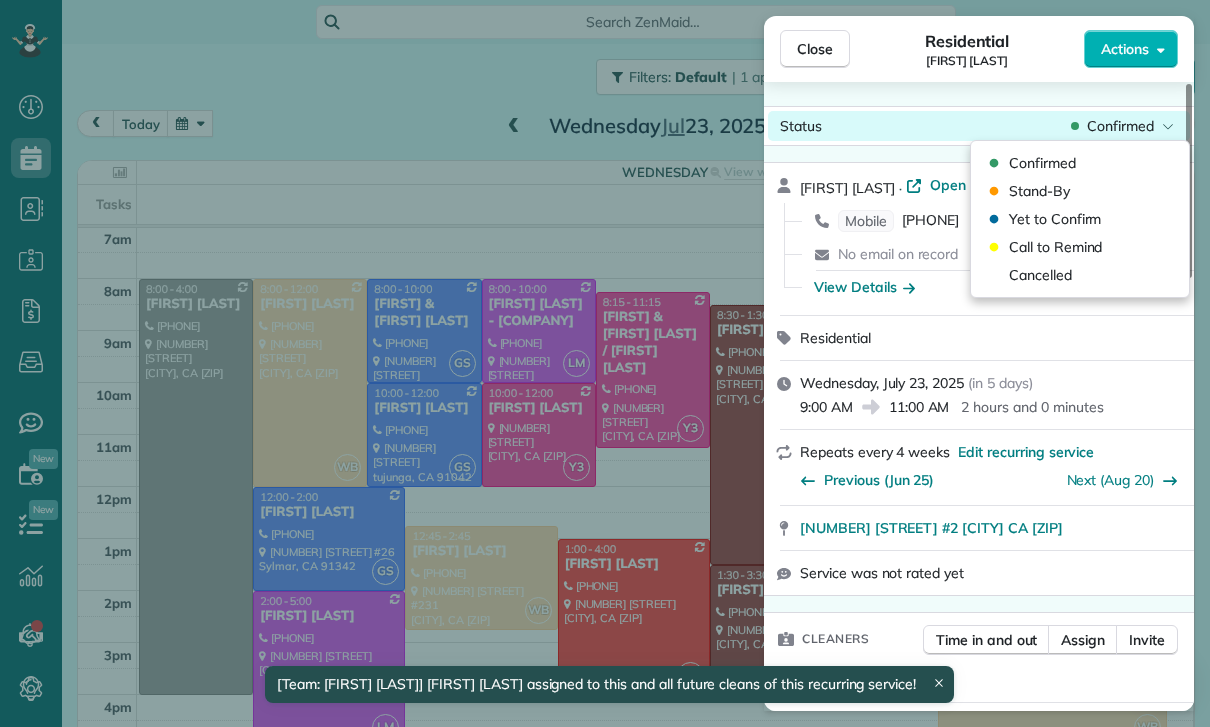 click on "Status Confirmed" at bounding box center [979, 126] 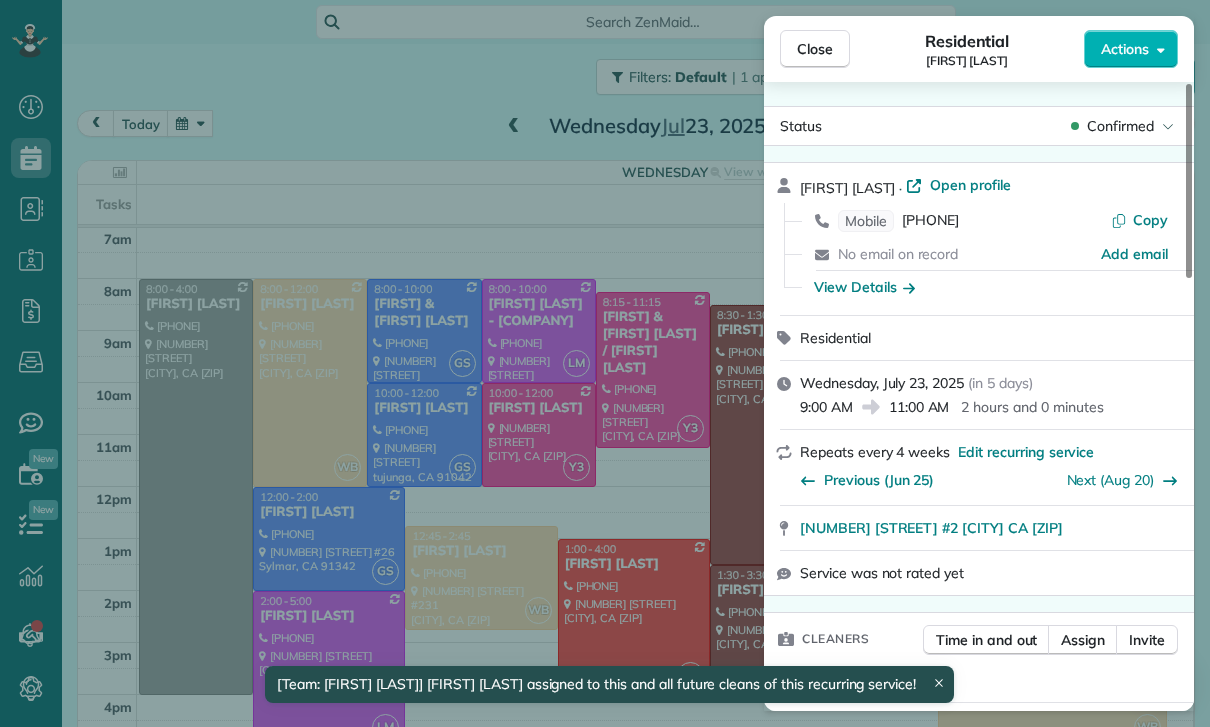 click on "Close Residential Jake Trusheim Actions Status Confirmed Jake Trusheim · Open profile Mobile (503) 310-1438 Copy No email on record Add email View Details Residential Wednesday, July 23, 2025 ( in 5 days ) 9:00 AM 11:00 AM 2 hours and 0 minutes Repeats every 4 weeks Edit recurring service Previous (Jun 25) Next (Aug 20) 5203 Lemona Avenue #2 Sherman Oaks CA 91411 Service was not rated yet Cleaners Time in and out Assign Invite Team Leslie Miranda Cleaners Leslie Mirnada   9:00 AM 11:00 AM Checklist Try Now Keep this appointment up to your standards. Stay on top of every detail, keep your cleaners organised, and your client happy. Assign a checklist Watch a 5 min demo Billing Billing actions Price $145.00 Overcharge $0.00 Discount $0.00 Coupon discount - Primary tax - Secondary tax - Total appointment price $145.00 Tips collected New feature! $0.00 Unpaid Mark as paid Total including tip $145.00 Get paid online in no-time! Send an invoice and reward your cleaners with tips Charge customer credit card Key # -" at bounding box center (605, 363) 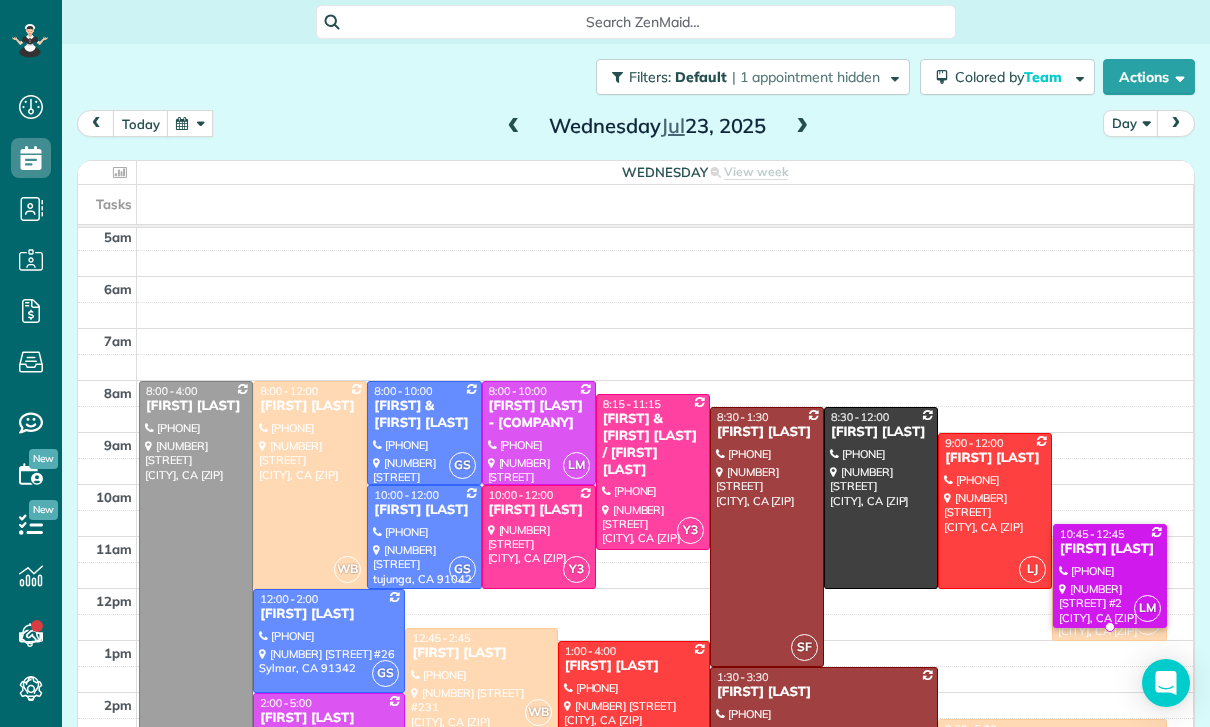 scroll, scrollTop: 57, scrollLeft: 0, axis: vertical 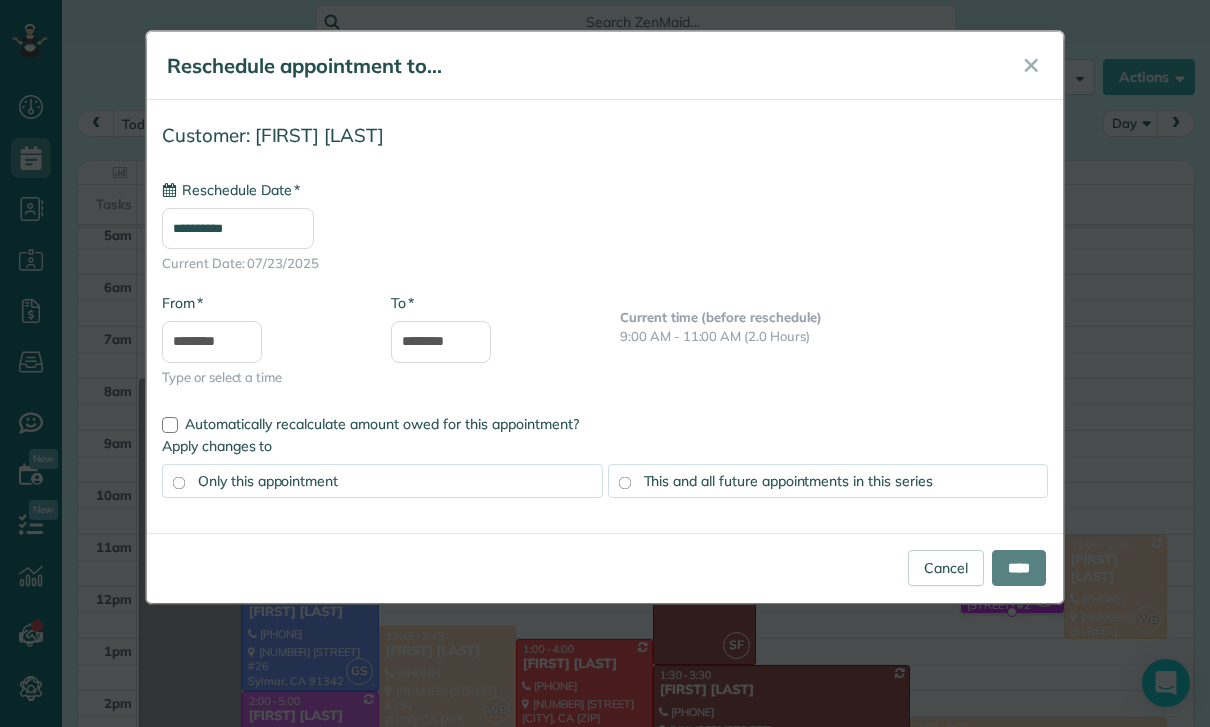 type on "**********" 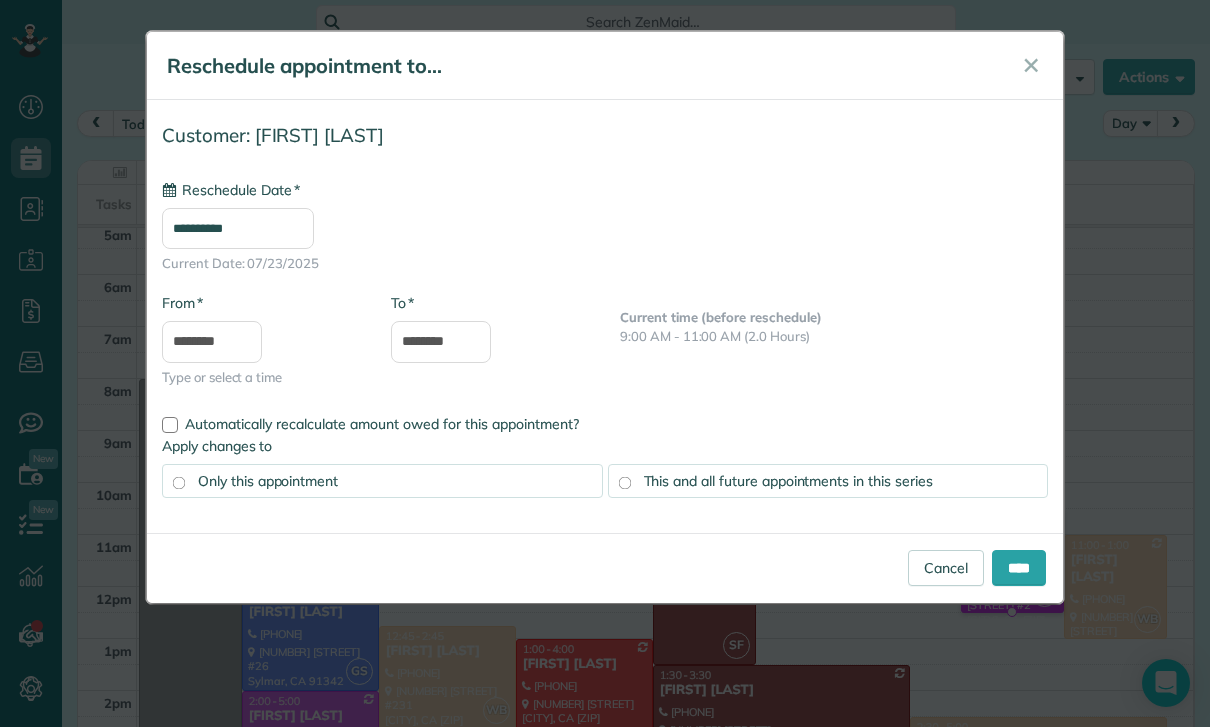 click on "Cancel
****" at bounding box center [605, 568] 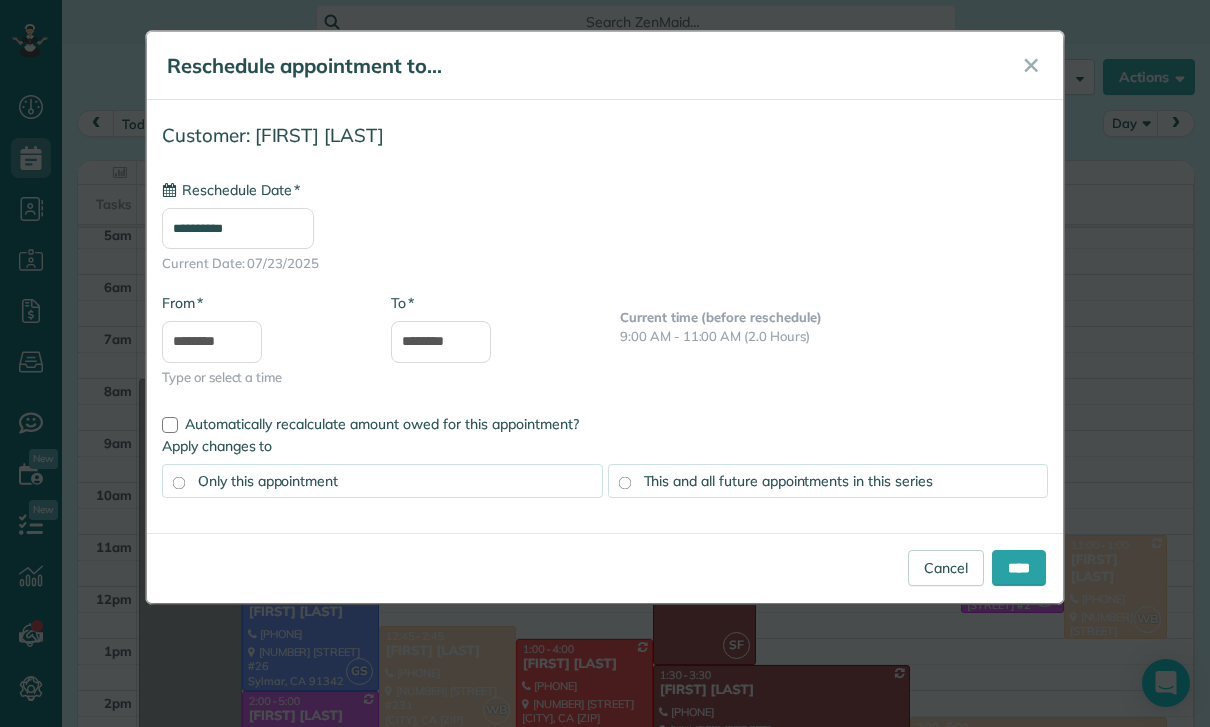 click on "**********" at bounding box center [605, 316] 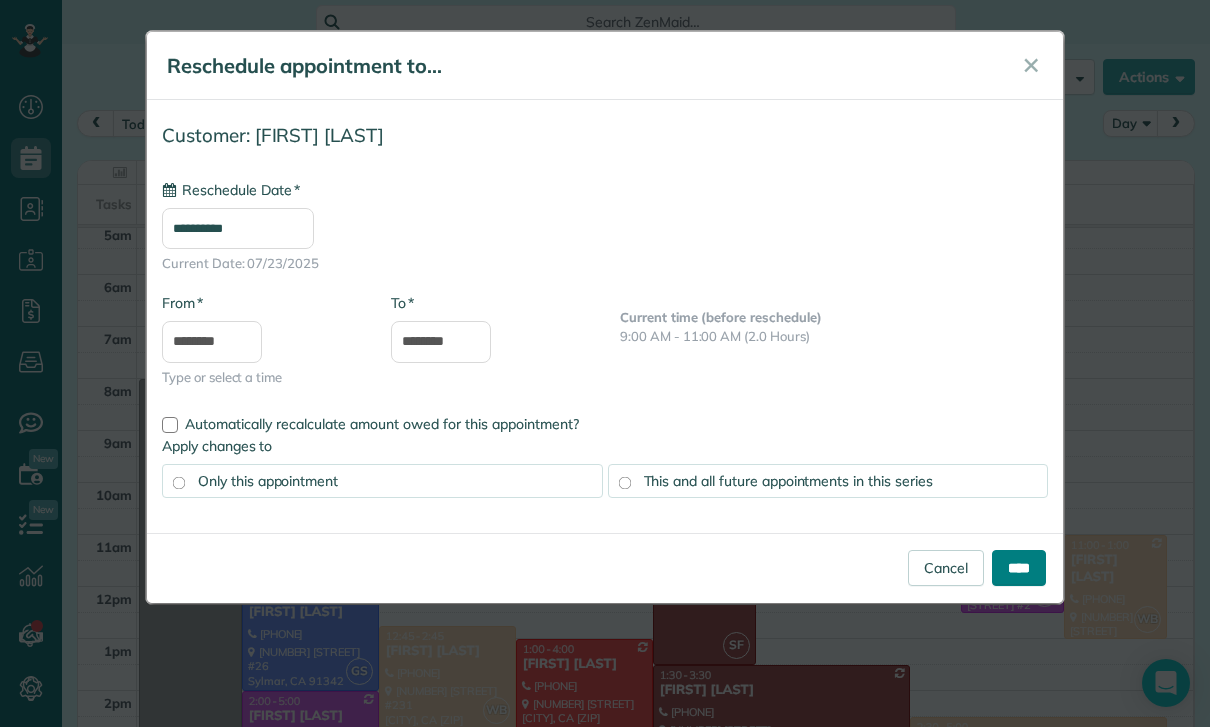 click on "****" at bounding box center (1019, 568) 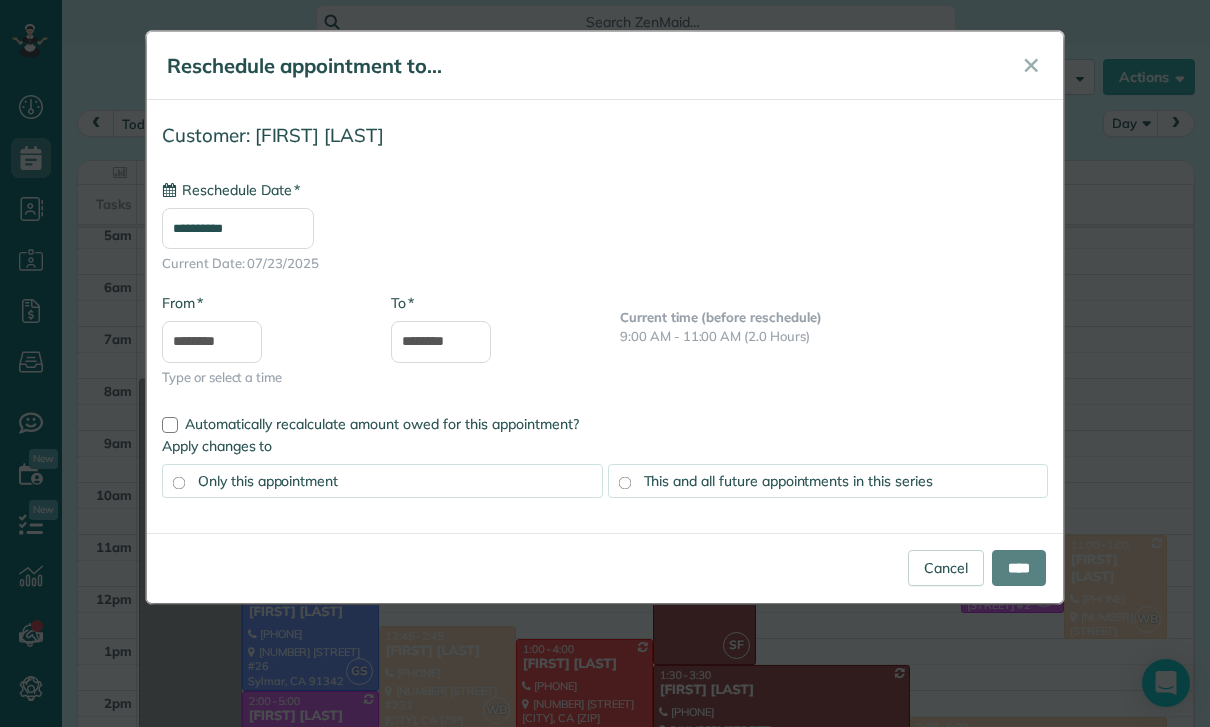 click on "**********" at bounding box center [605, 316] 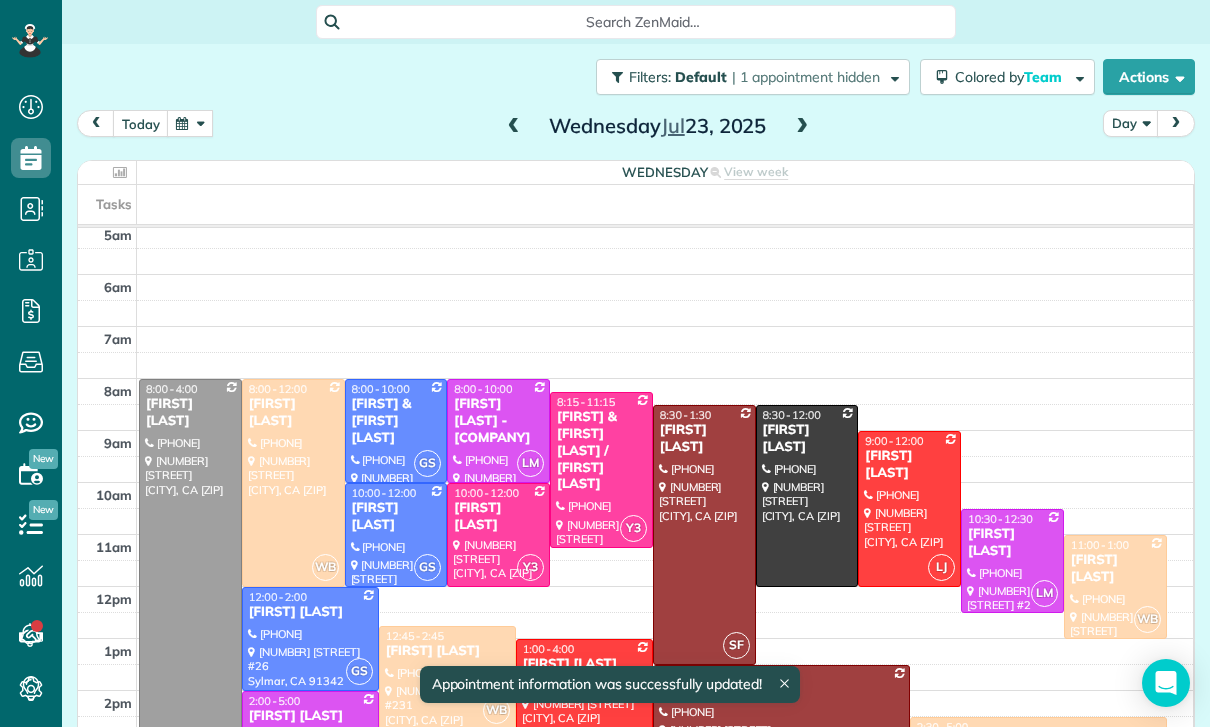 scroll, scrollTop: 57, scrollLeft: 0, axis: vertical 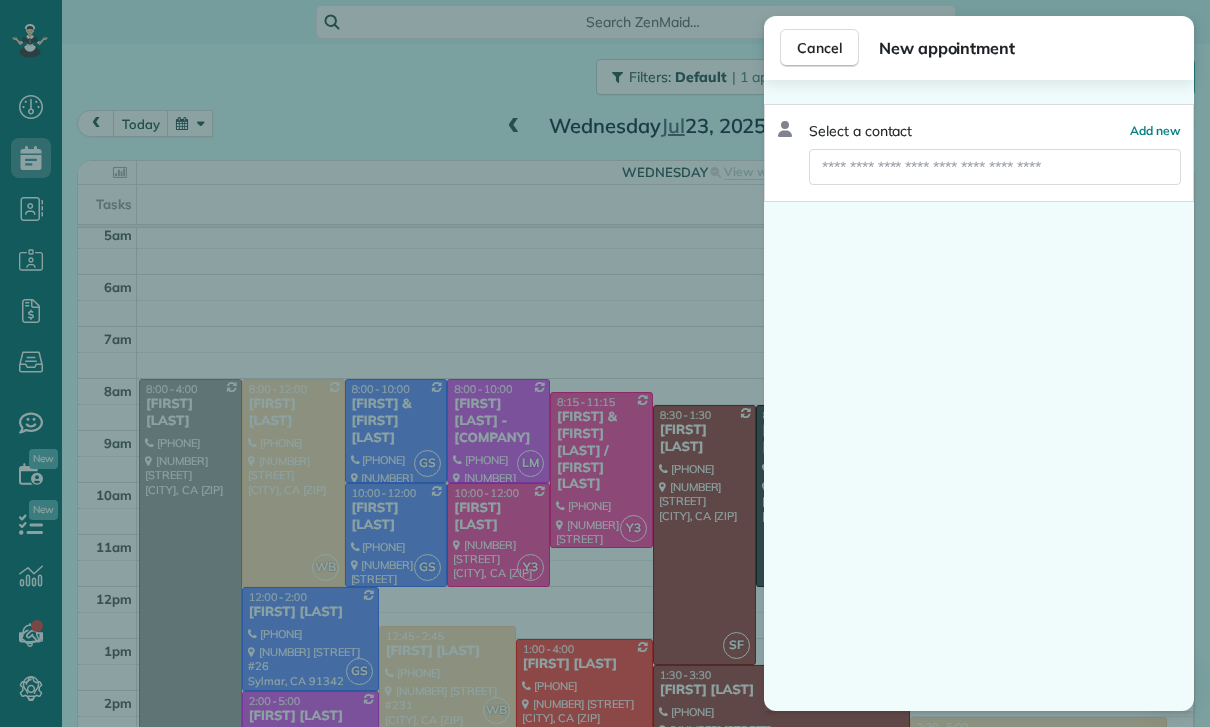 click on "Select a contact Add new" at bounding box center (979, 395) 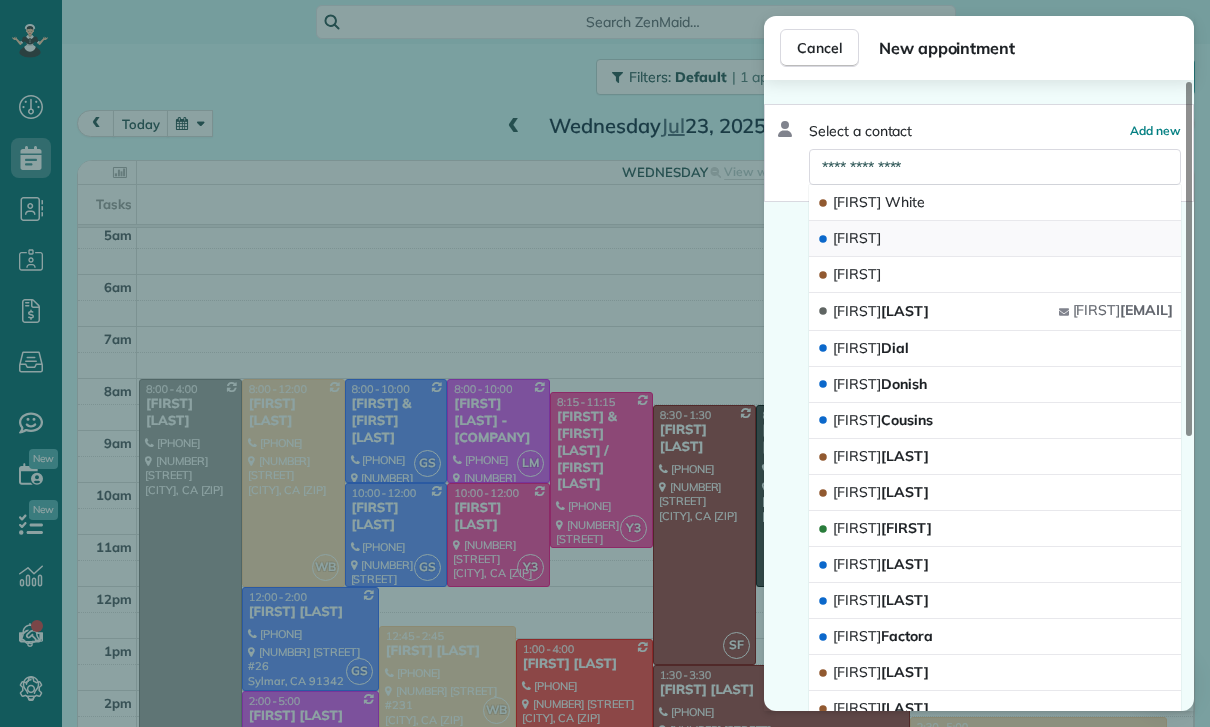 type on "**********" 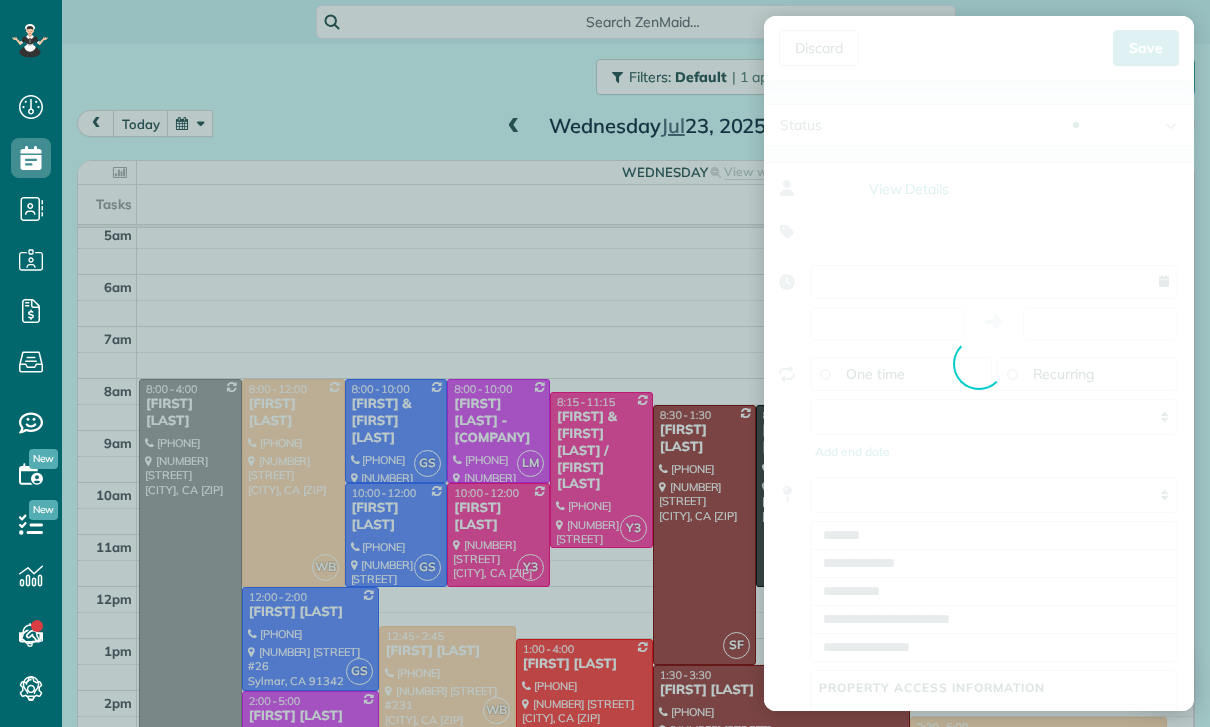 type on "**********" 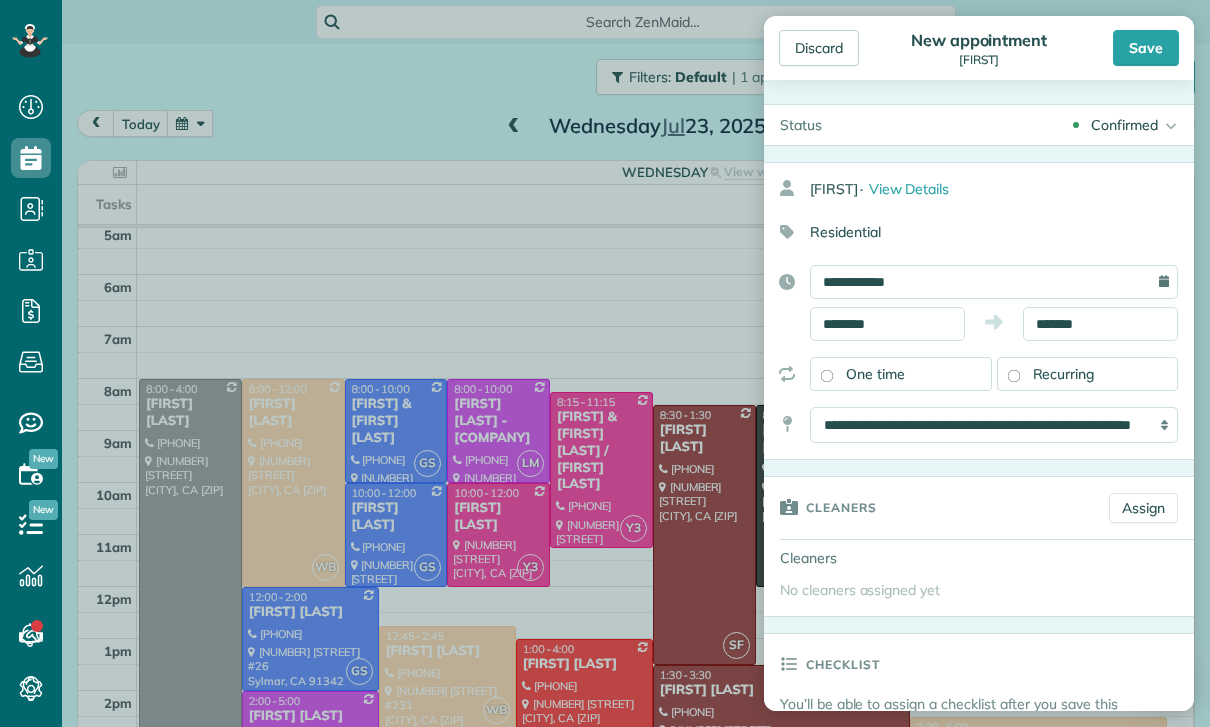 click on "Status" at bounding box center (801, 125) 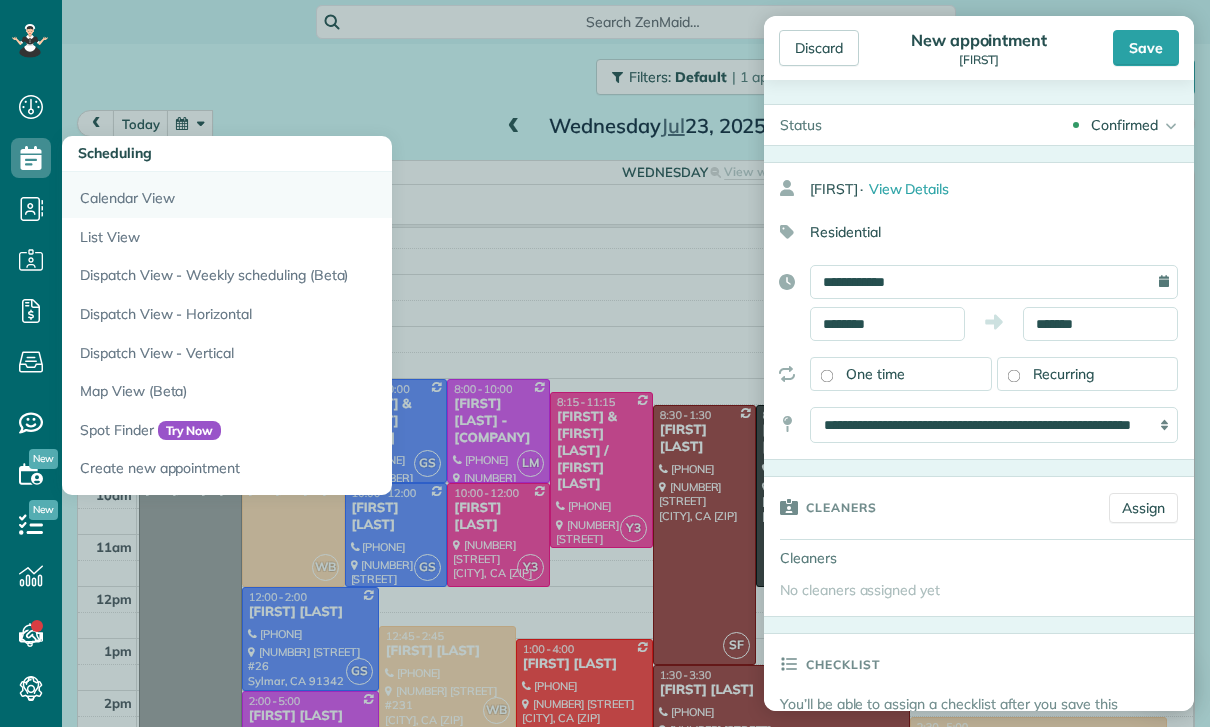 click on "Calendar View" at bounding box center (312, 195) 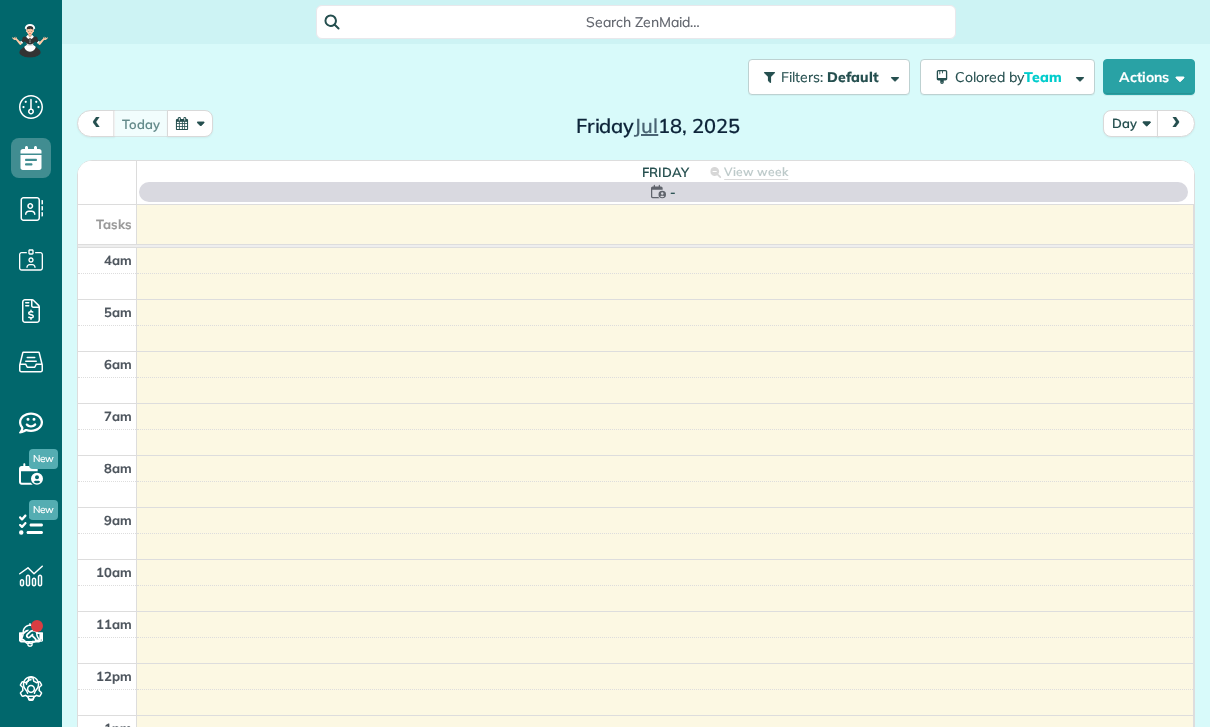 scroll, scrollTop: 0, scrollLeft: 0, axis: both 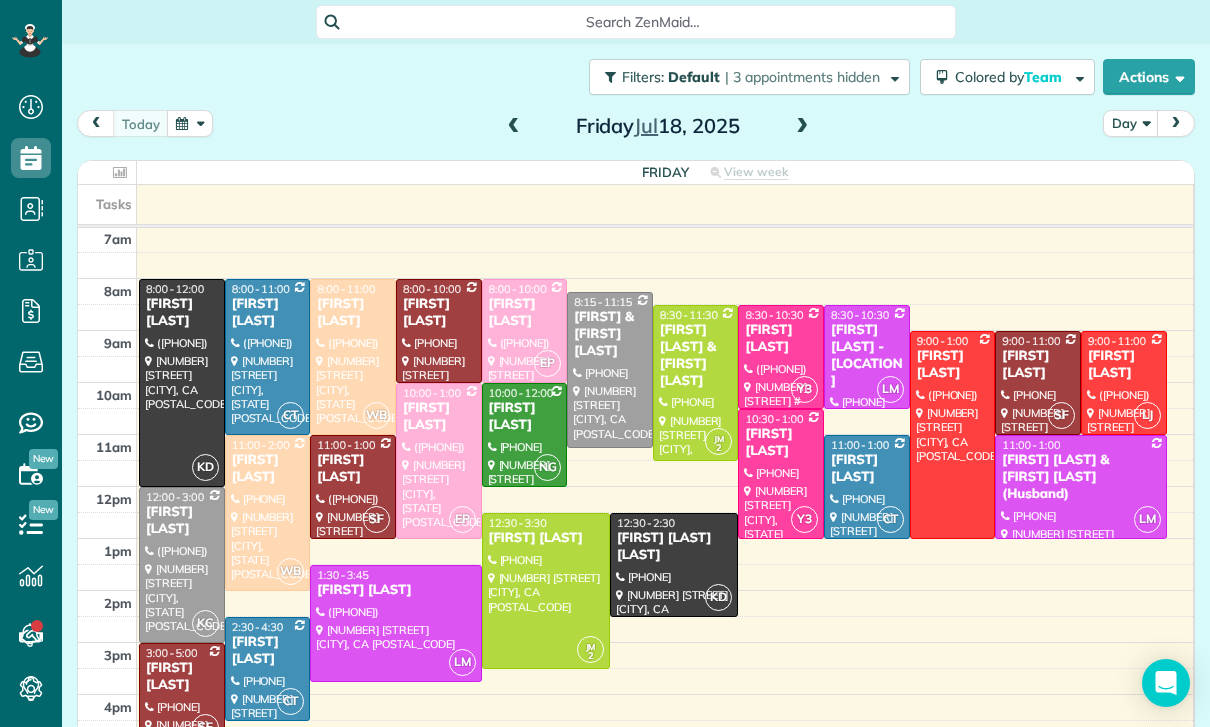 click at bounding box center [190, 123] 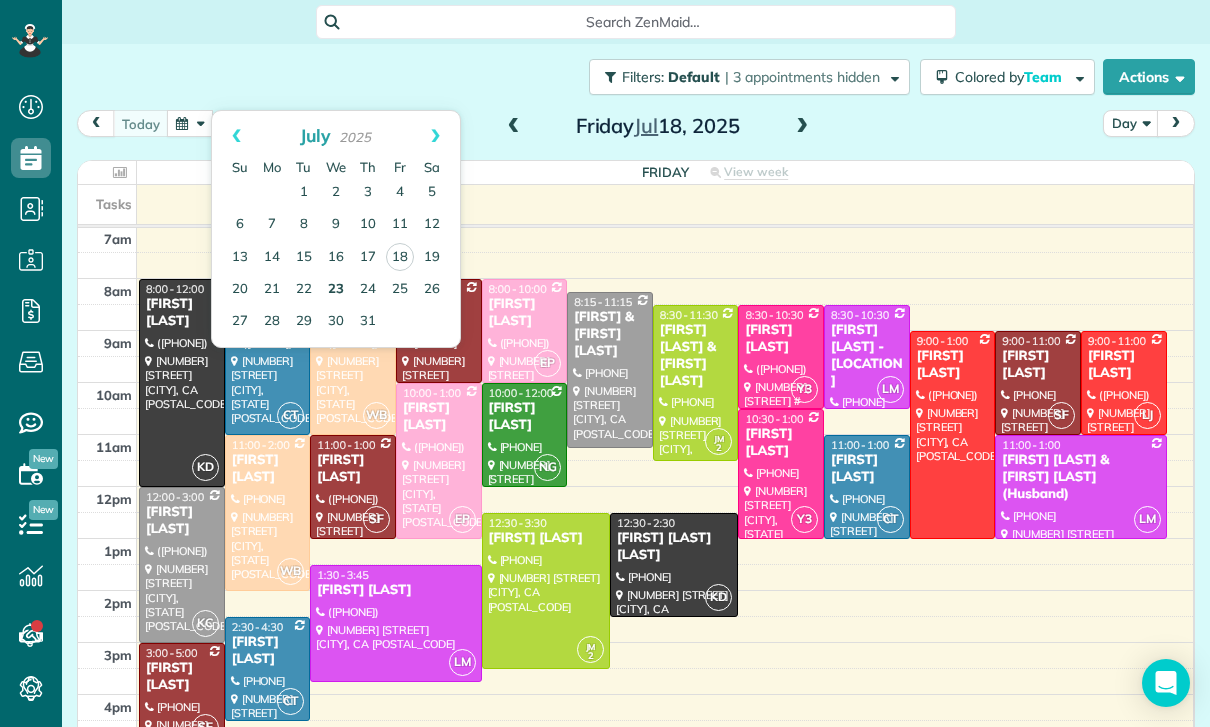 click on "23" at bounding box center (336, 290) 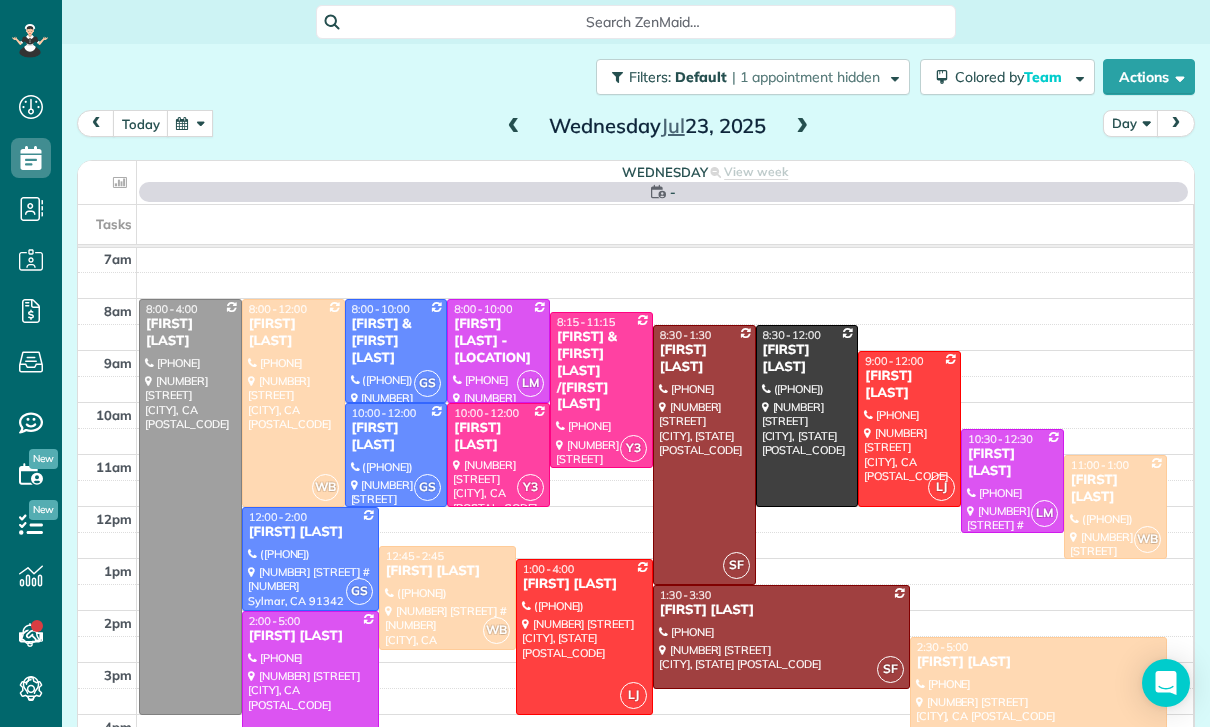 scroll, scrollTop: 157, scrollLeft: 0, axis: vertical 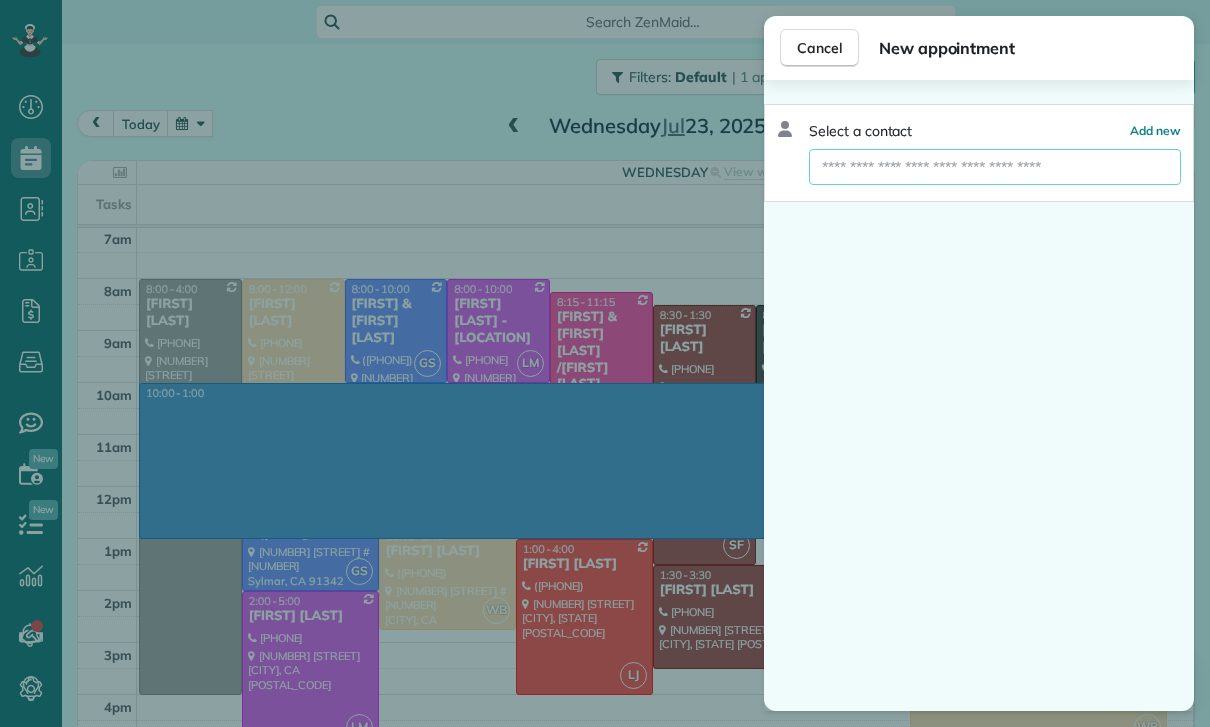 click at bounding box center [995, 167] 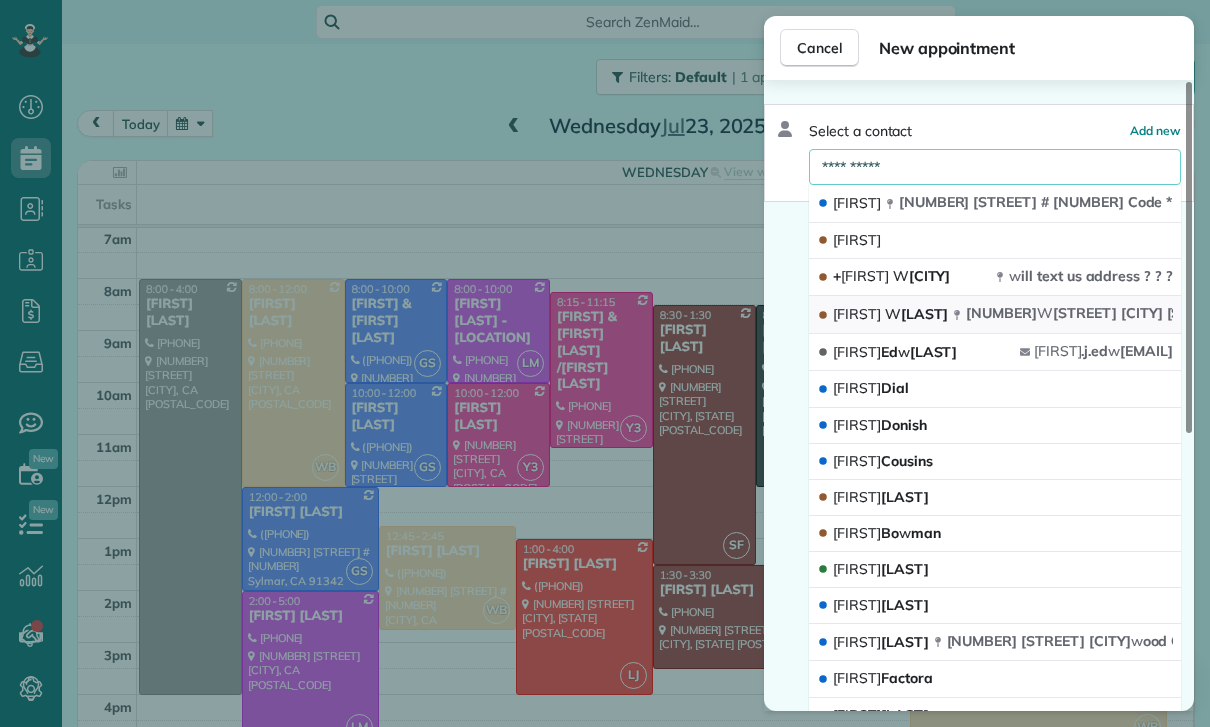 type on "**********" 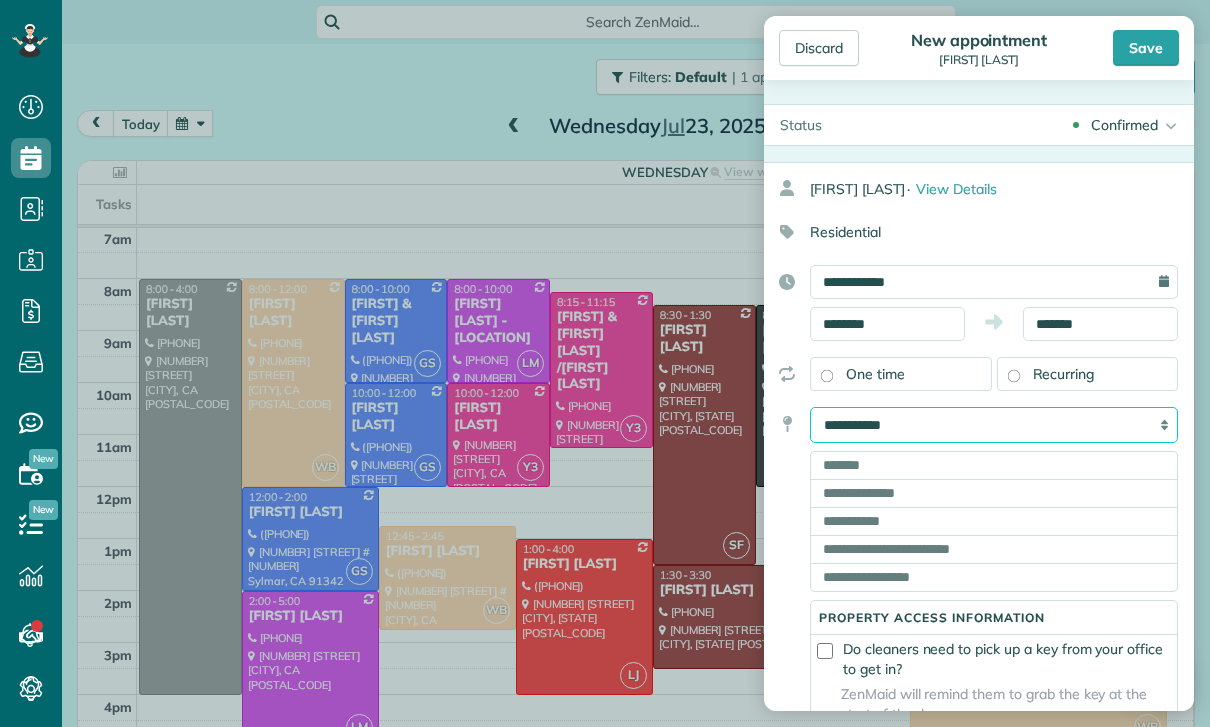 click on "**********" at bounding box center (994, 425) 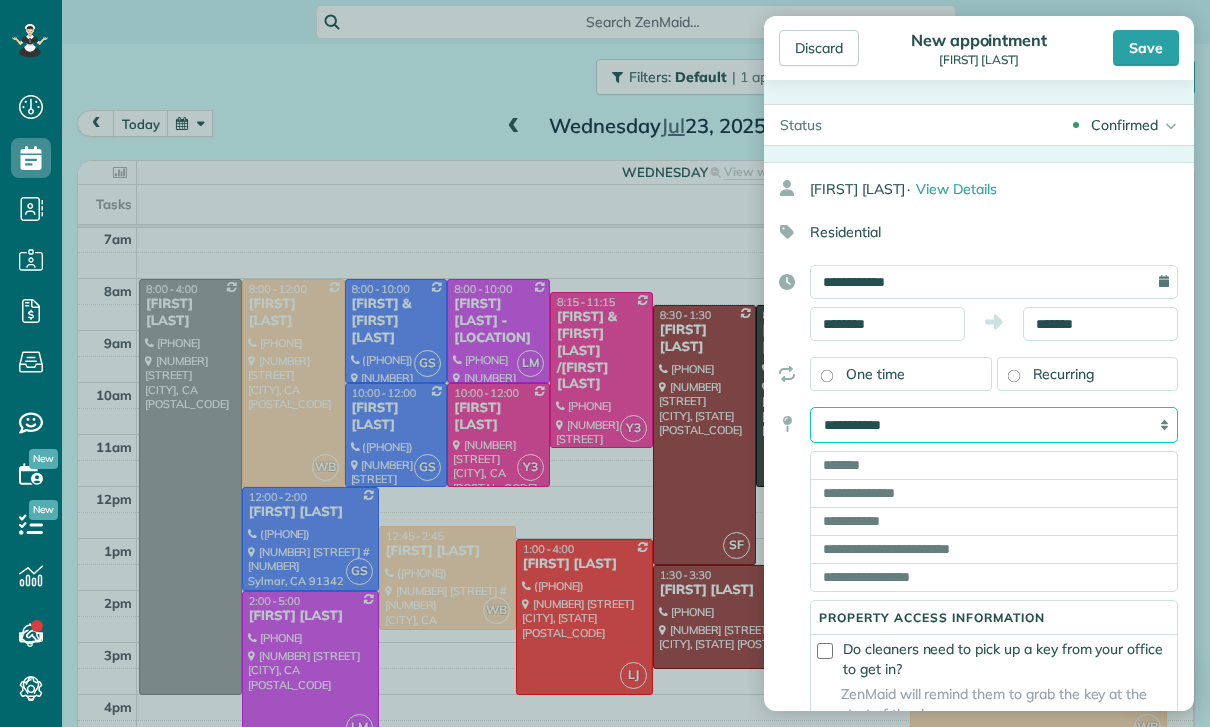 scroll, scrollTop: 157, scrollLeft: 0, axis: vertical 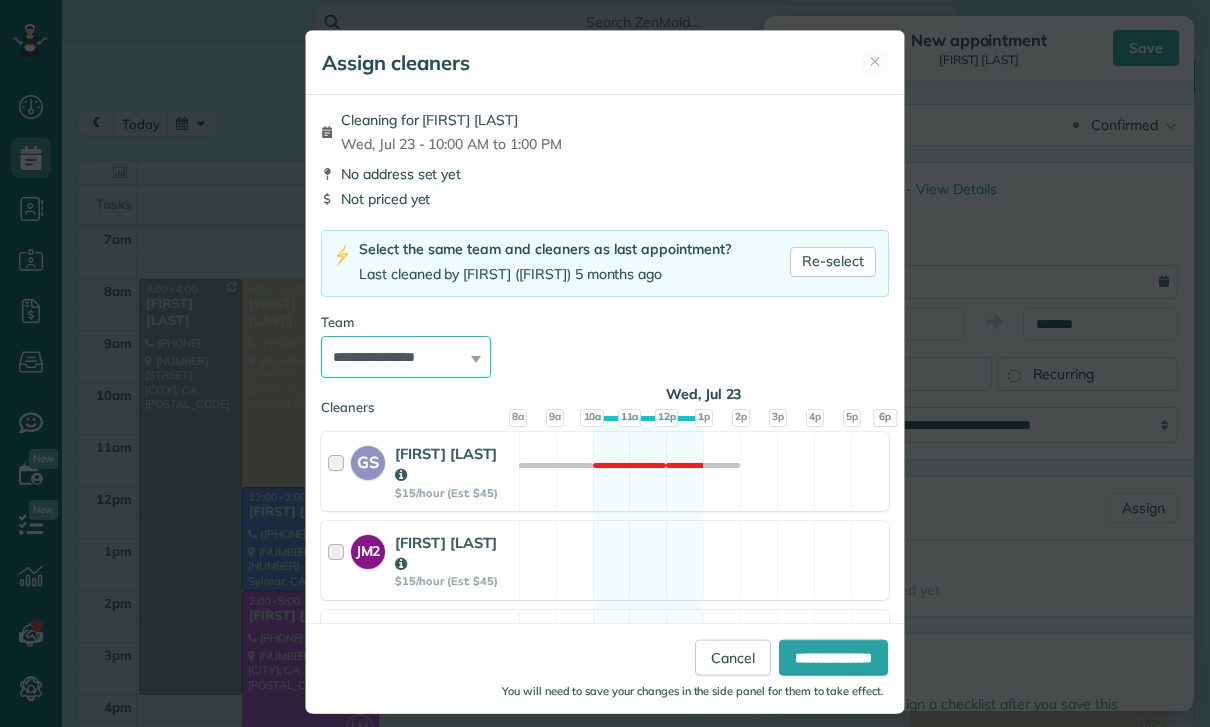 click on "**********" at bounding box center [406, 357] 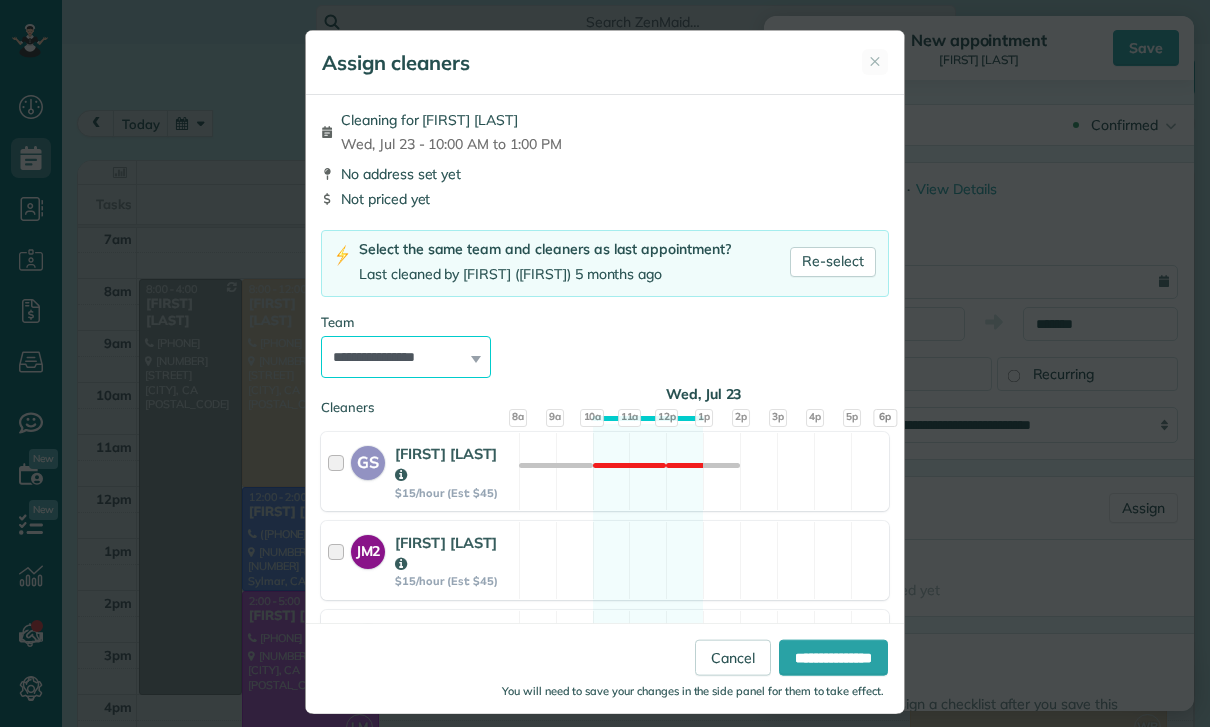 select on "***" 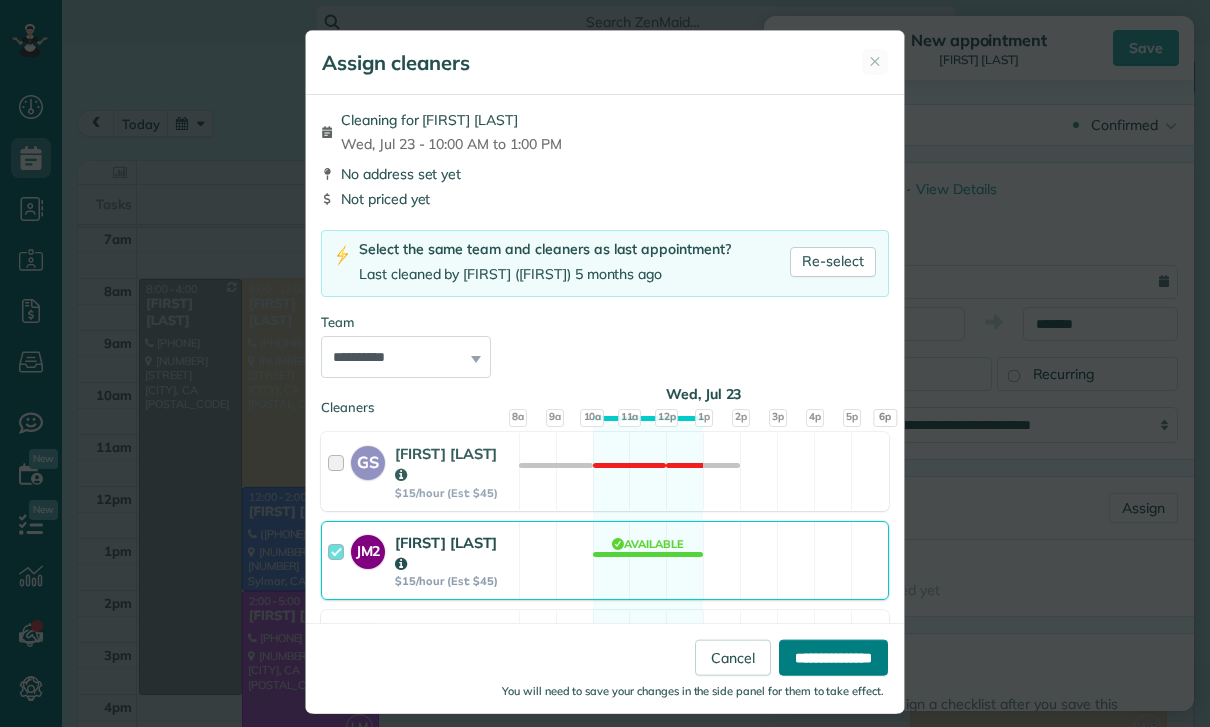 click on "**********" at bounding box center (833, 658) 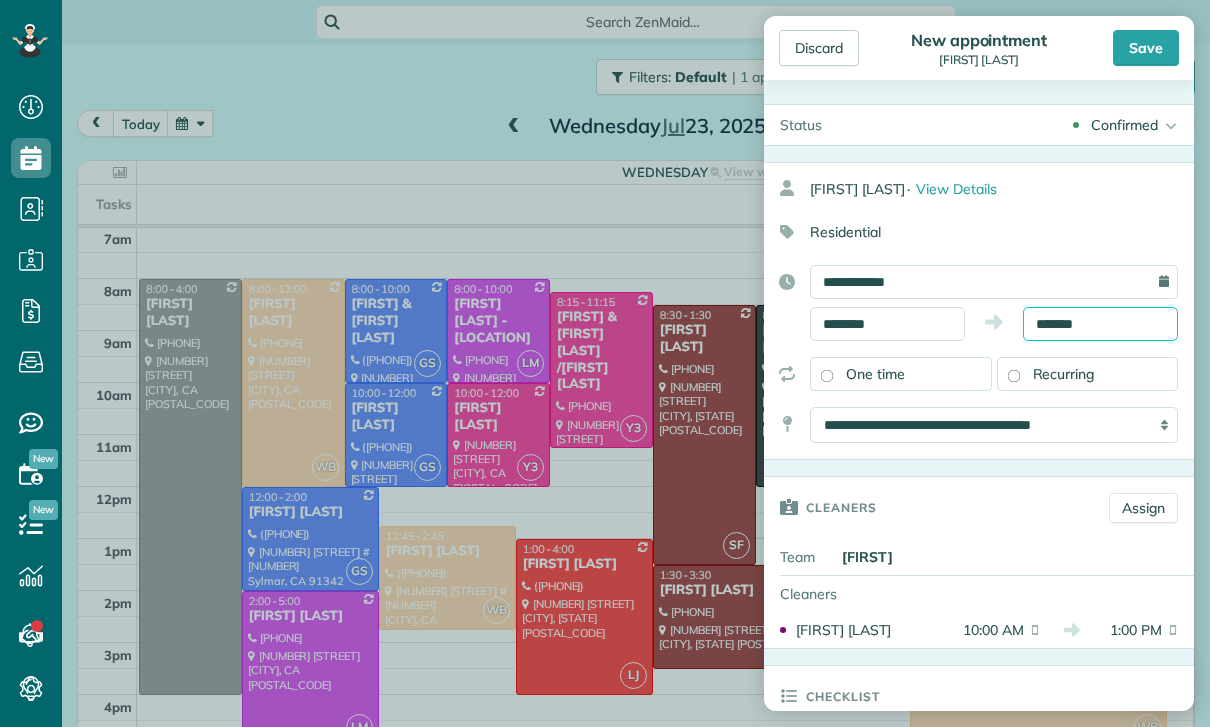click on "*******" at bounding box center [1100, 324] 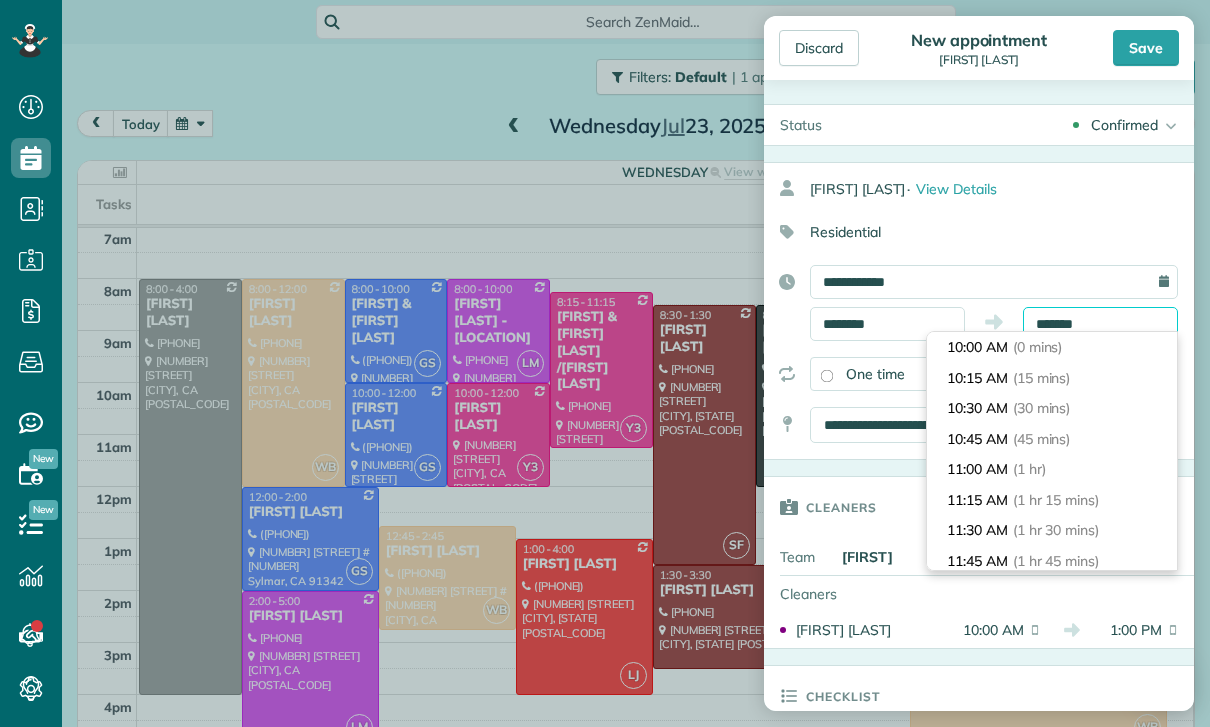 scroll, scrollTop: 330, scrollLeft: 0, axis: vertical 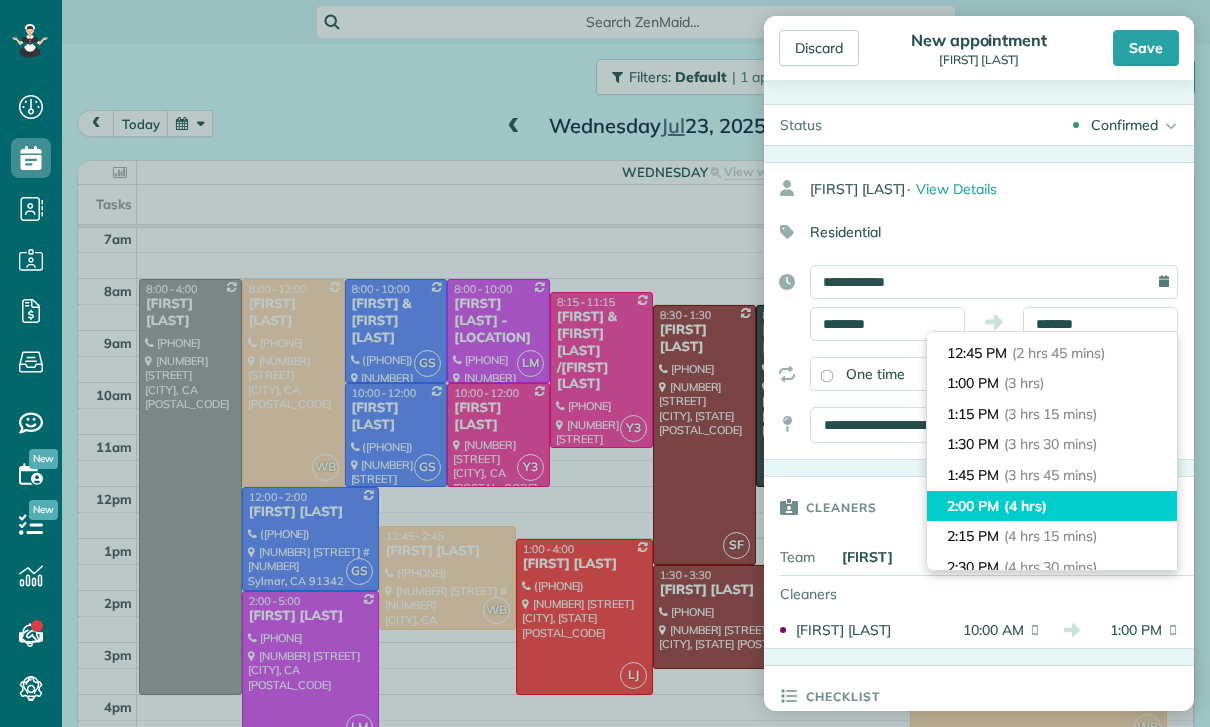 click on "(4 hrs)" at bounding box center (1025, 506) 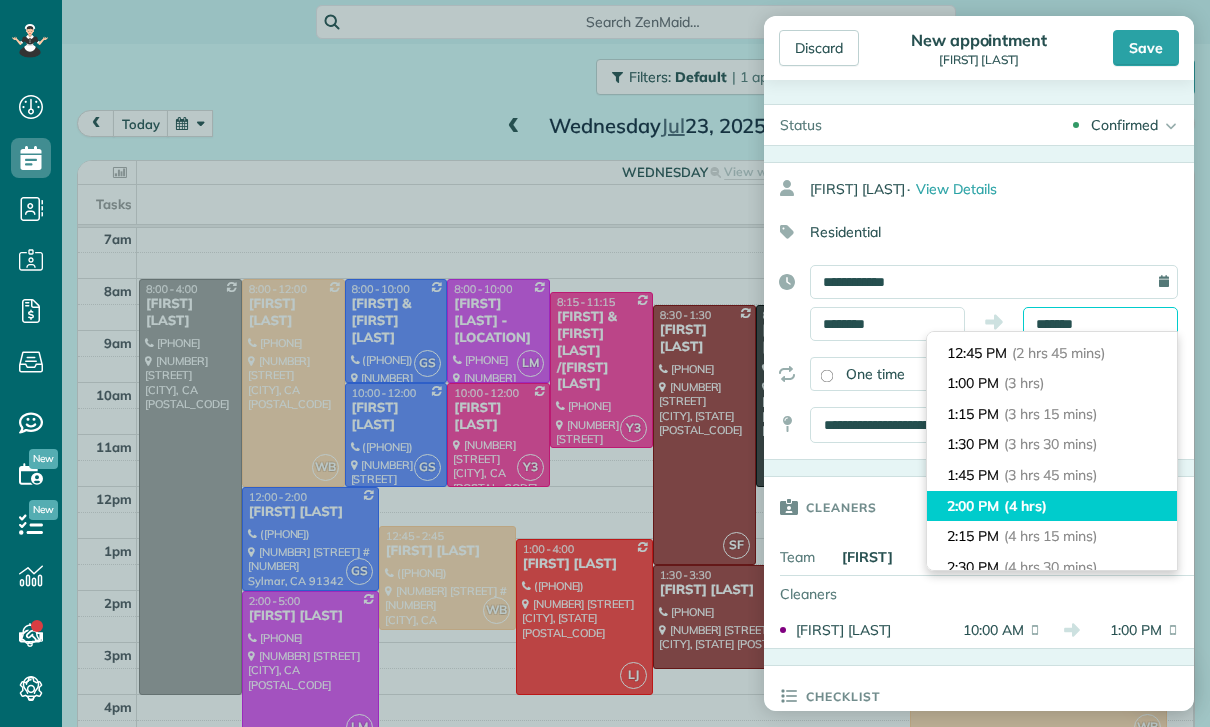 type on "*******" 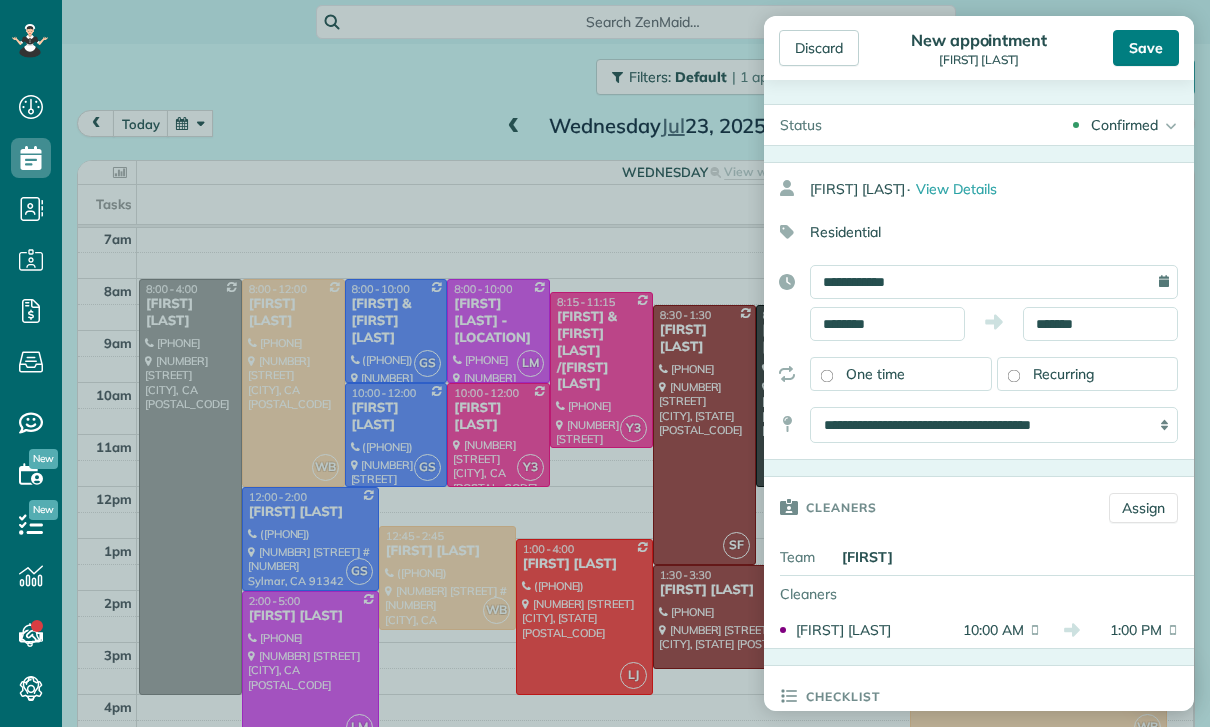 click on "Save" at bounding box center (1146, 48) 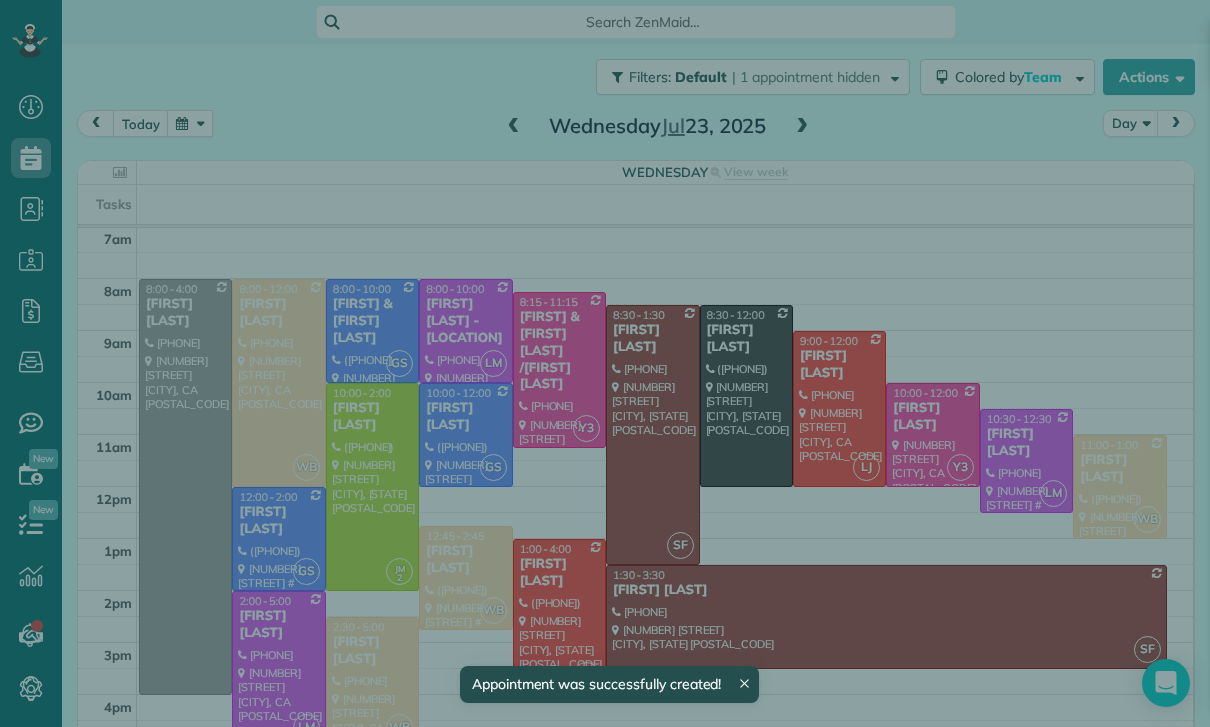 scroll, scrollTop: 157, scrollLeft: 0, axis: vertical 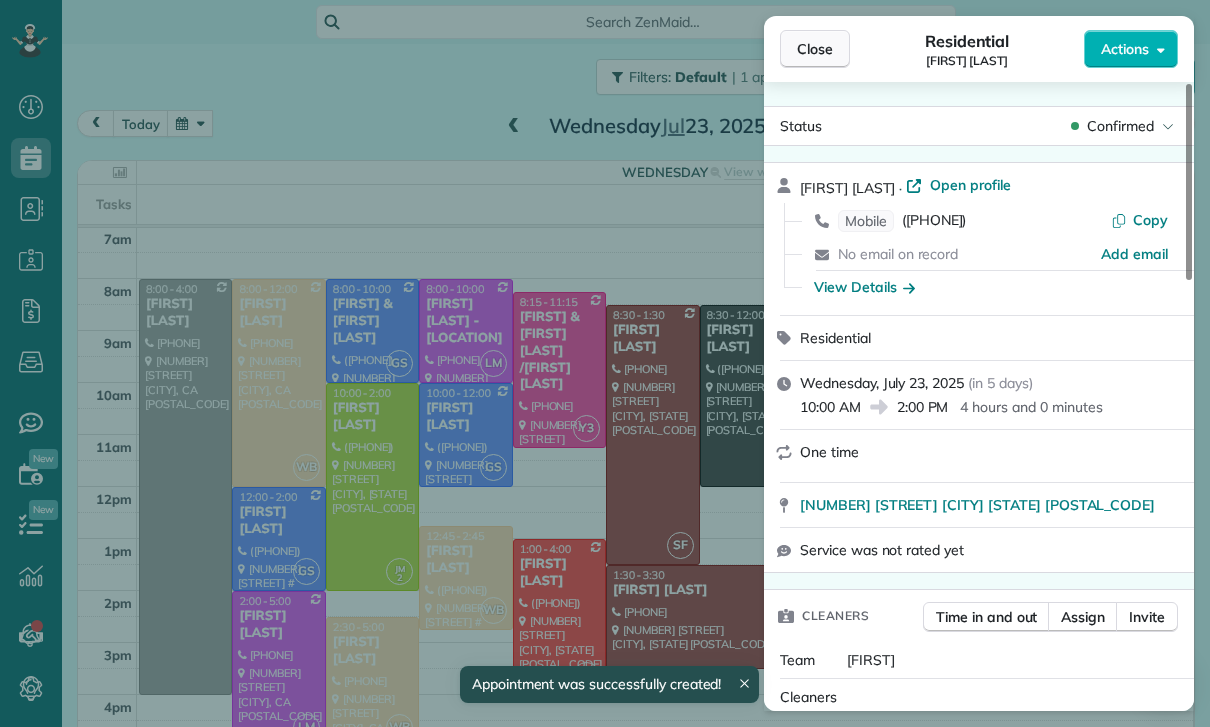 click on "Close" at bounding box center [815, 49] 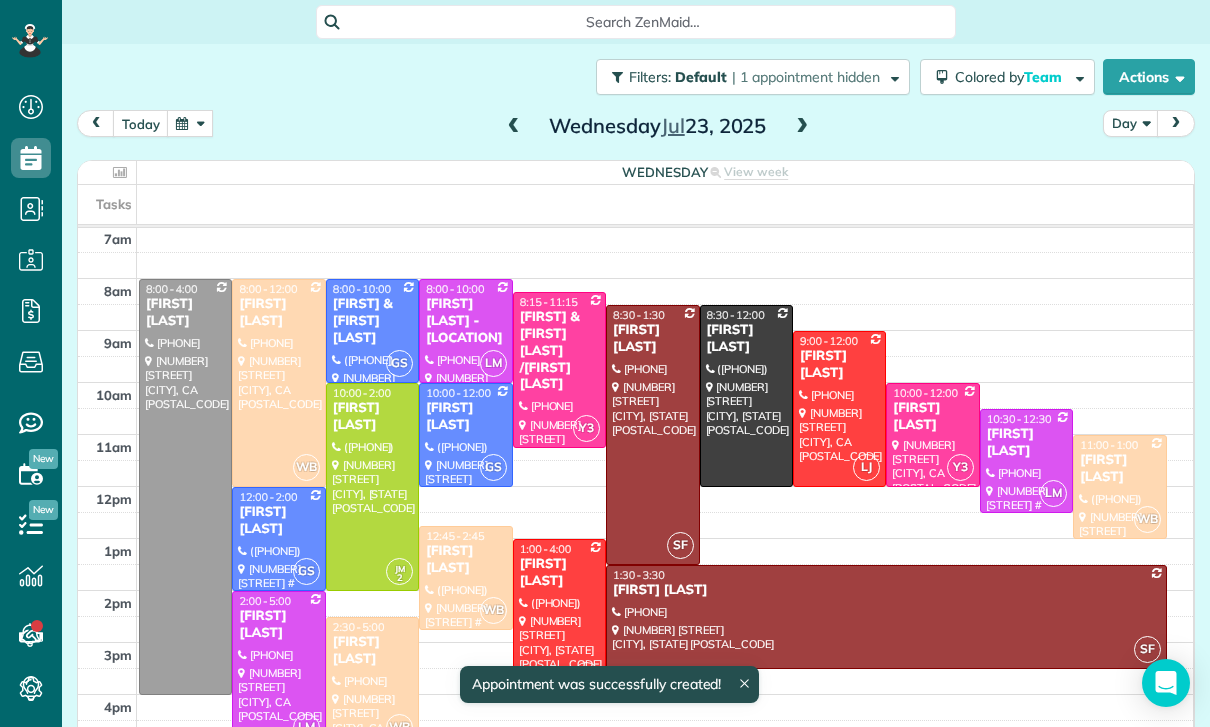 click at bounding box center [190, 123] 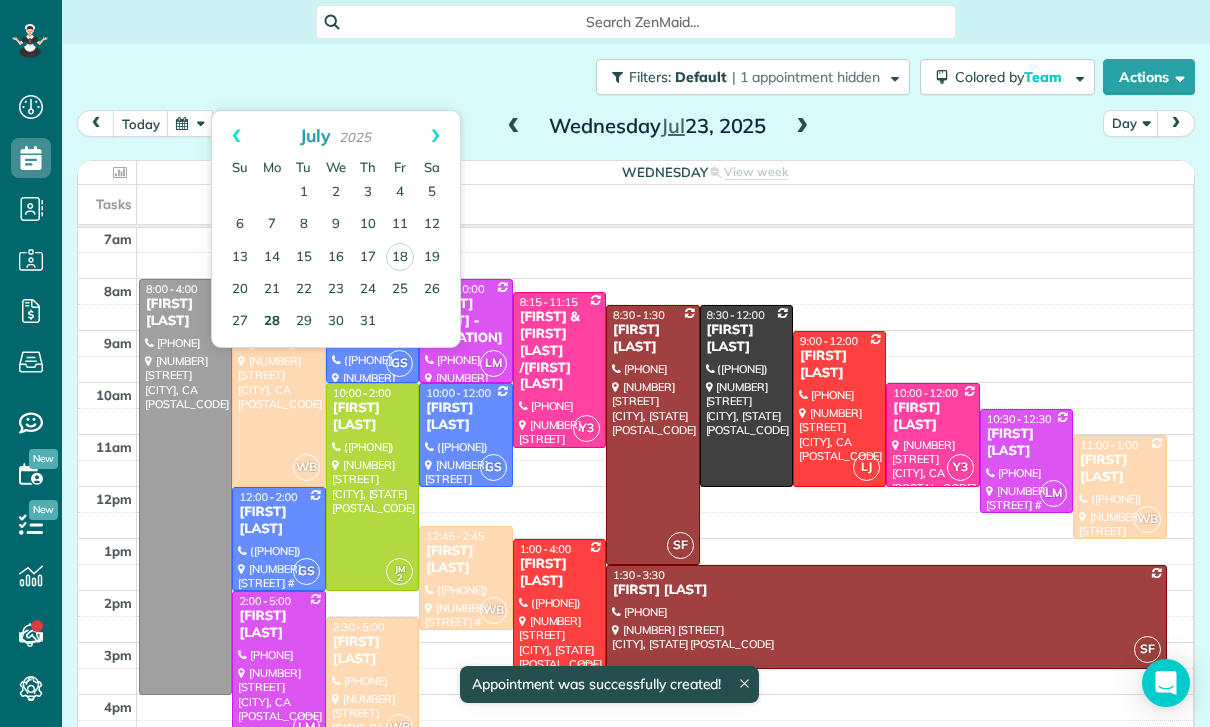 click on "28" at bounding box center (272, 322) 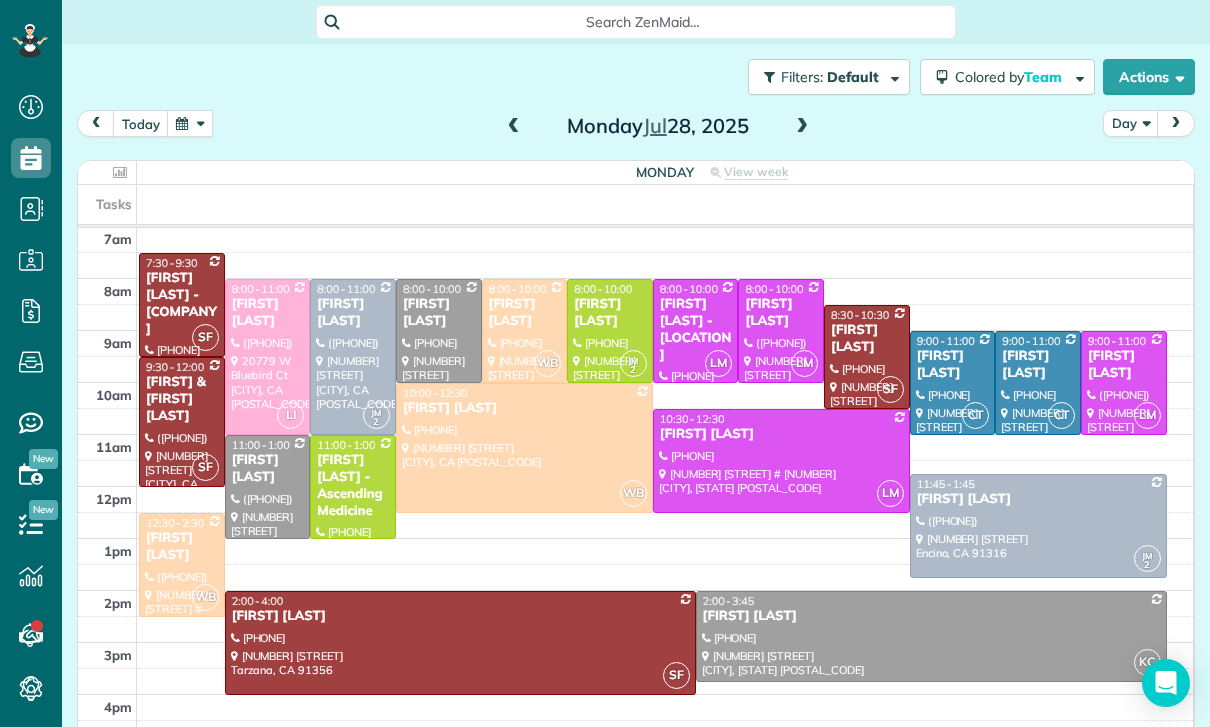 click at bounding box center [190, 123] 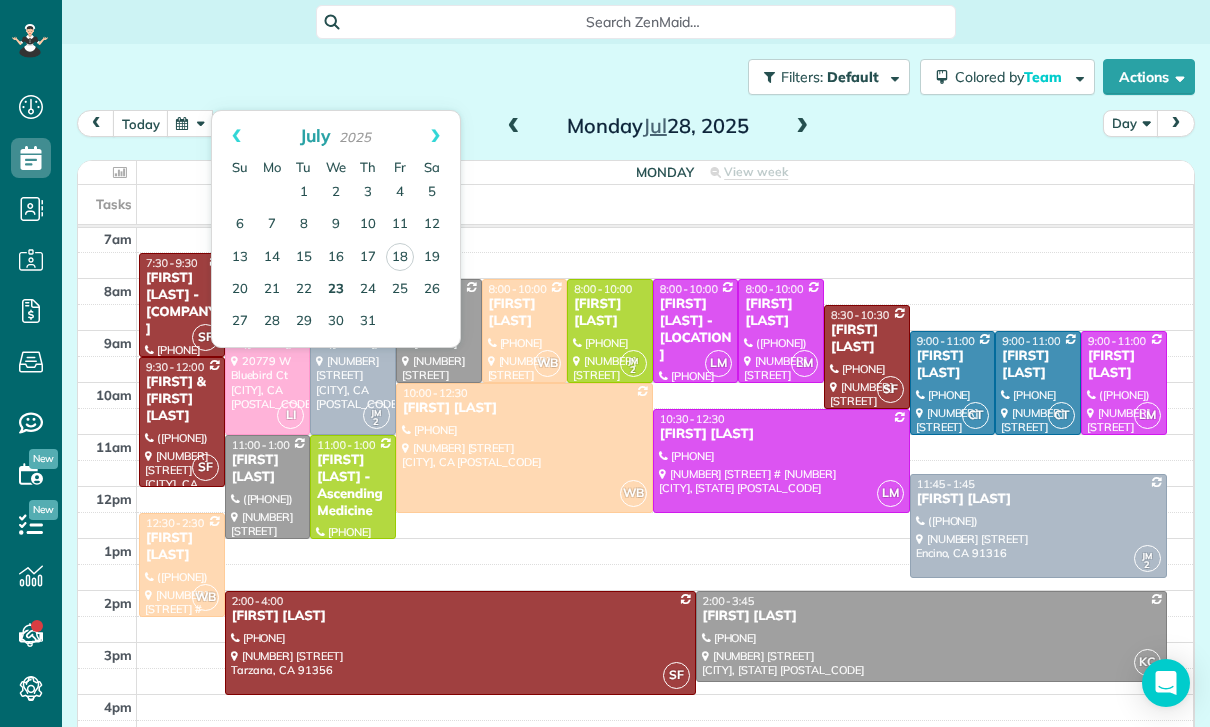 click on "23" at bounding box center (336, 290) 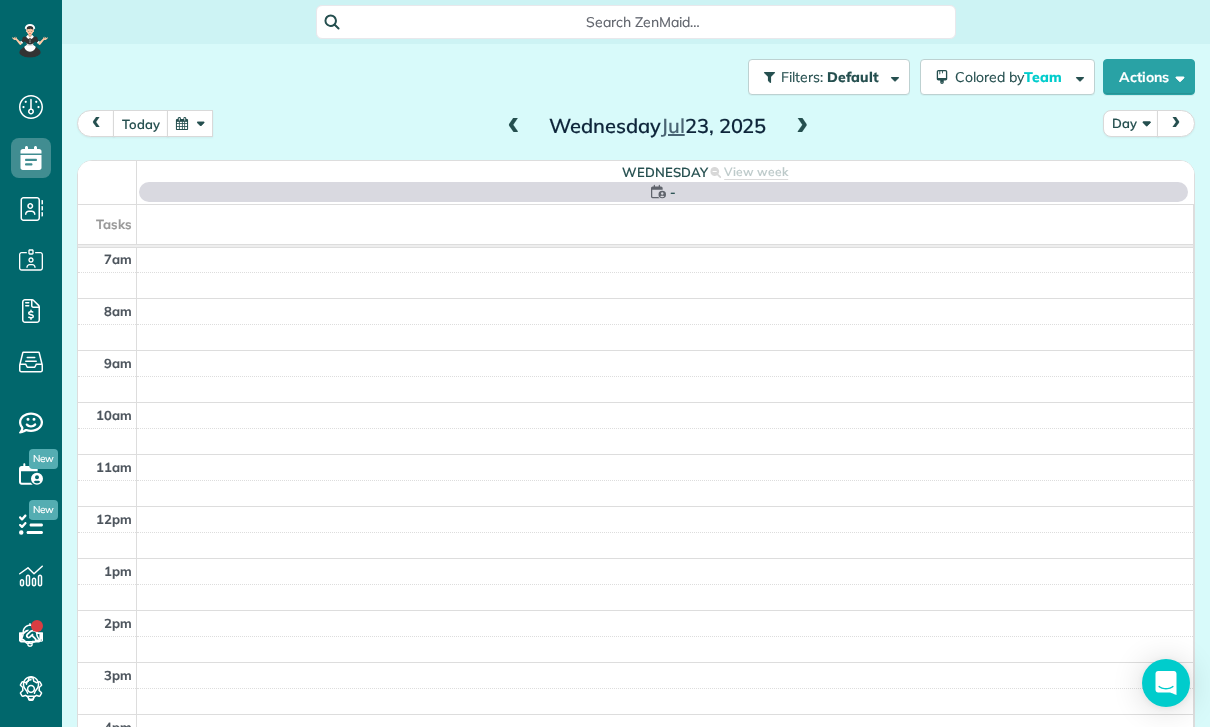 scroll, scrollTop: 157, scrollLeft: 0, axis: vertical 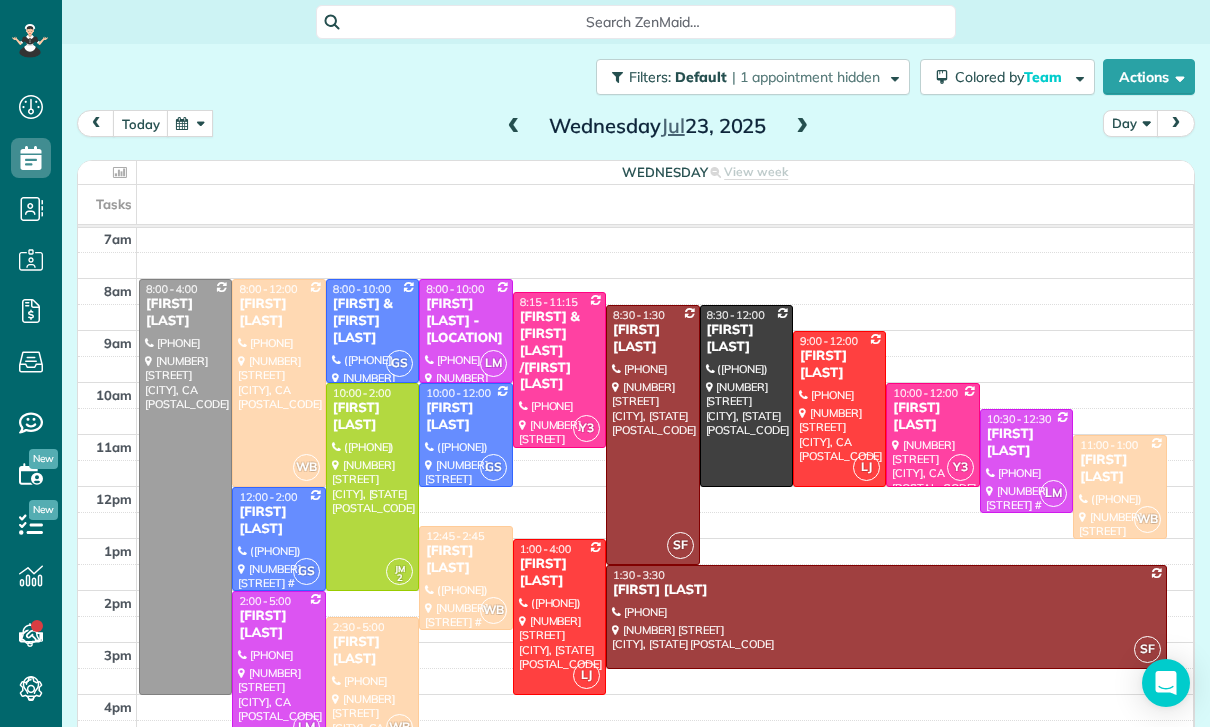 click at bounding box center [802, 127] 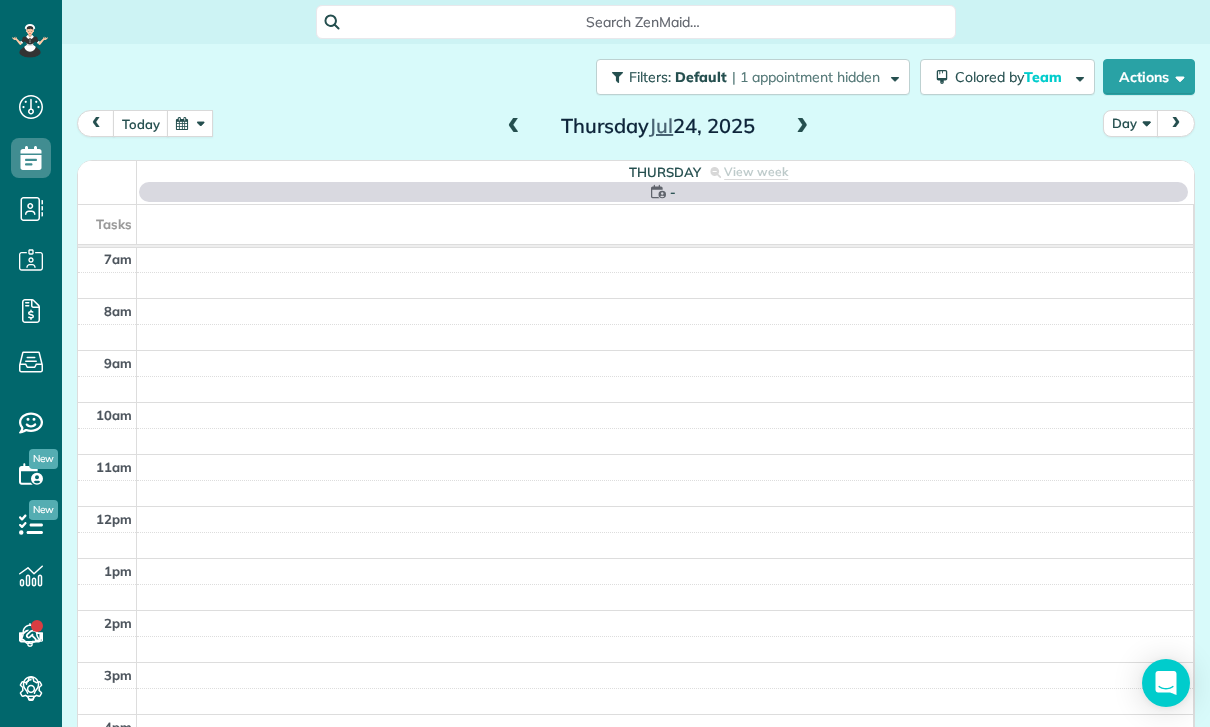 scroll, scrollTop: 157, scrollLeft: 0, axis: vertical 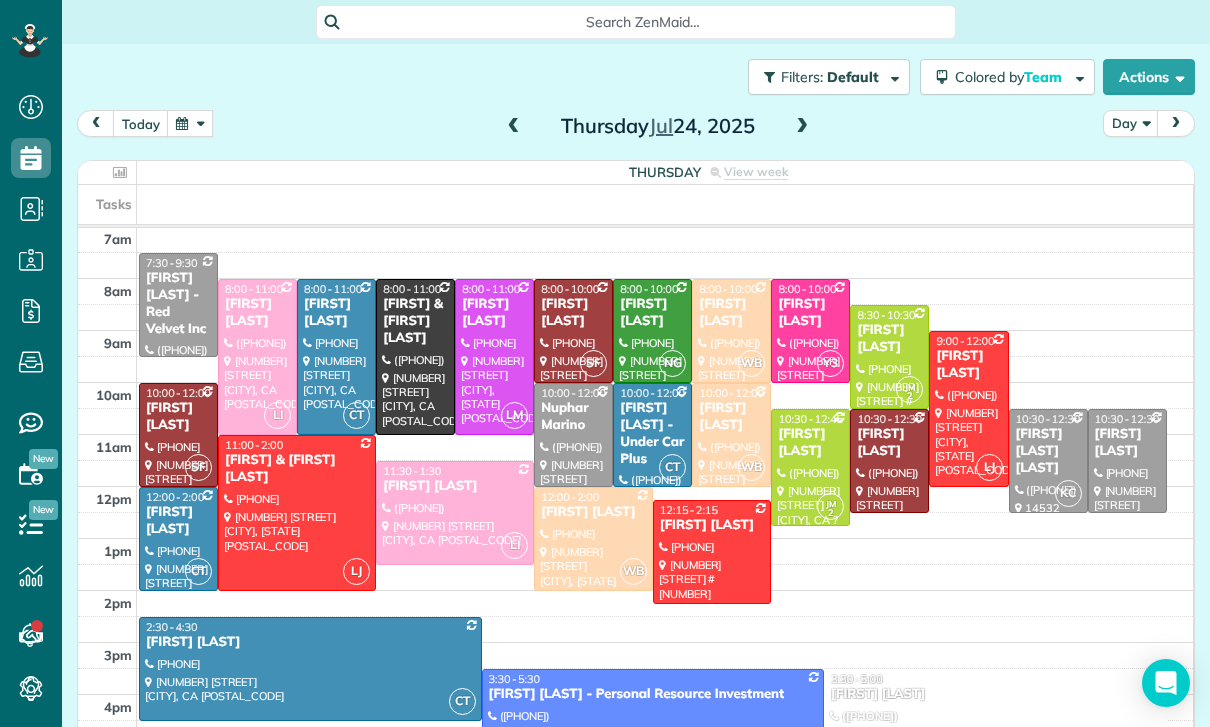 click at bounding box center (514, 127) 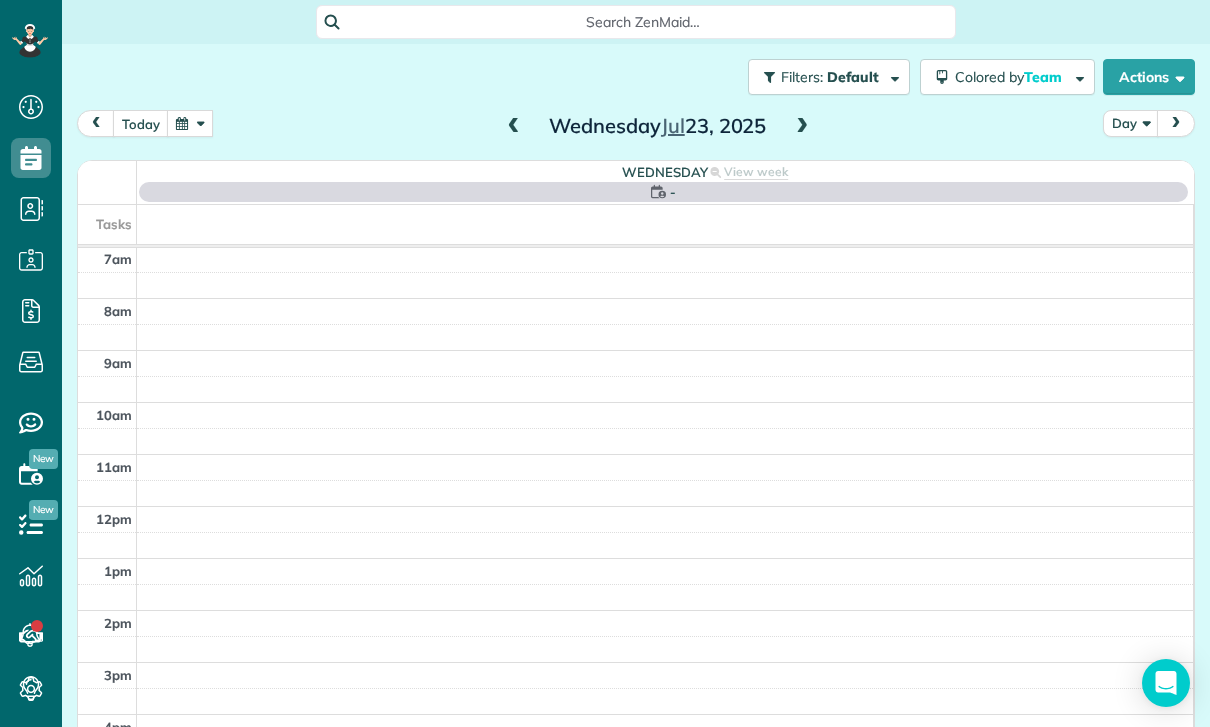 scroll, scrollTop: 157, scrollLeft: 0, axis: vertical 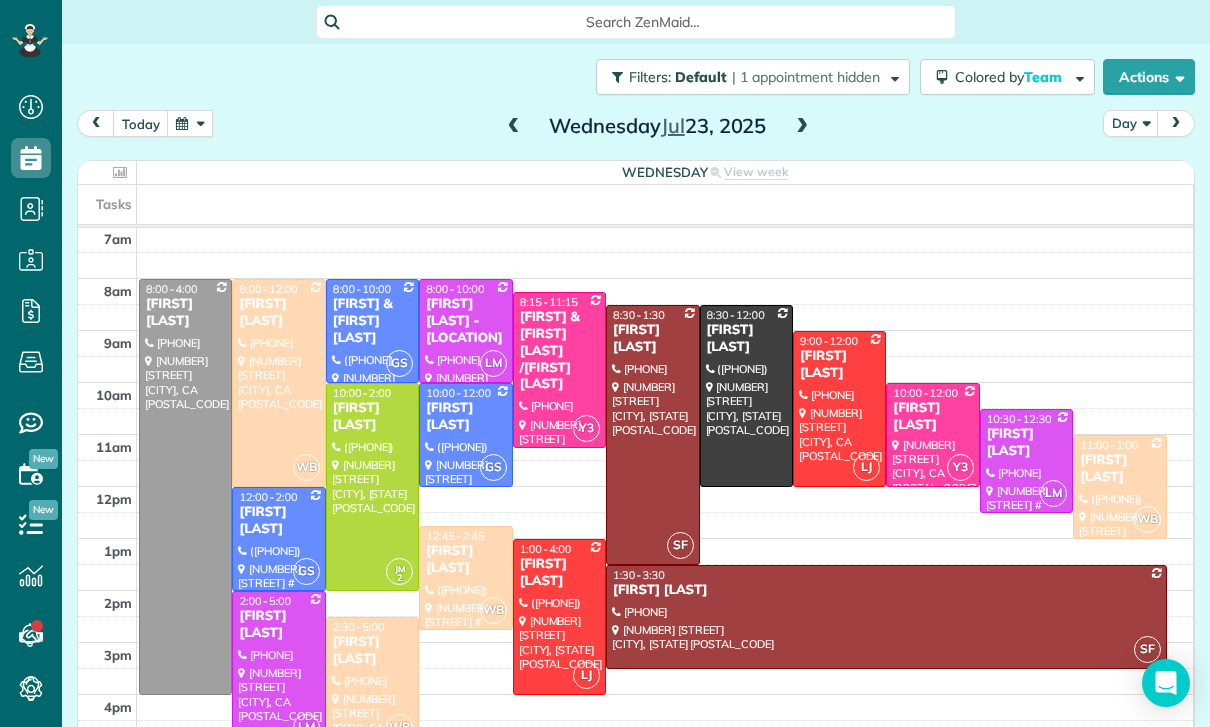 click on "today" at bounding box center (141, 123) 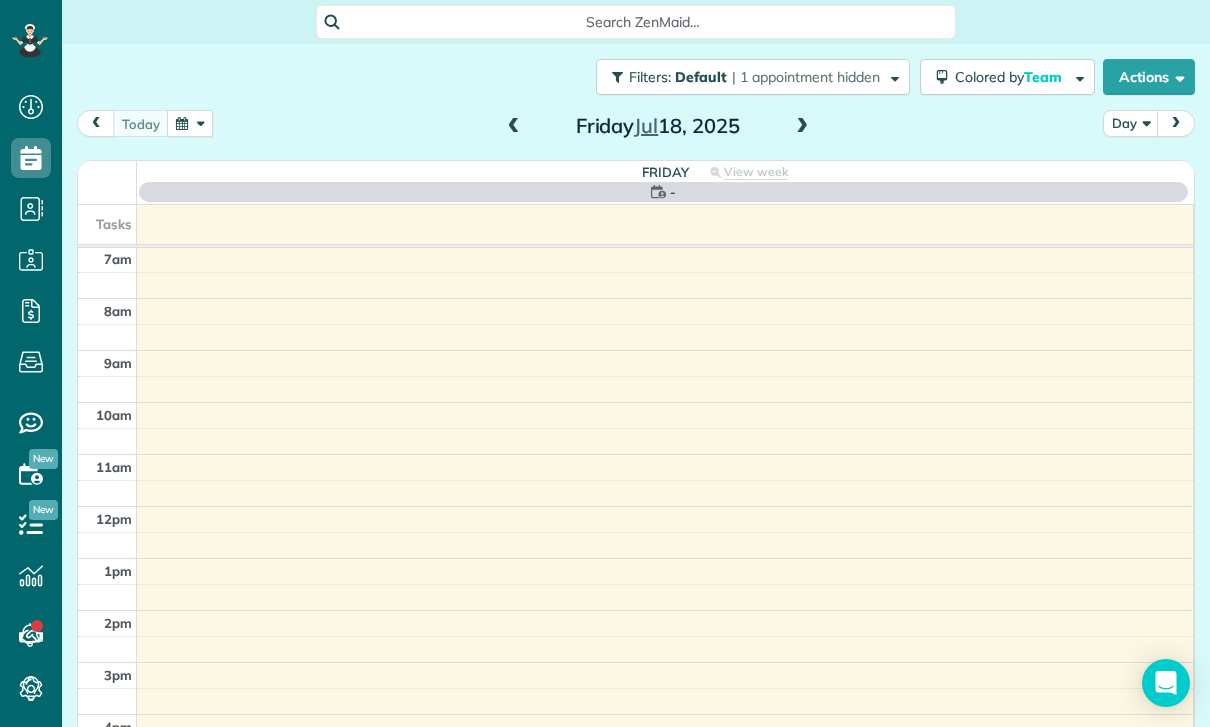 scroll, scrollTop: 157, scrollLeft: 0, axis: vertical 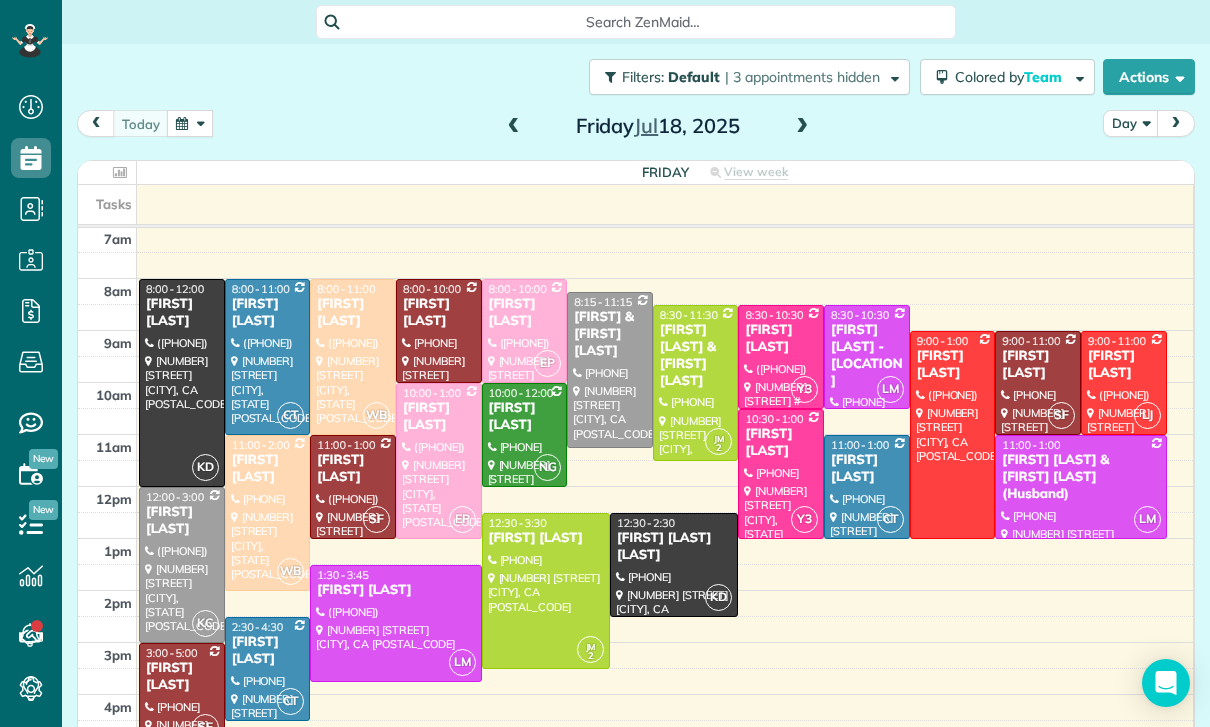 click at bounding box center [190, 123] 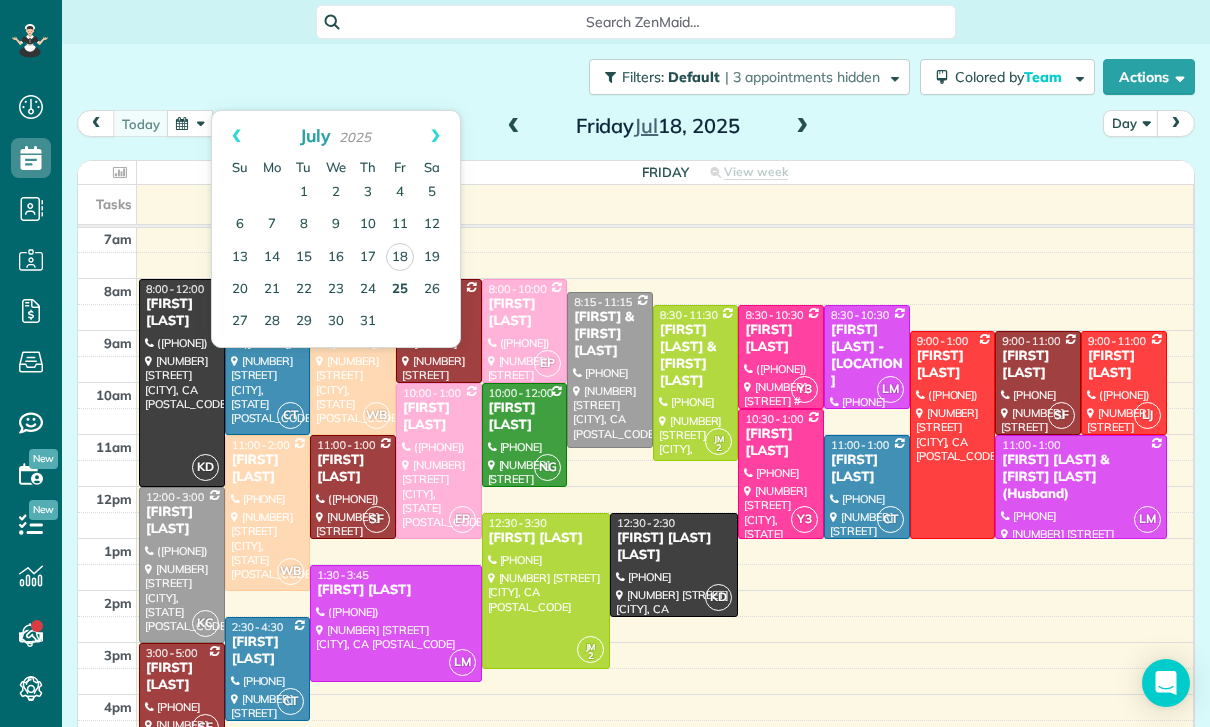 click on "25" at bounding box center [400, 290] 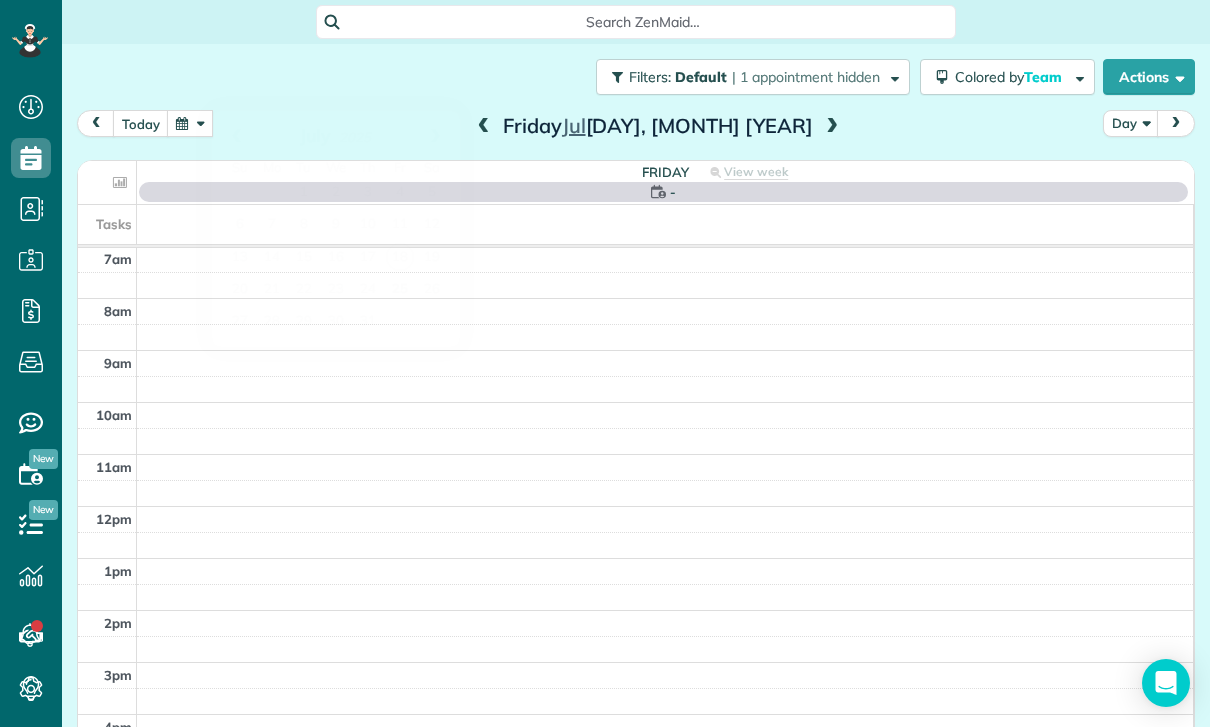 scroll, scrollTop: 157, scrollLeft: 0, axis: vertical 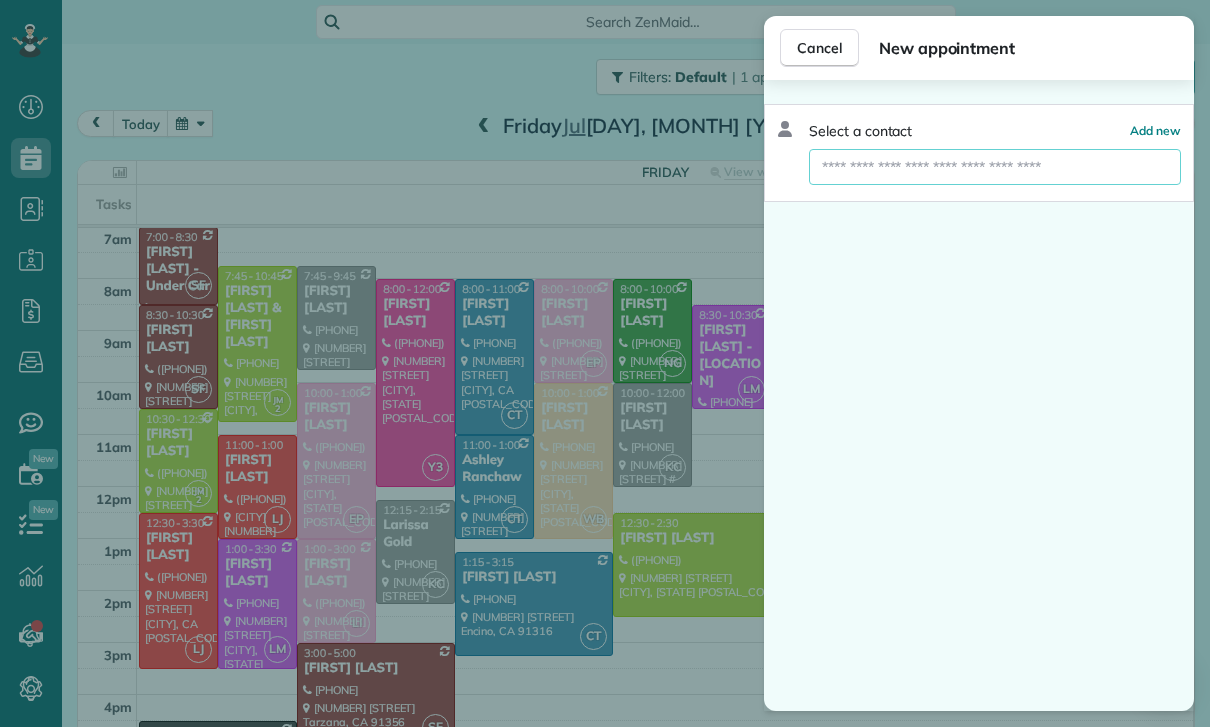 click at bounding box center (995, 167) 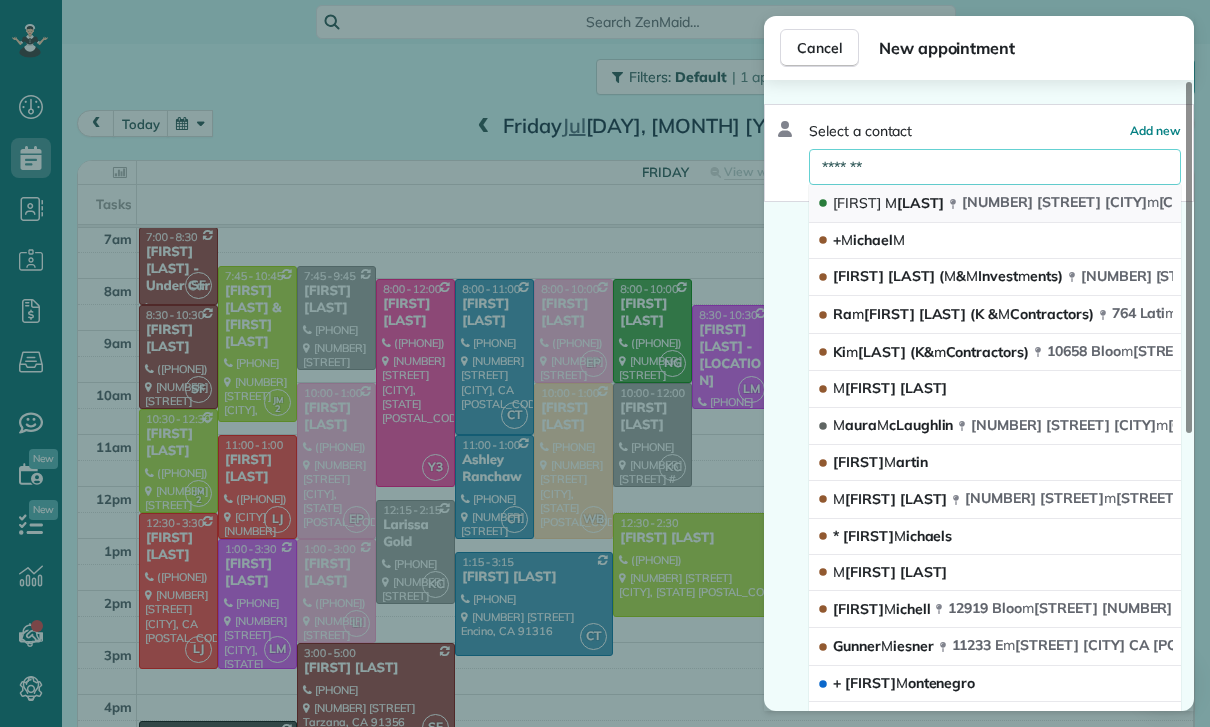 type on "*******" 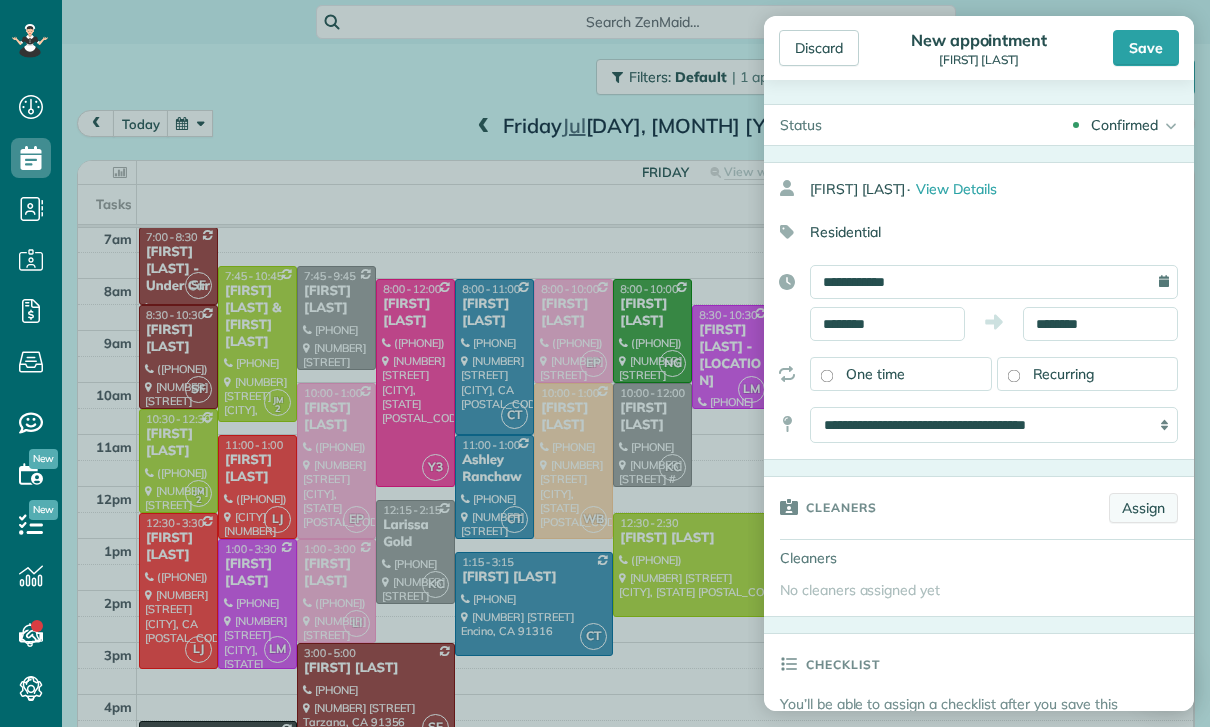 click on "Assign" at bounding box center [1143, 508] 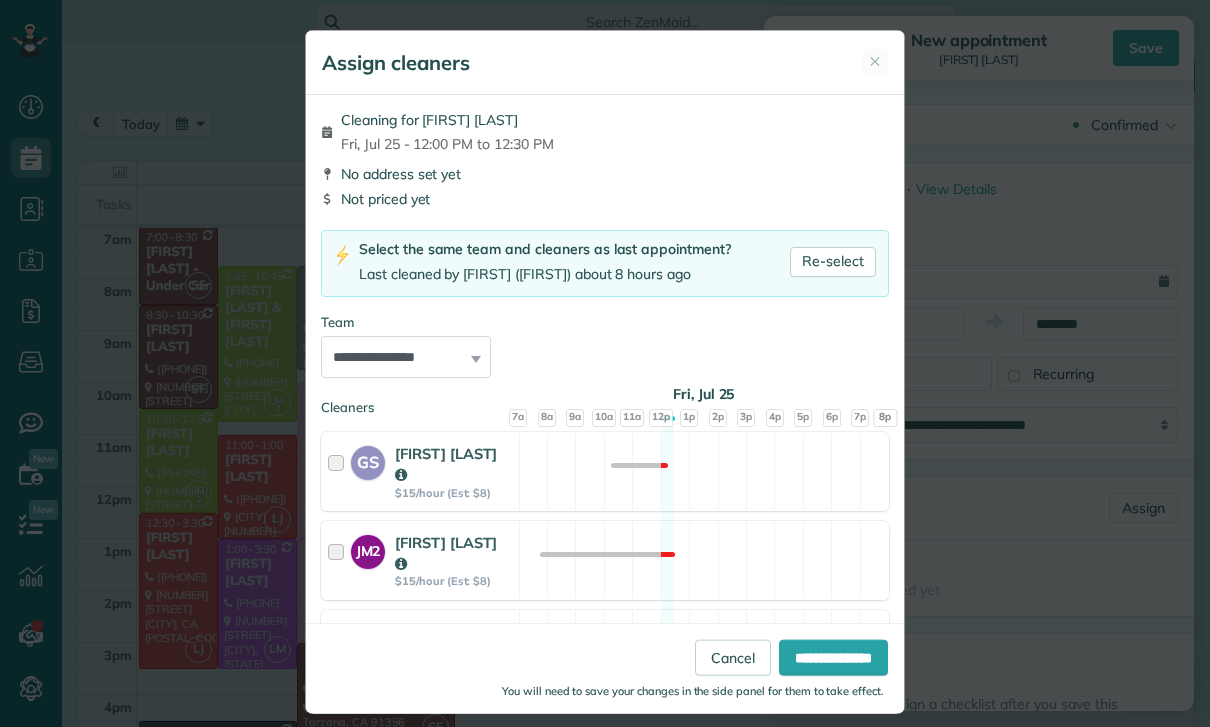 click on "Select the same team and cleaners as last appointment?
Last cleaned by Yuri (Yuri)
about 8 hours ago
Re-select" at bounding box center (617, 261) 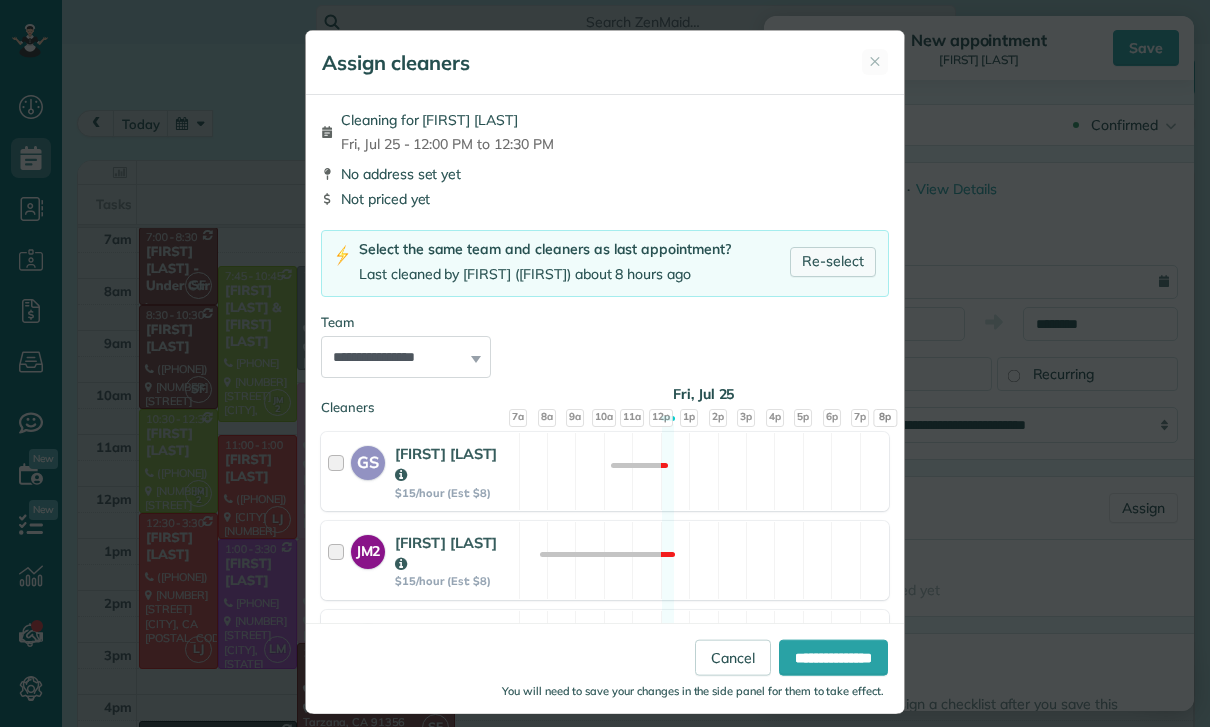 click on "Re-select" at bounding box center (833, 262) 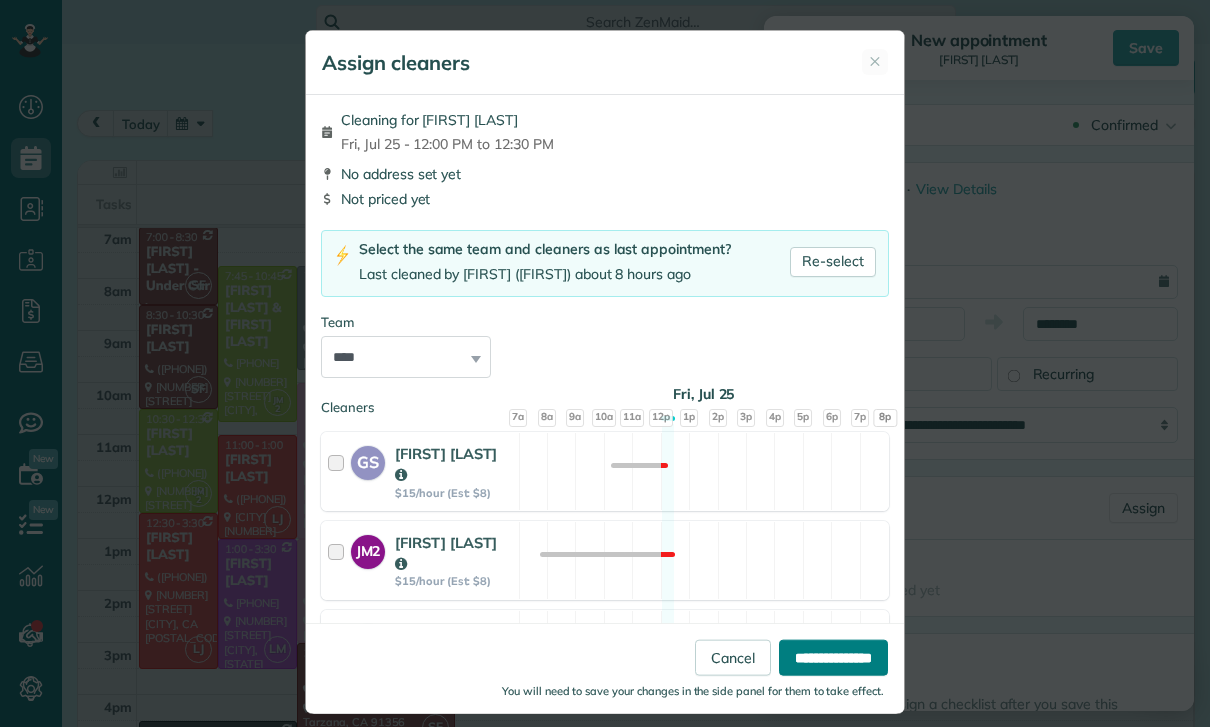 click on "**********" at bounding box center [833, 658] 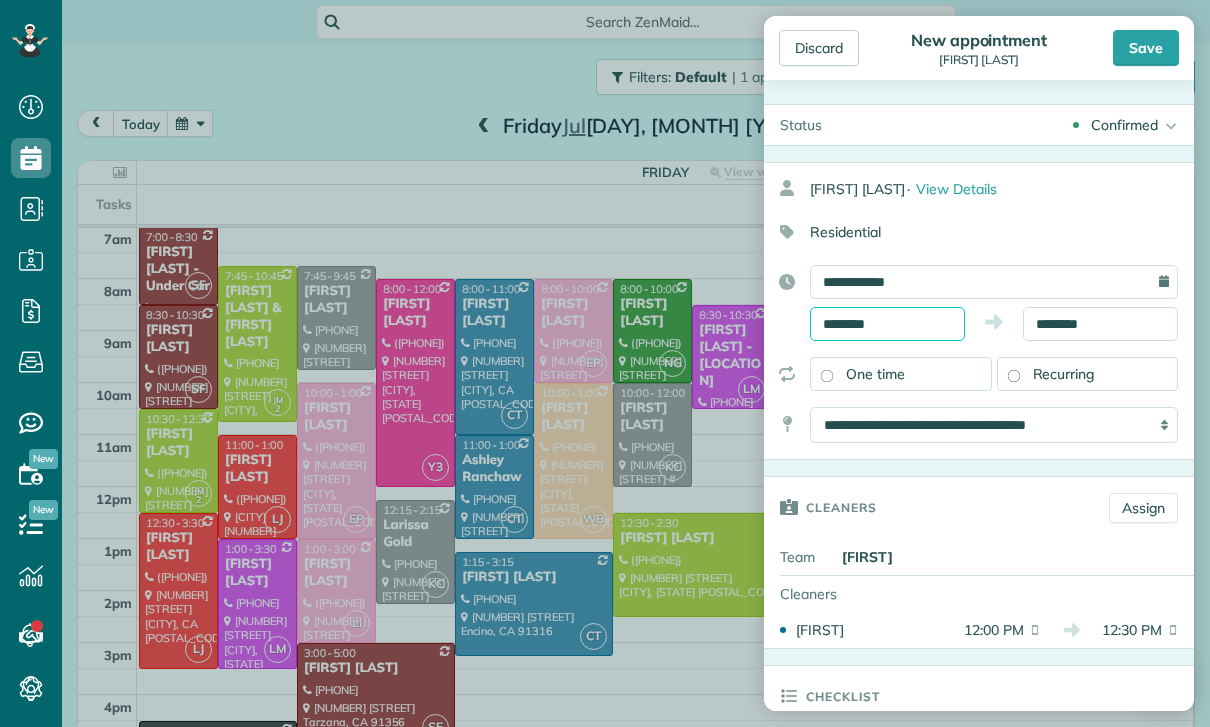 click on "********" at bounding box center (887, 324) 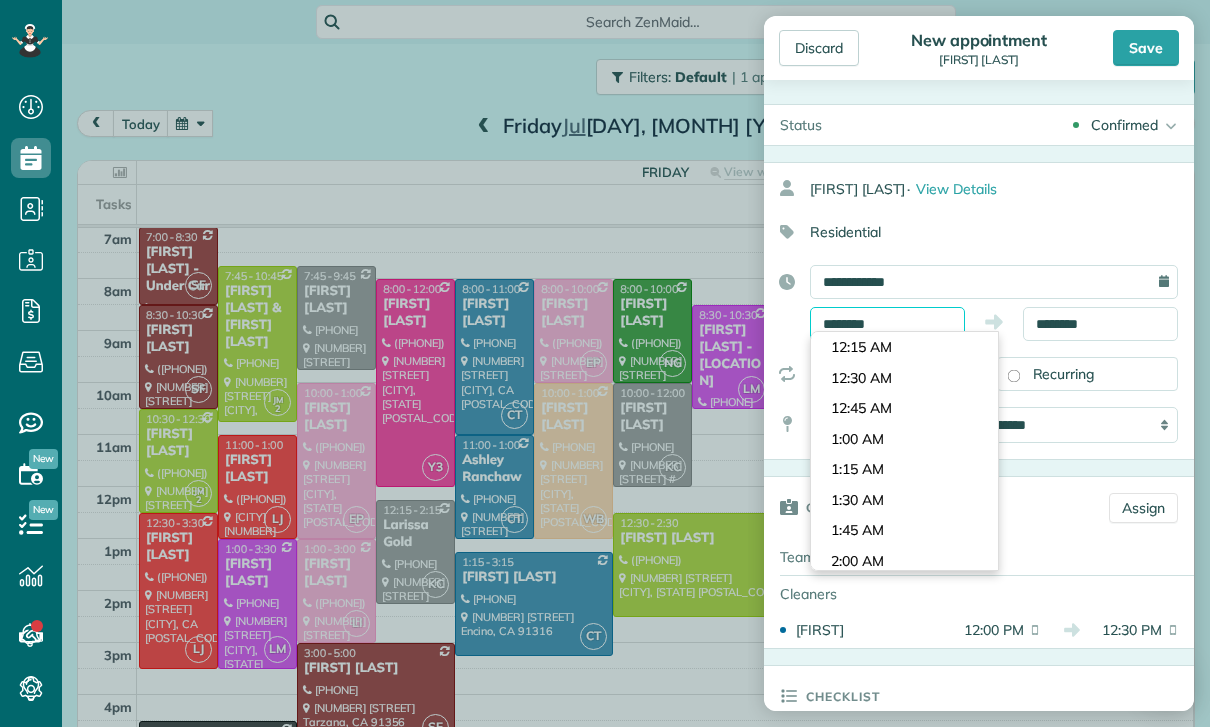 scroll, scrollTop: 1380, scrollLeft: 0, axis: vertical 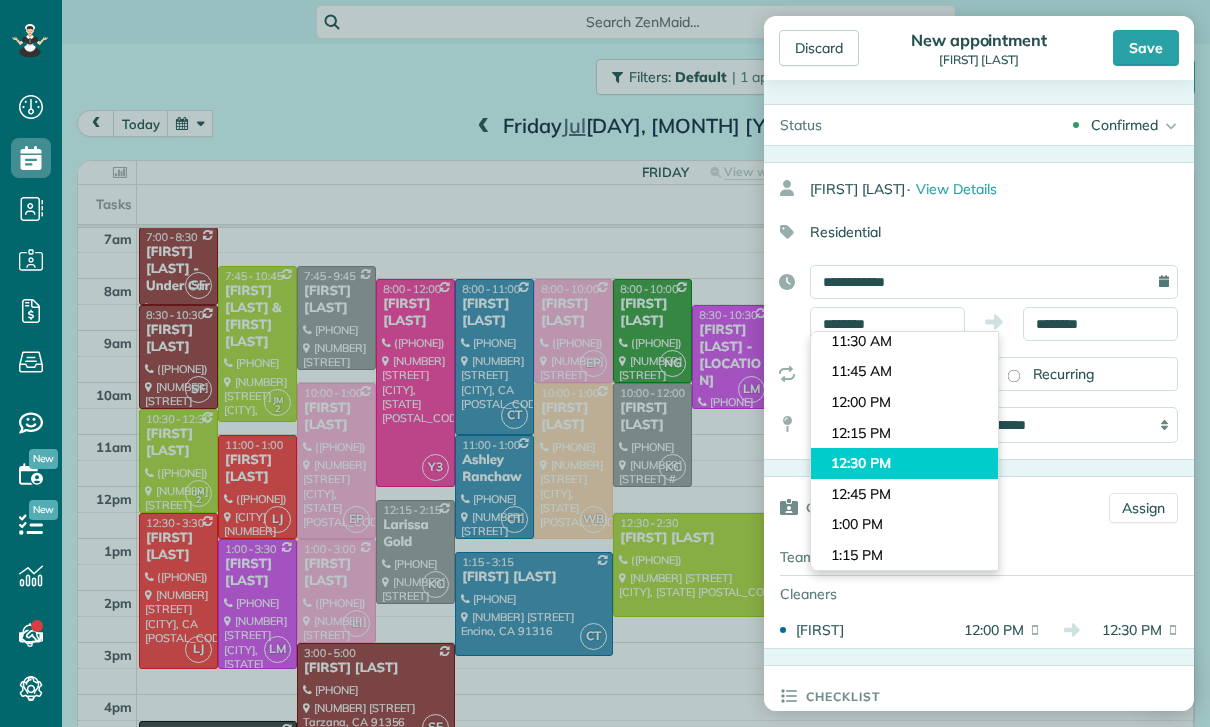 click on "Dashboard
Scheduling
Calendar View
List View
Dispatch View - Weekly scheduling (Beta)" at bounding box center (605, 363) 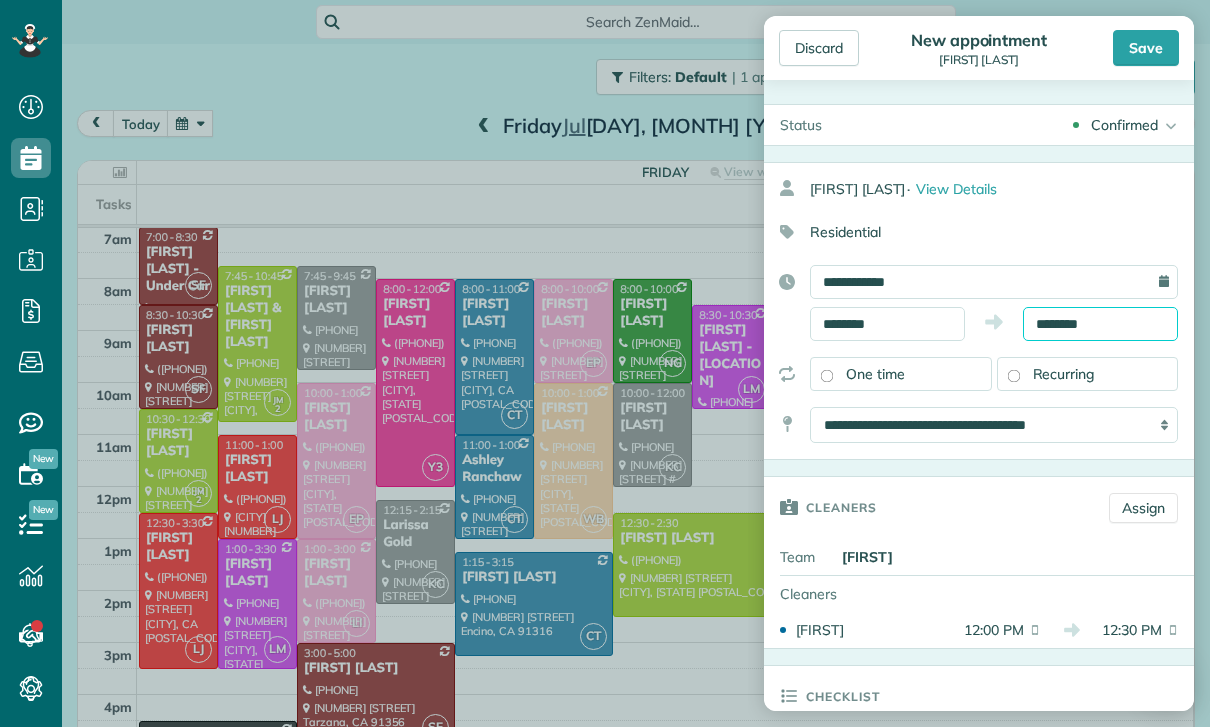 click on "Dashboard
Scheduling
Calendar View
List View
Dispatch View - Weekly scheduling (Beta)" at bounding box center (605, 363) 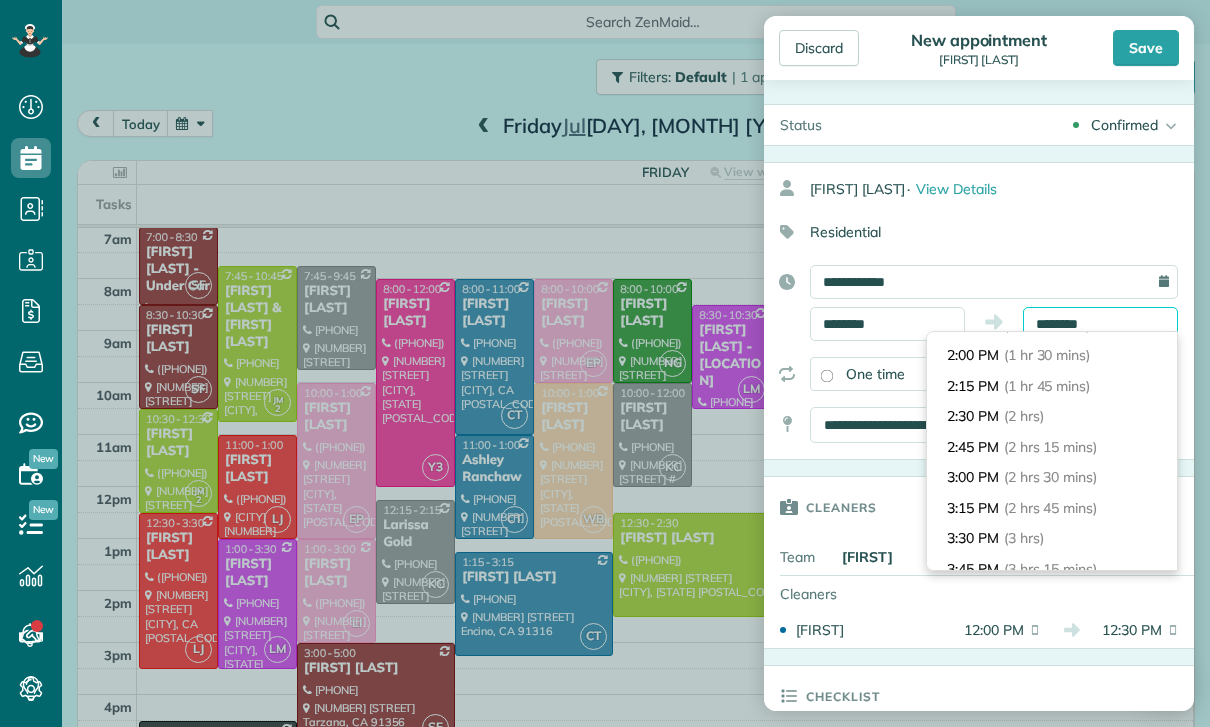 scroll, scrollTop: 176, scrollLeft: 0, axis: vertical 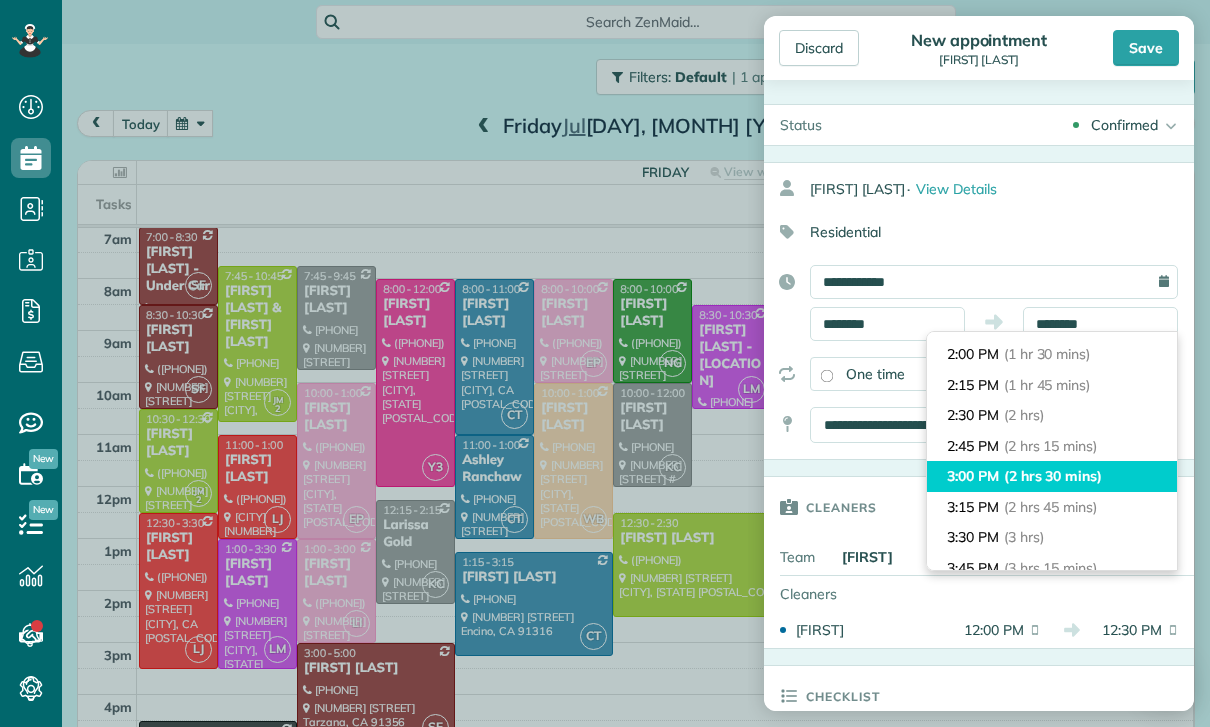 click on "(2 hrs 30 mins)" at bounding box center [1053, 476] 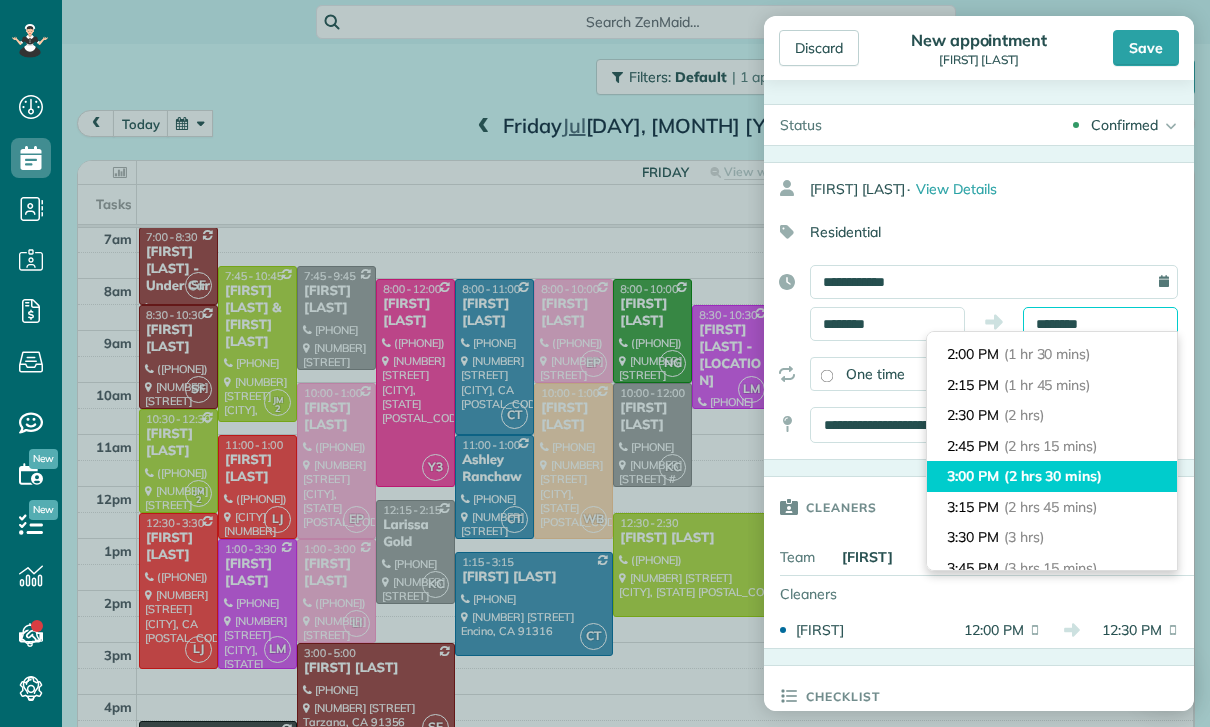 type on "*******" 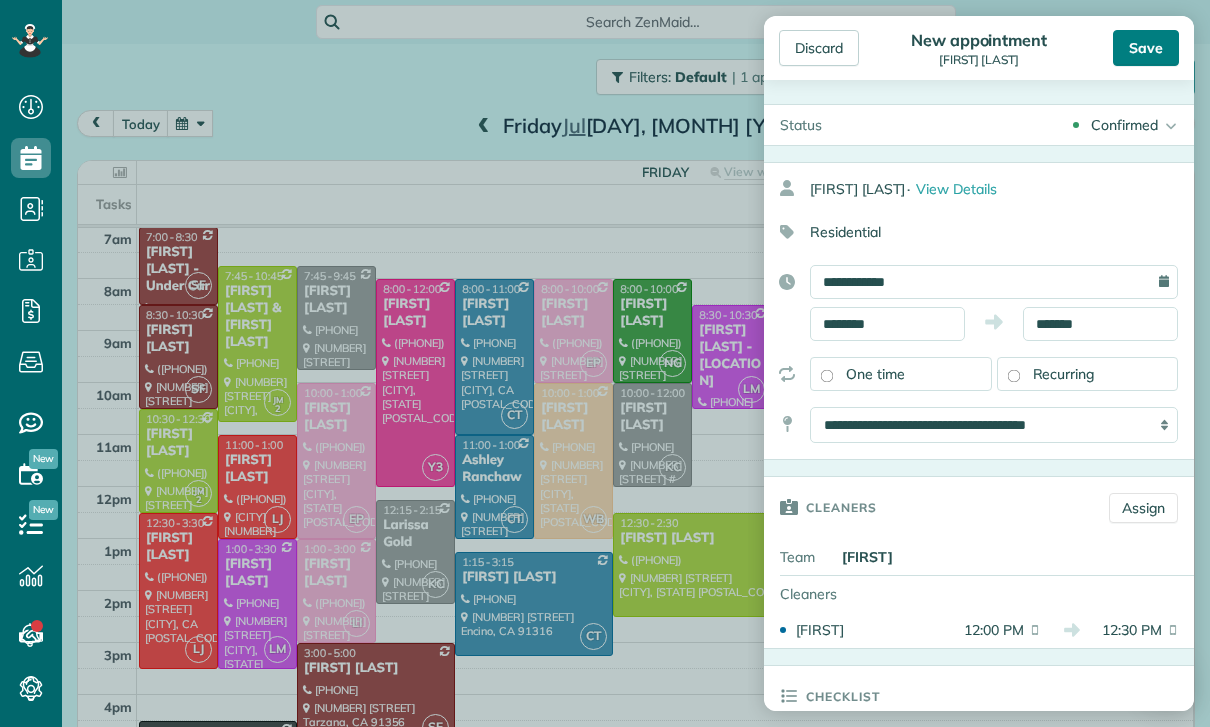 click on "Save" at bounding box center (1146, 48) 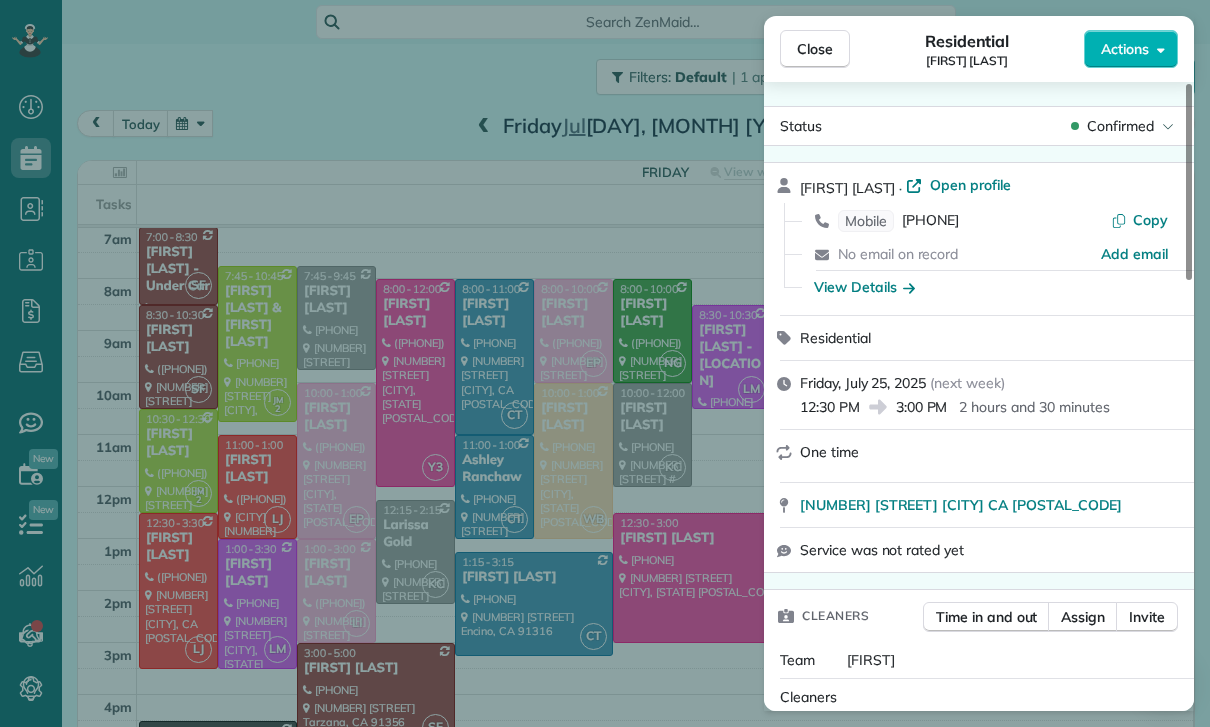 scroll, scrollTop: 157, scrollLeft: 0, axis: vertical 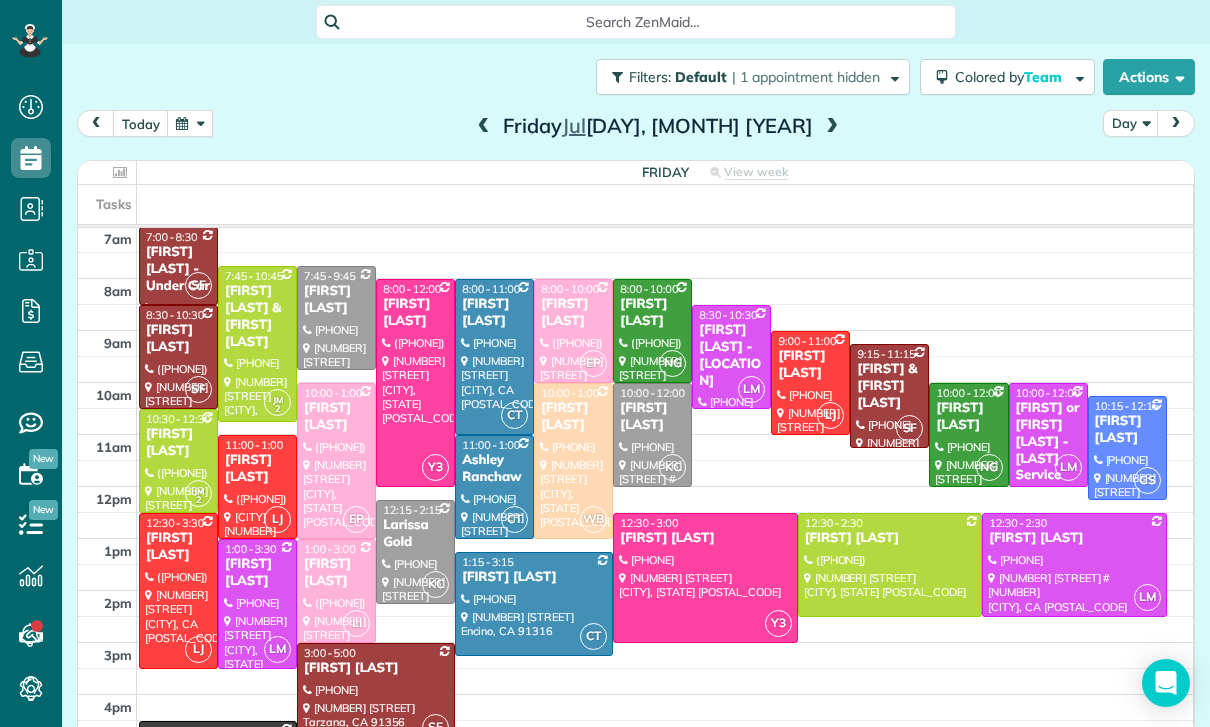 click at bounding box center (190, 123) 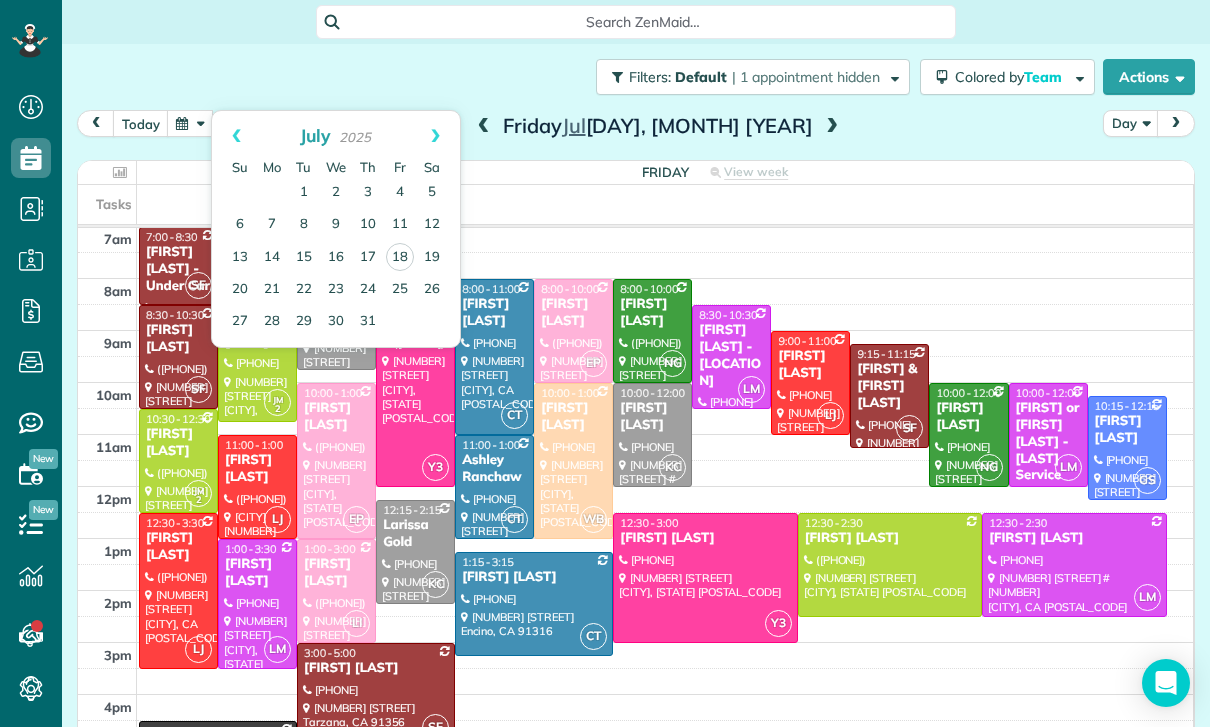 click at bounding box center [190, 123] 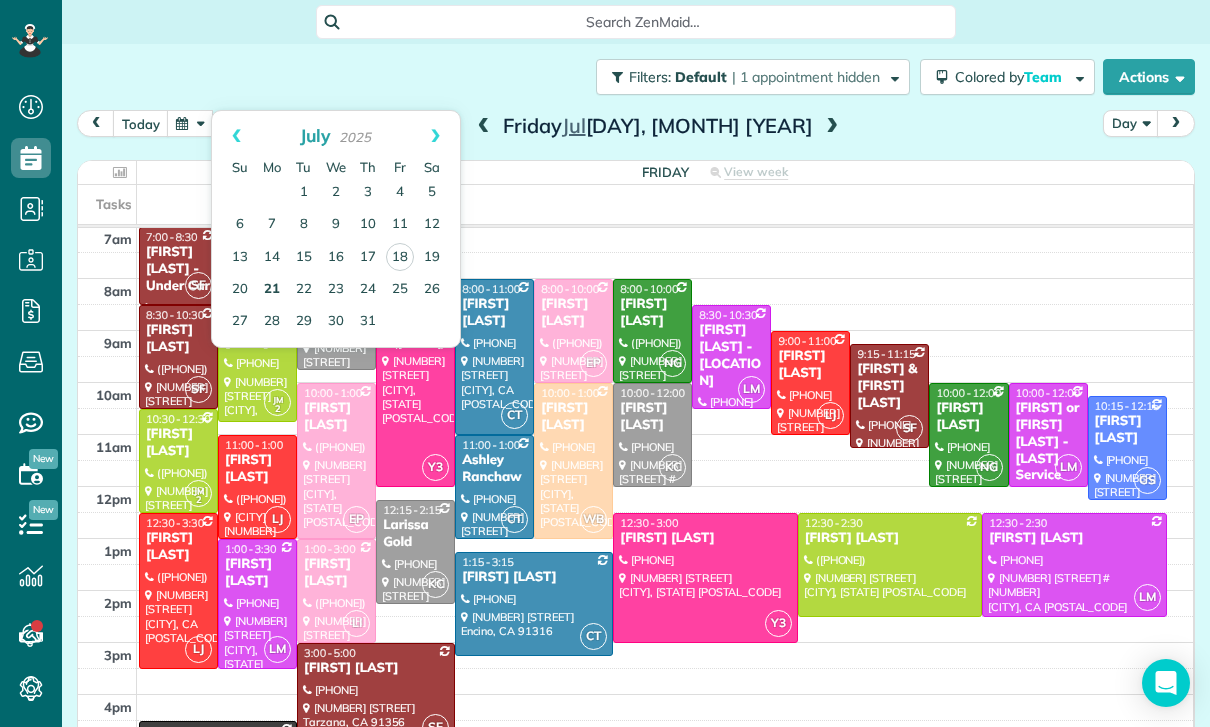 click on "21" at bounding box center [272, 290] 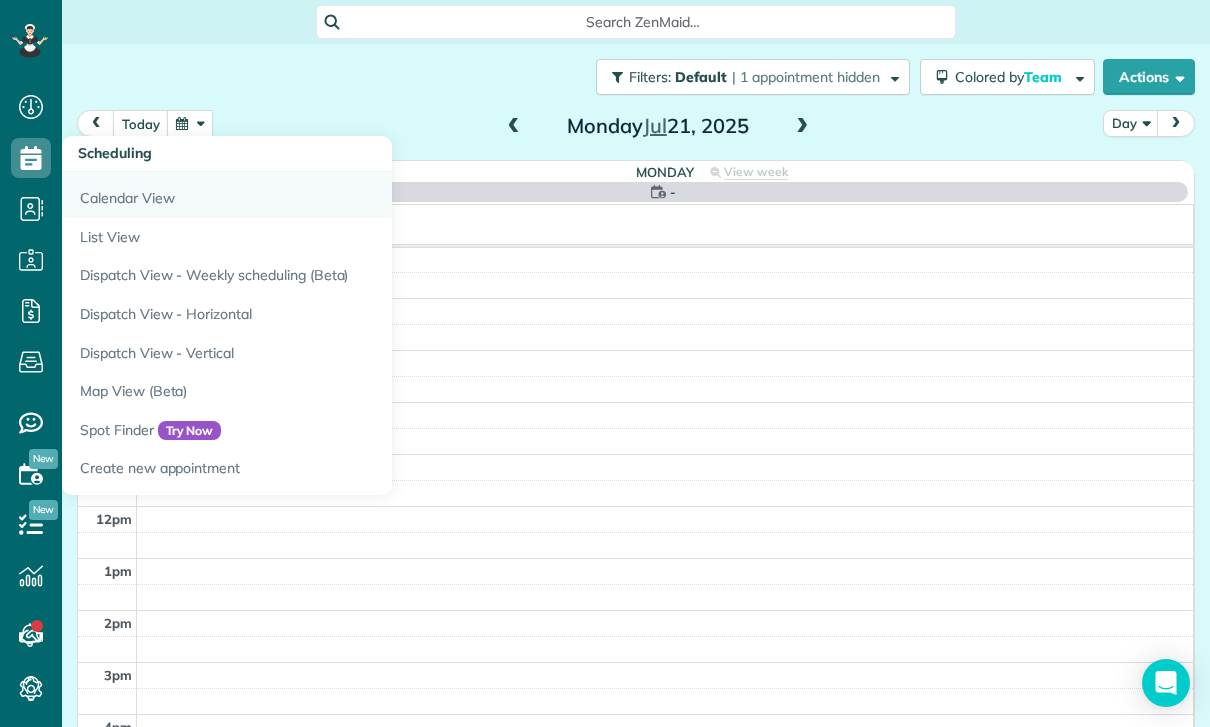 click on "Calendar View" at bounding box center [312, 195] 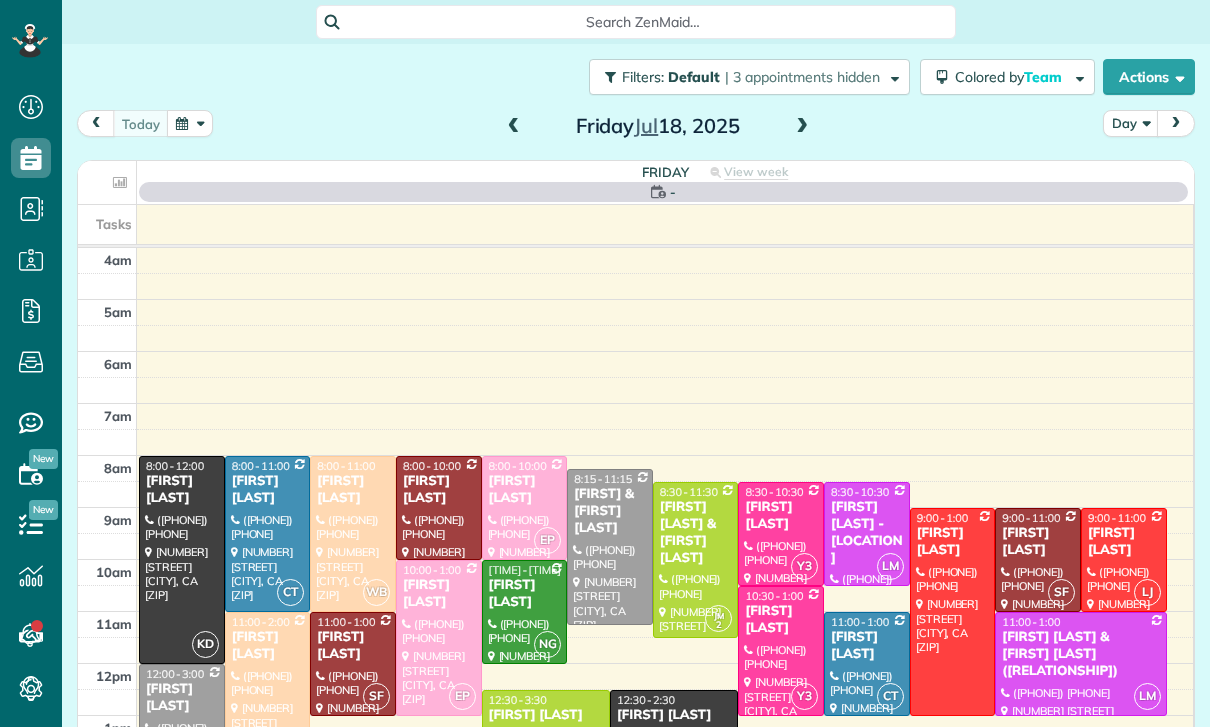 scroll, scrollTop: 0, scrollLeft: 0, axis: both 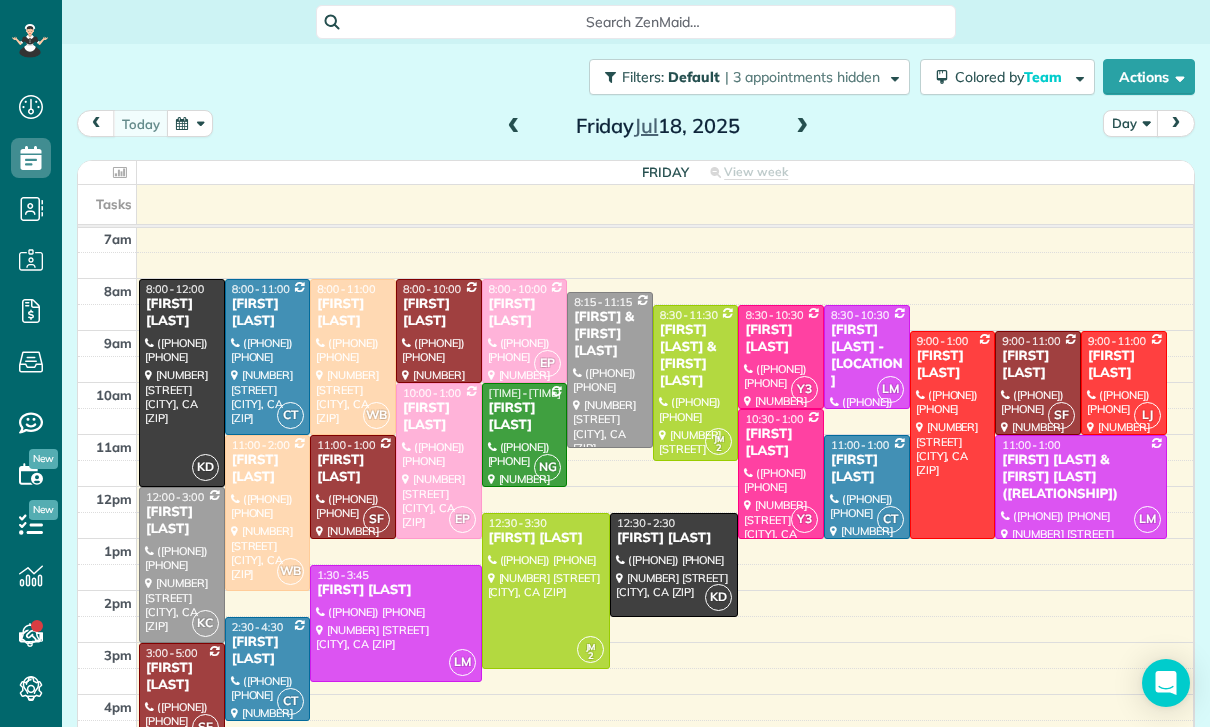 click at bounding box center (190, 123) 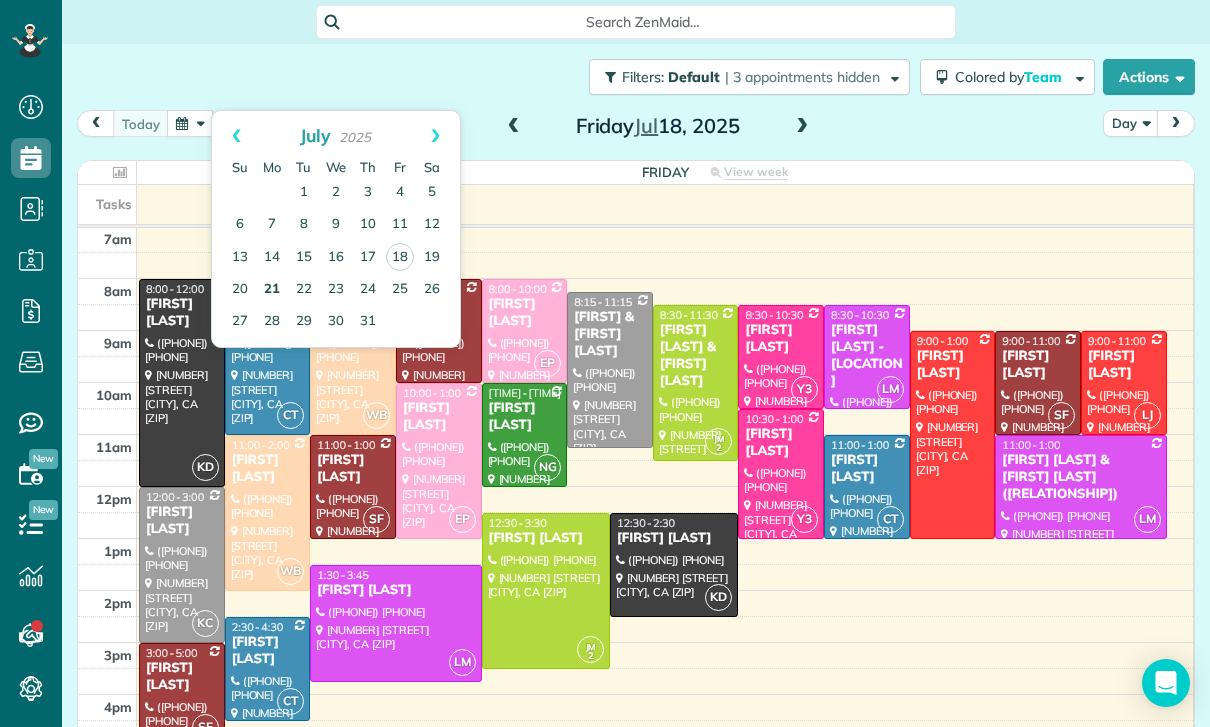click on "21" at bounding box center (272, 290) 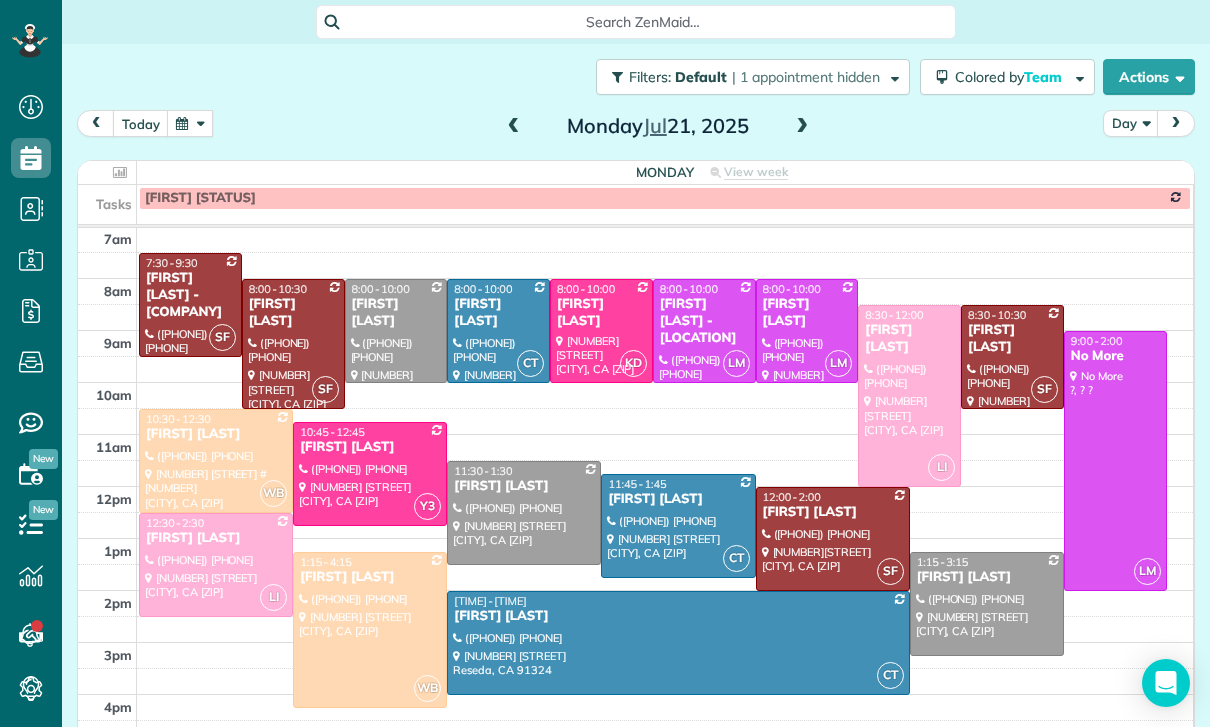 scroll, scrollTop: 157, scrollLeft: 0, axis: vertical 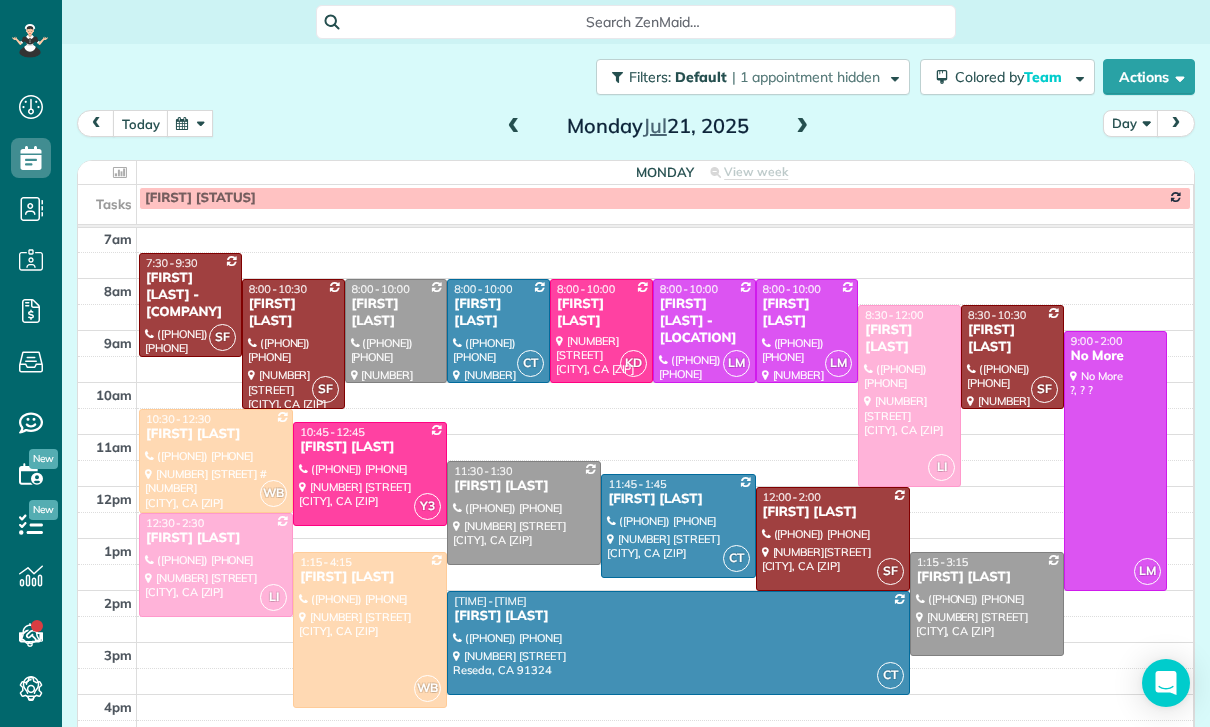 click at bounding box center (514, 127) 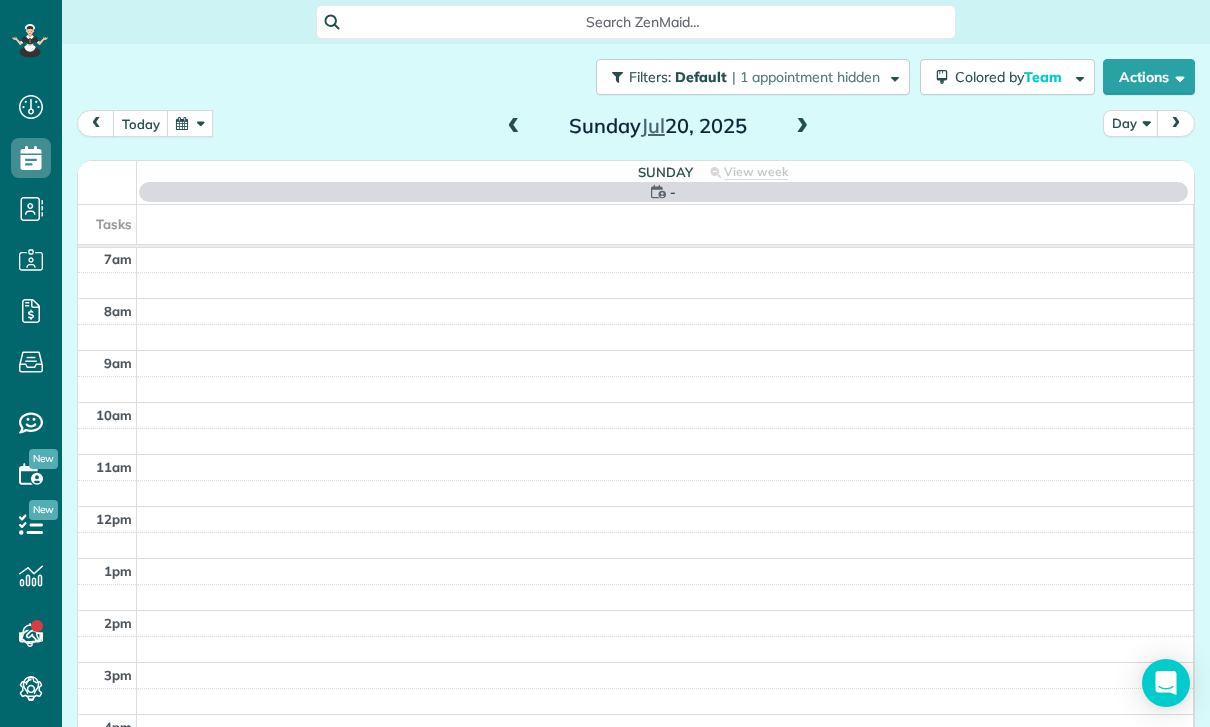 scroll, scrollTop: 157, scrollLeft: 0, axis: vertical 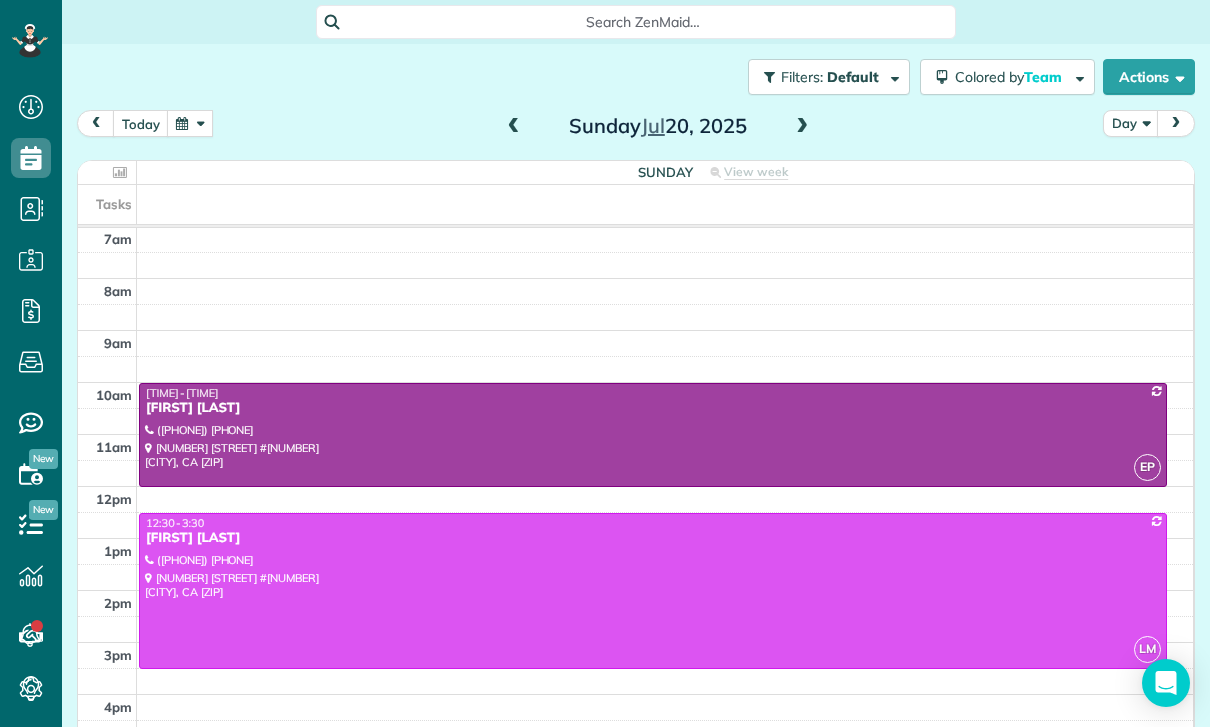 click at bounding box center [653, 435] 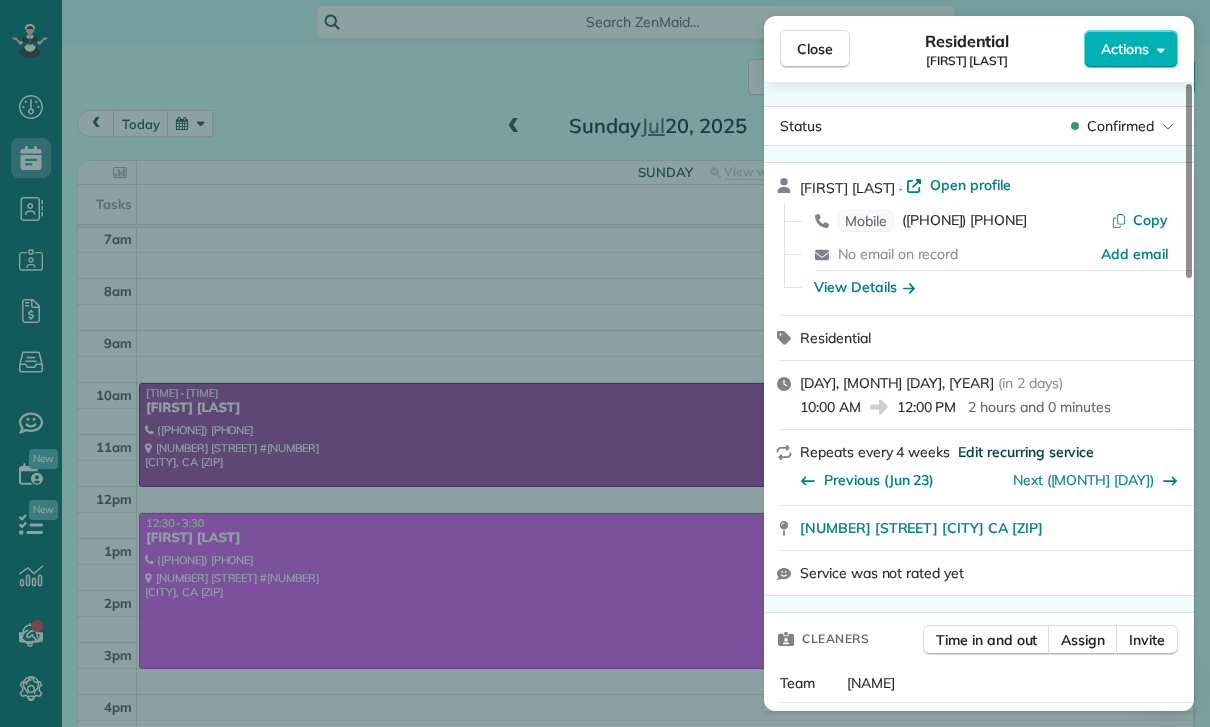 click on "Edit recurring service" at bounding box center (1026, 452) 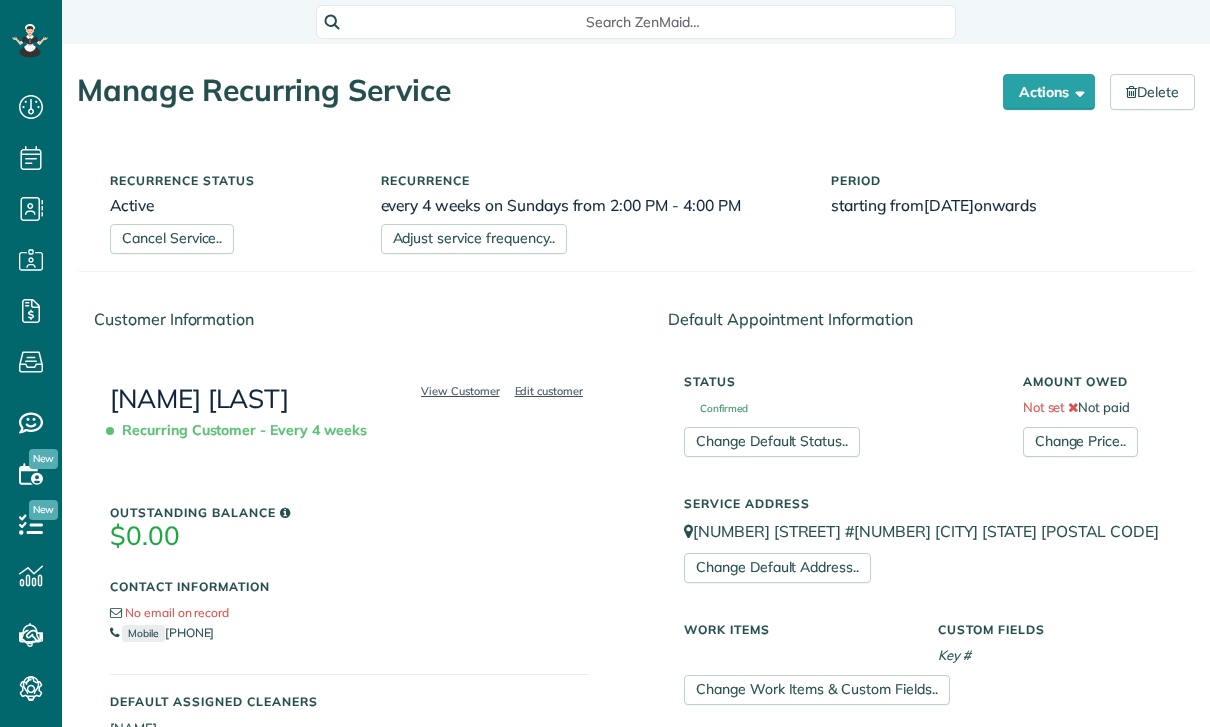 scroll, scrollTop: 0, scrollLeft: 0, axis: both 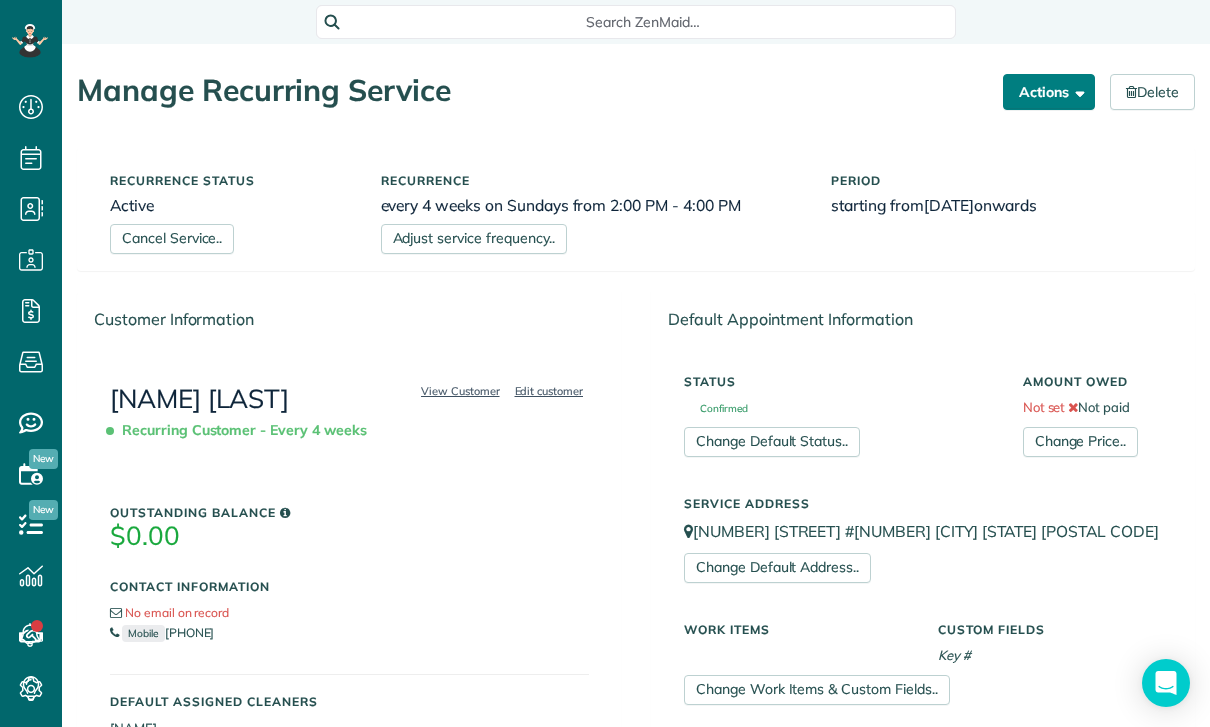 click on "Actions" at bounding box center (1049, 92) 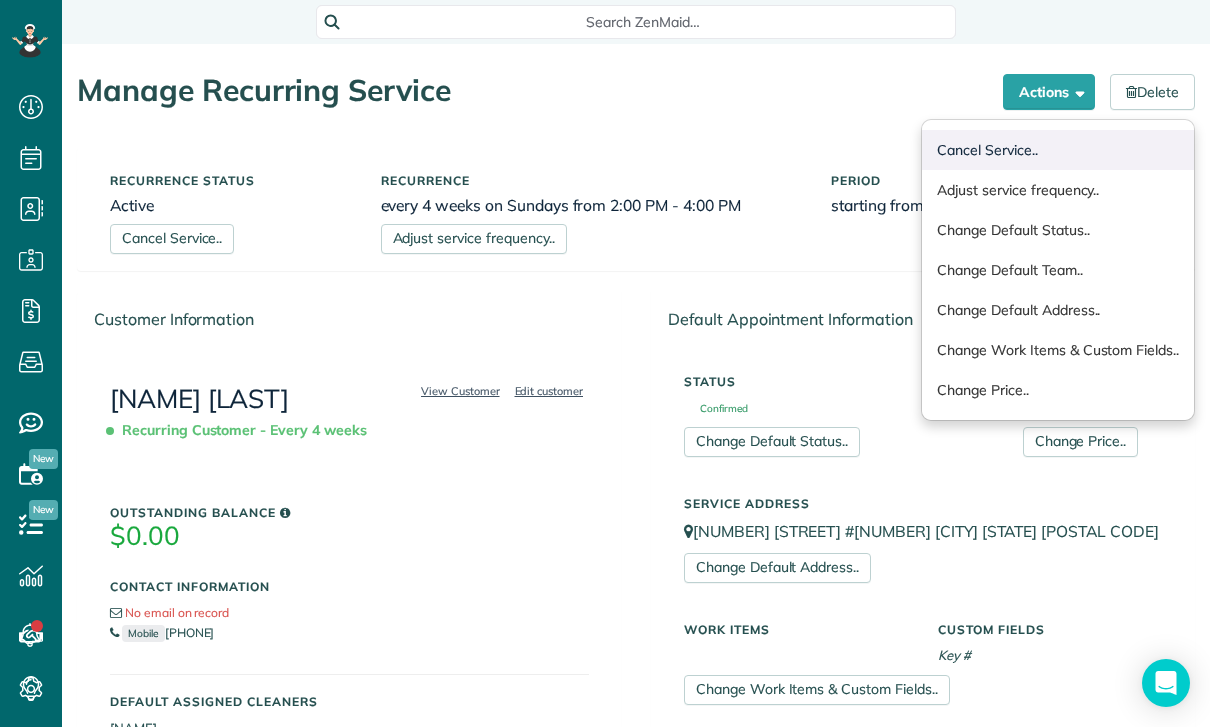 click on "Cancel Service.." at bounding box center (1058, 150) 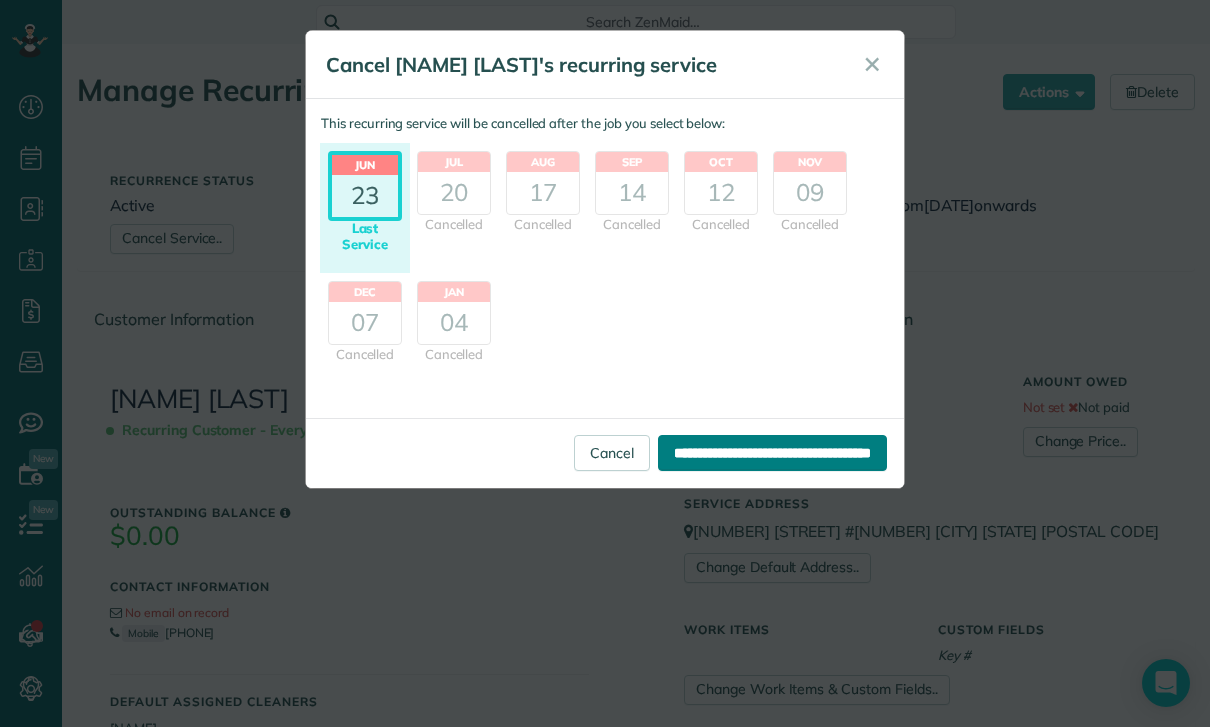 click on "**********" at bounding box center (772, 453) 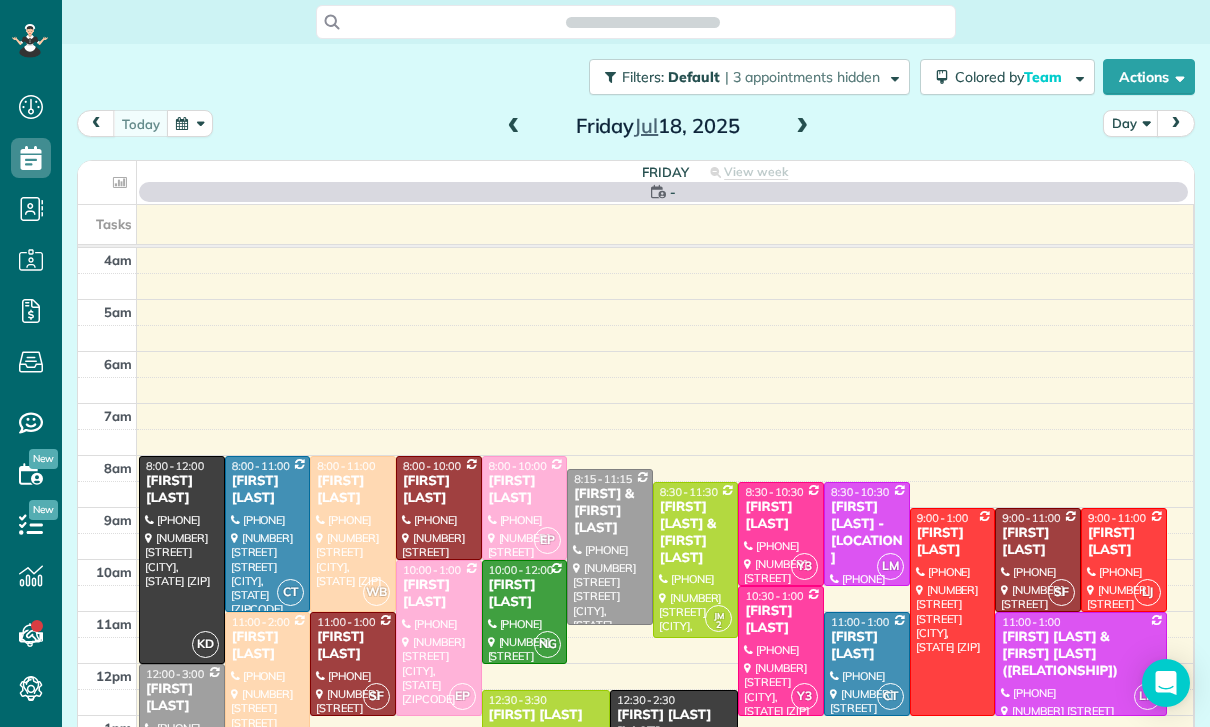 scroll, scrollTop: 0, scrollLeft: 0, axis: both 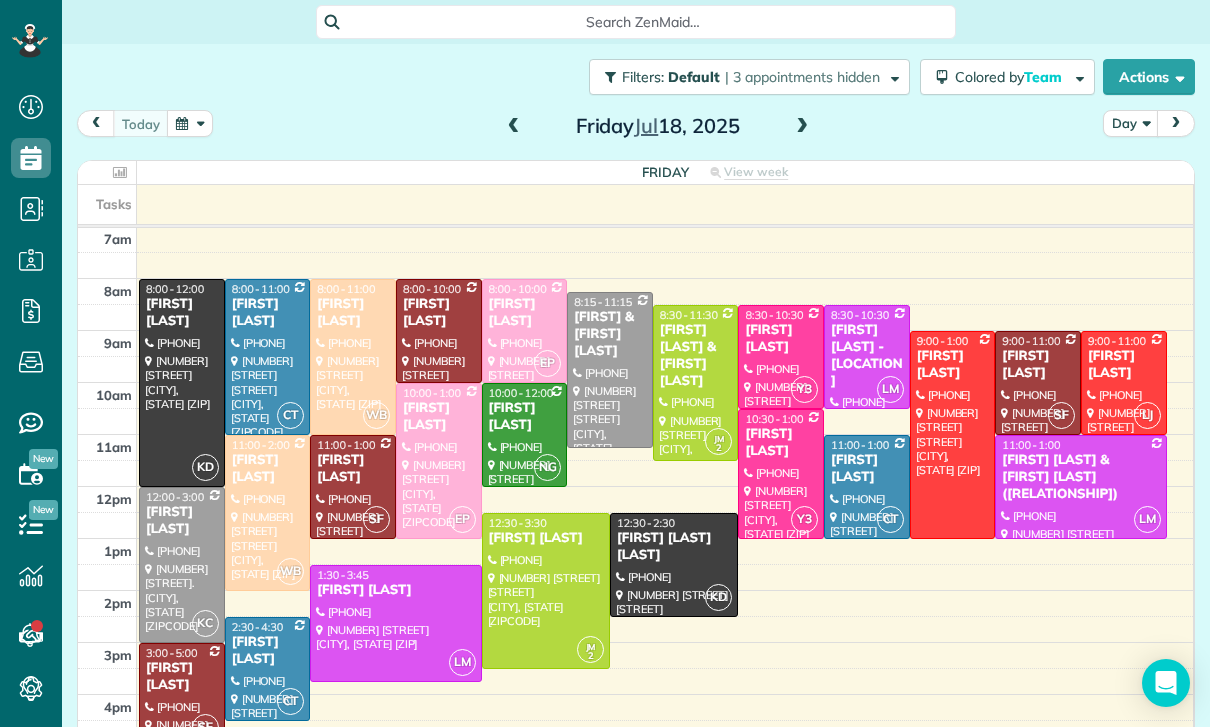 click at bounding box center [190, 123] 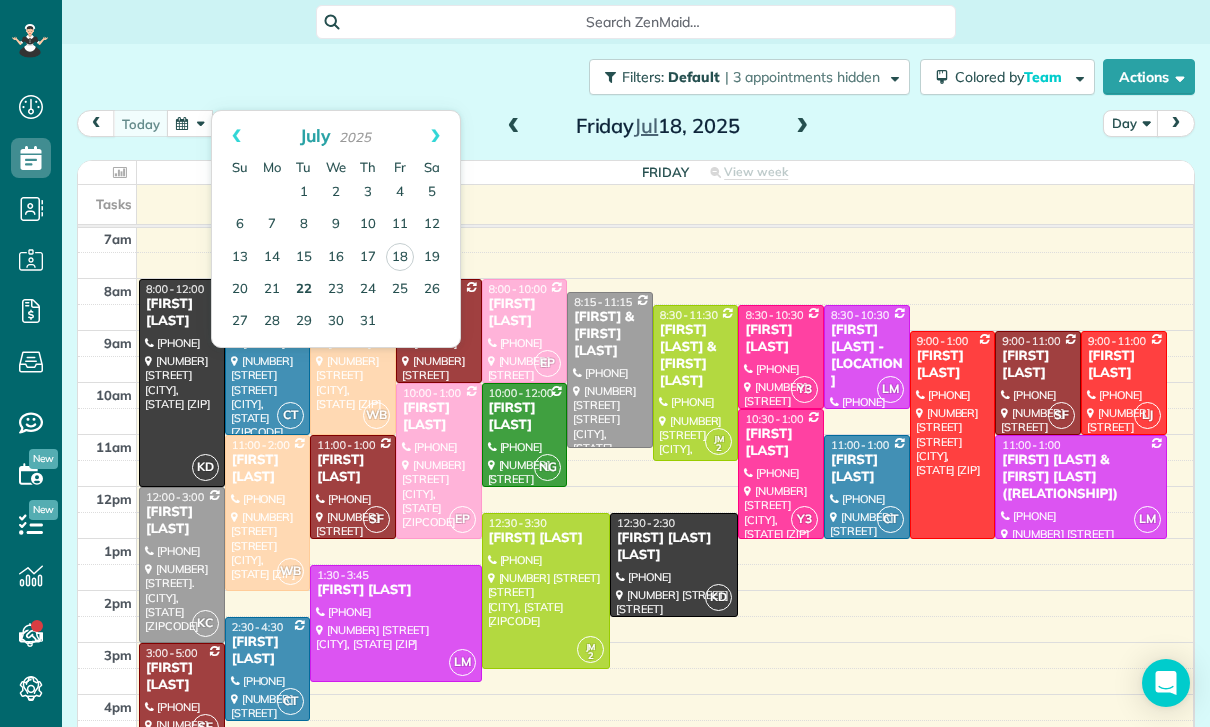 click on "22" at bounding box center (304, 290) 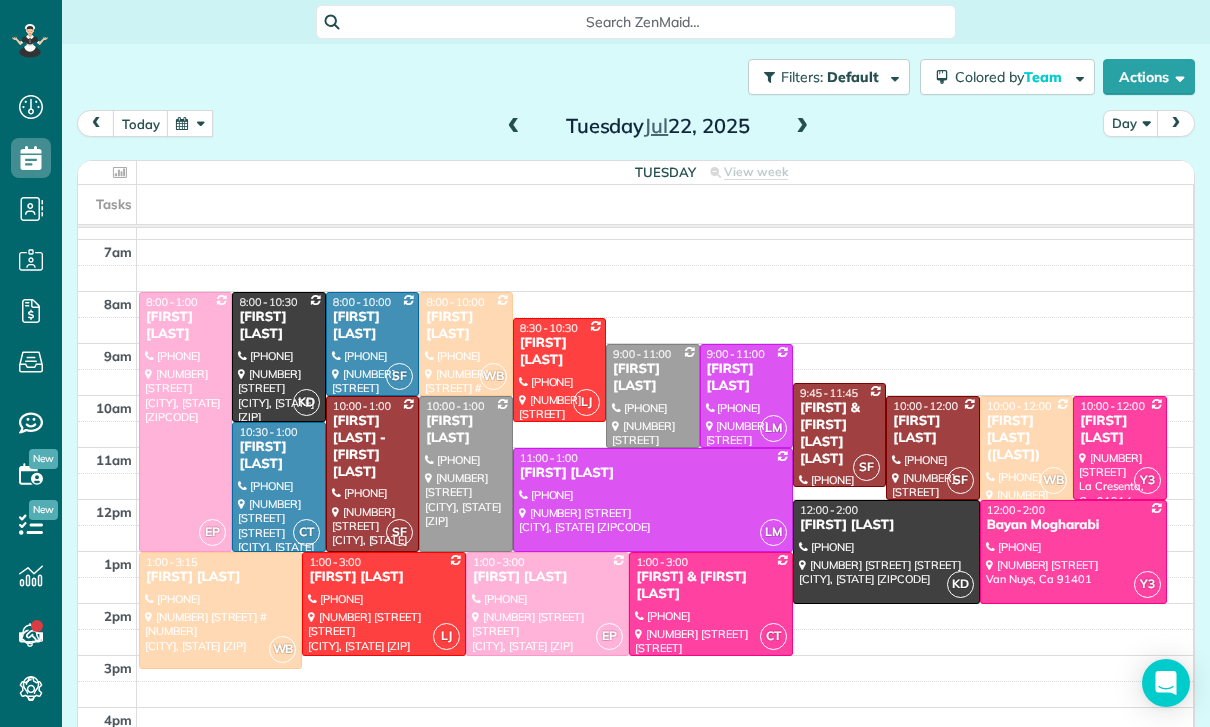 scroll, scrollTop: 157, scrollLeft: 0, axis: vertical 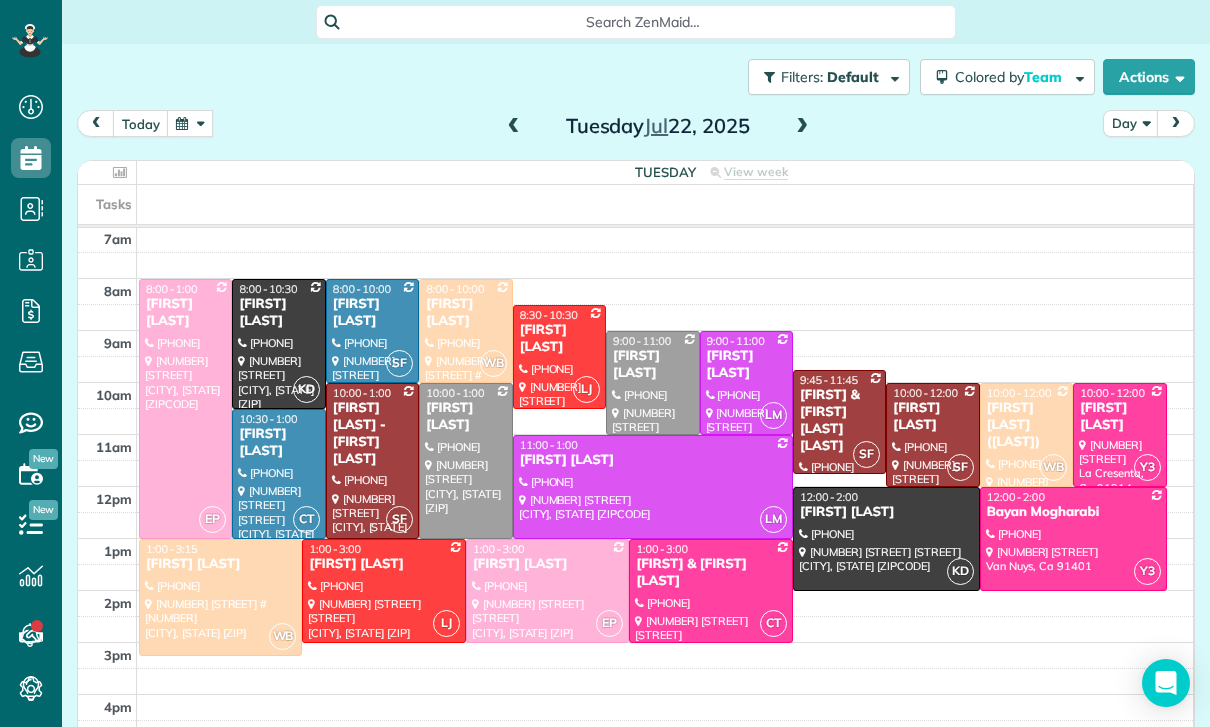 click at bounding box center [190, 123] 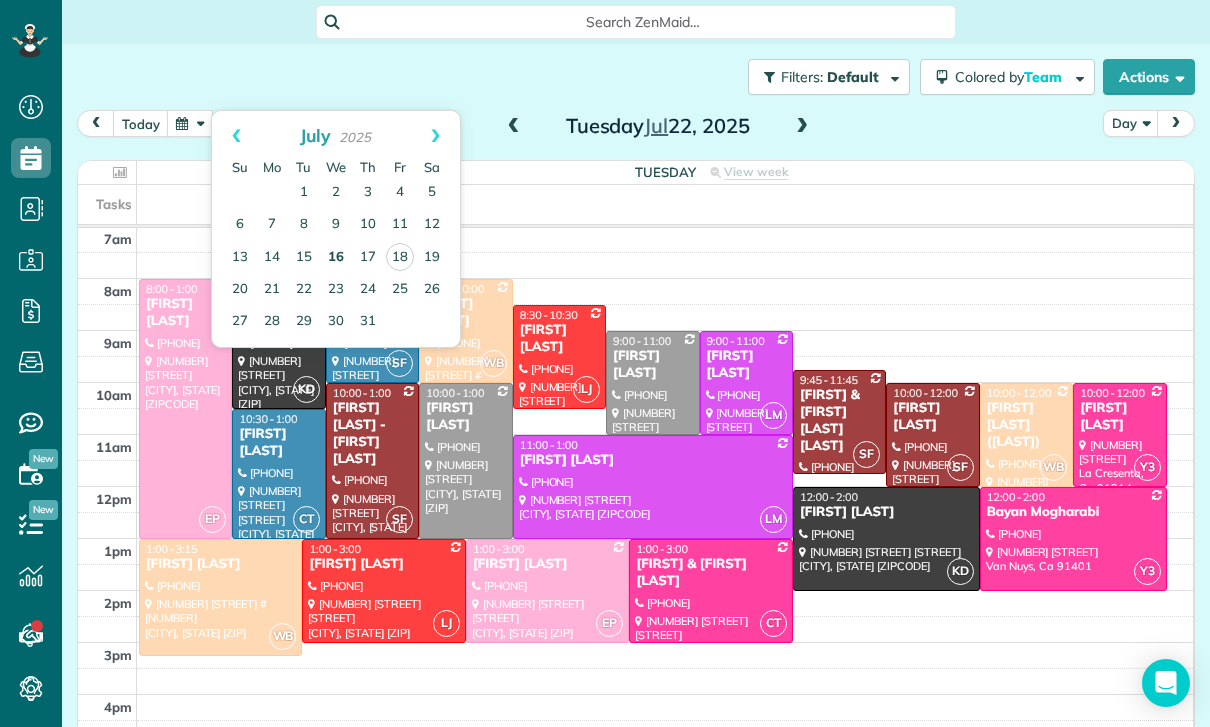 click on "16" at bounding box center (336, 258) 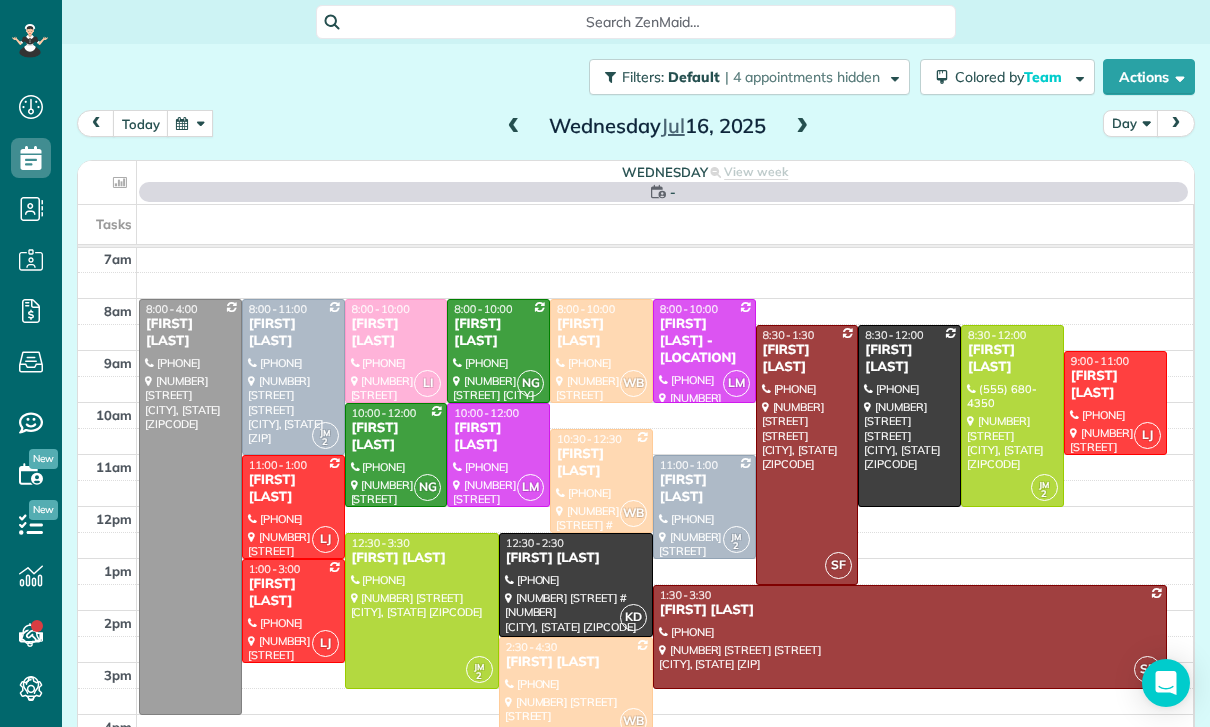 scroll, scrollTop: 157, scrollLeft: 0, axis: vertical 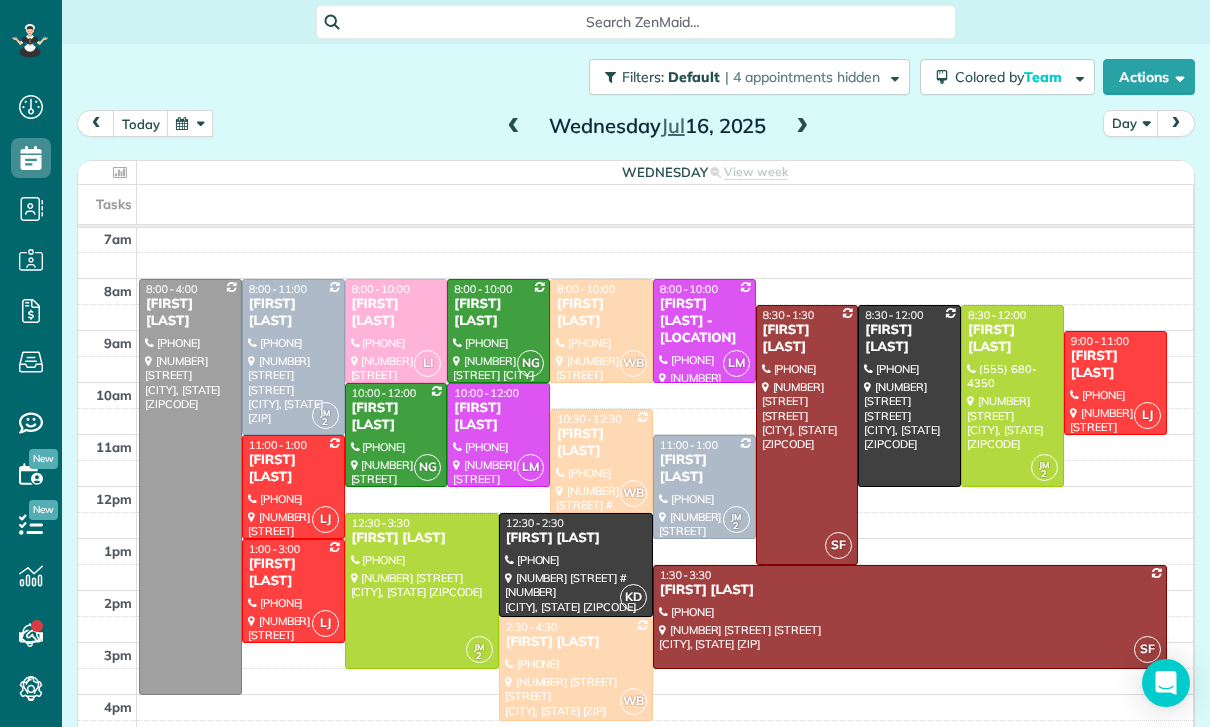 click at bounding box center [190, 123] 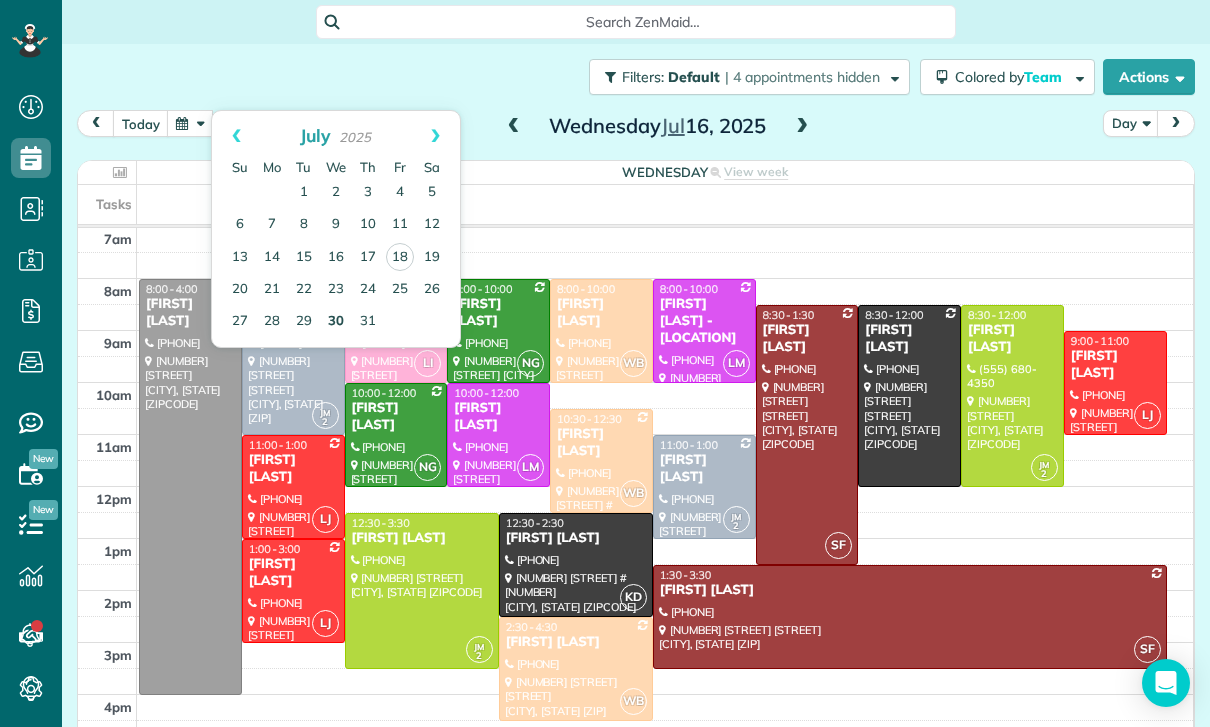 click on "30" at bounding box center [336, 322] 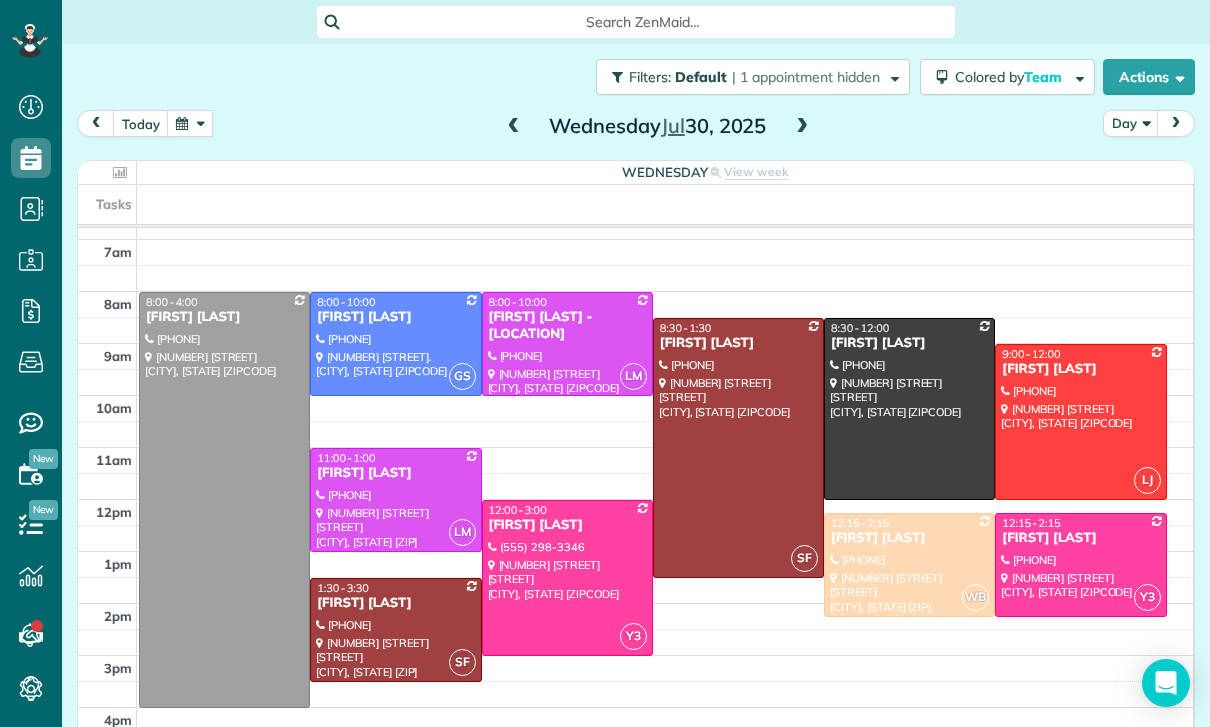 scroll, scrollTop: 157, scrollLeft: 0, axis: vertical 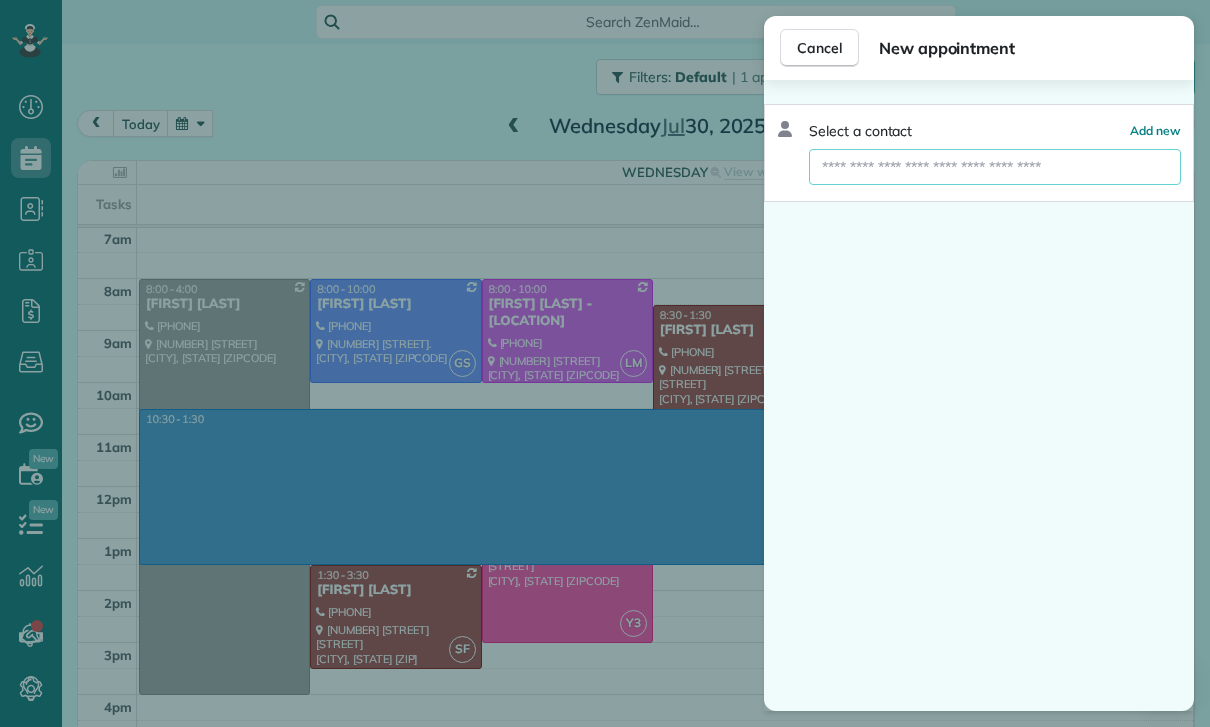 click at bounding box center [995, 167] 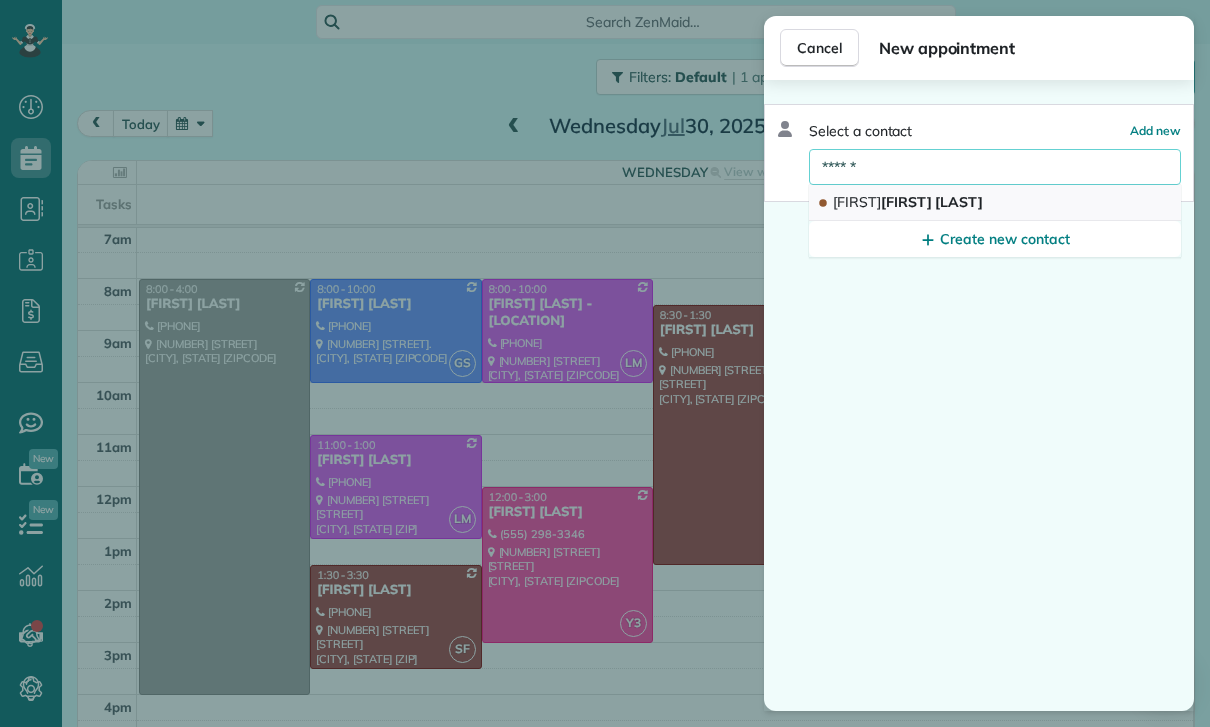 type on "******" 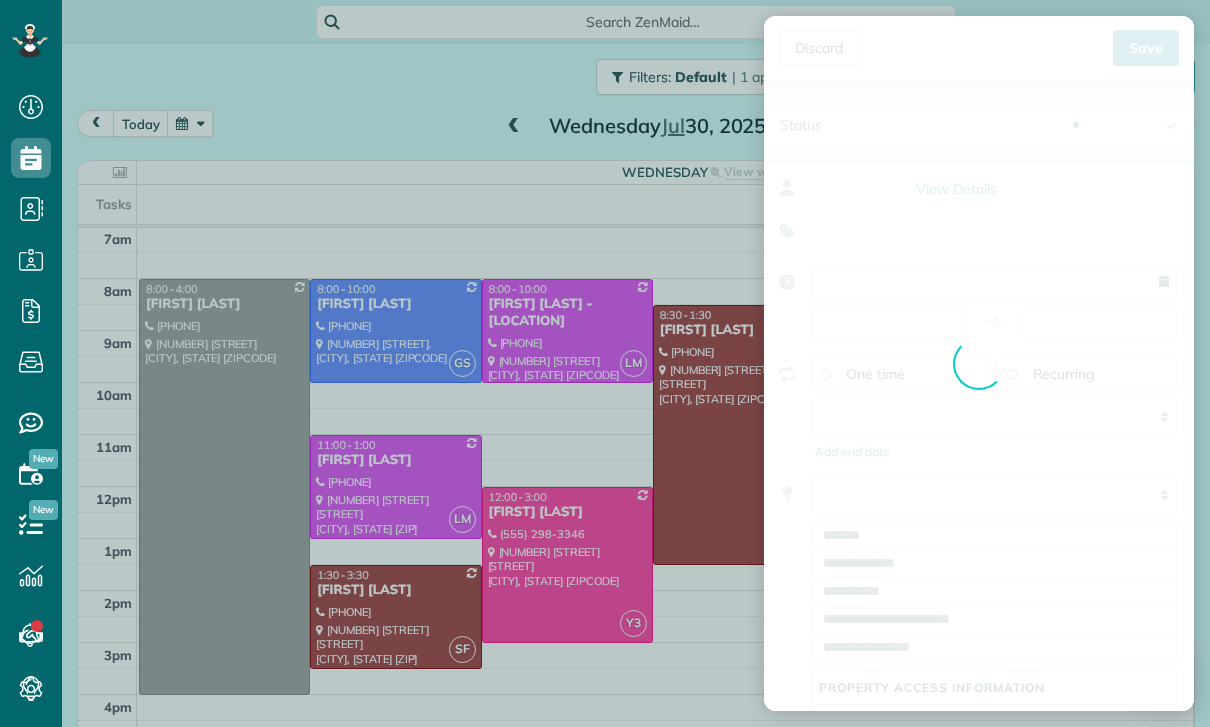 type on "**********" 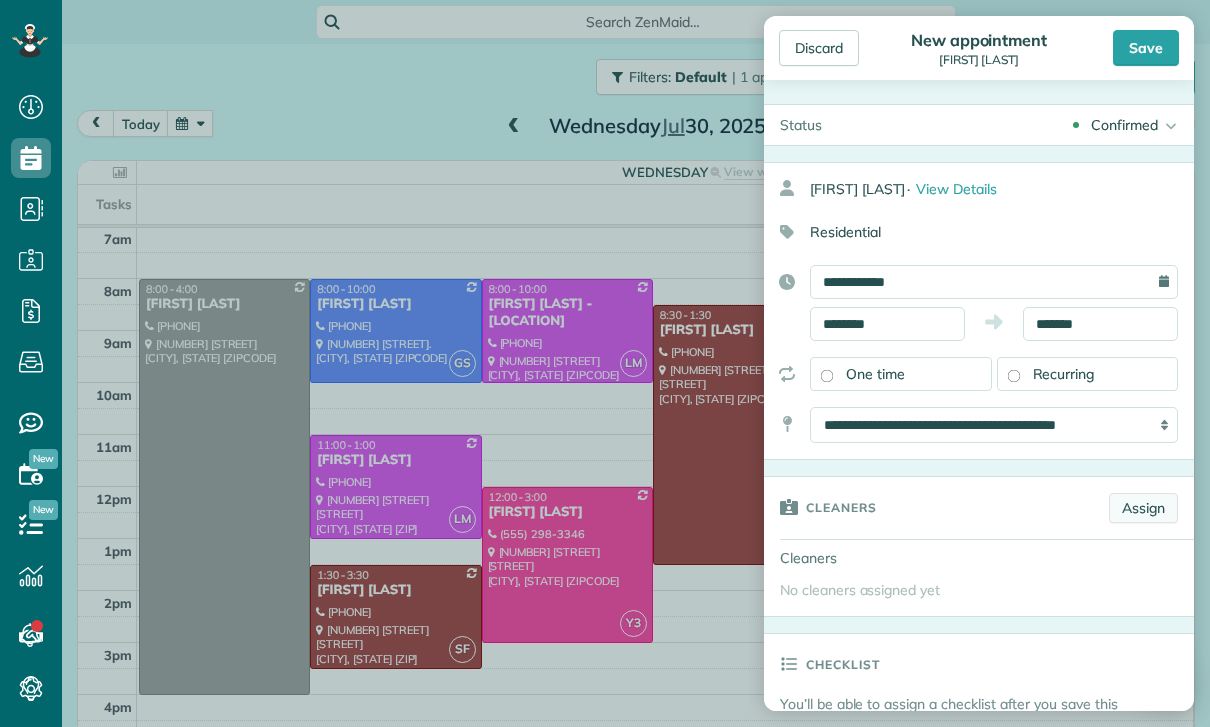 click on "Assign" at bounding box center [1143, 508] 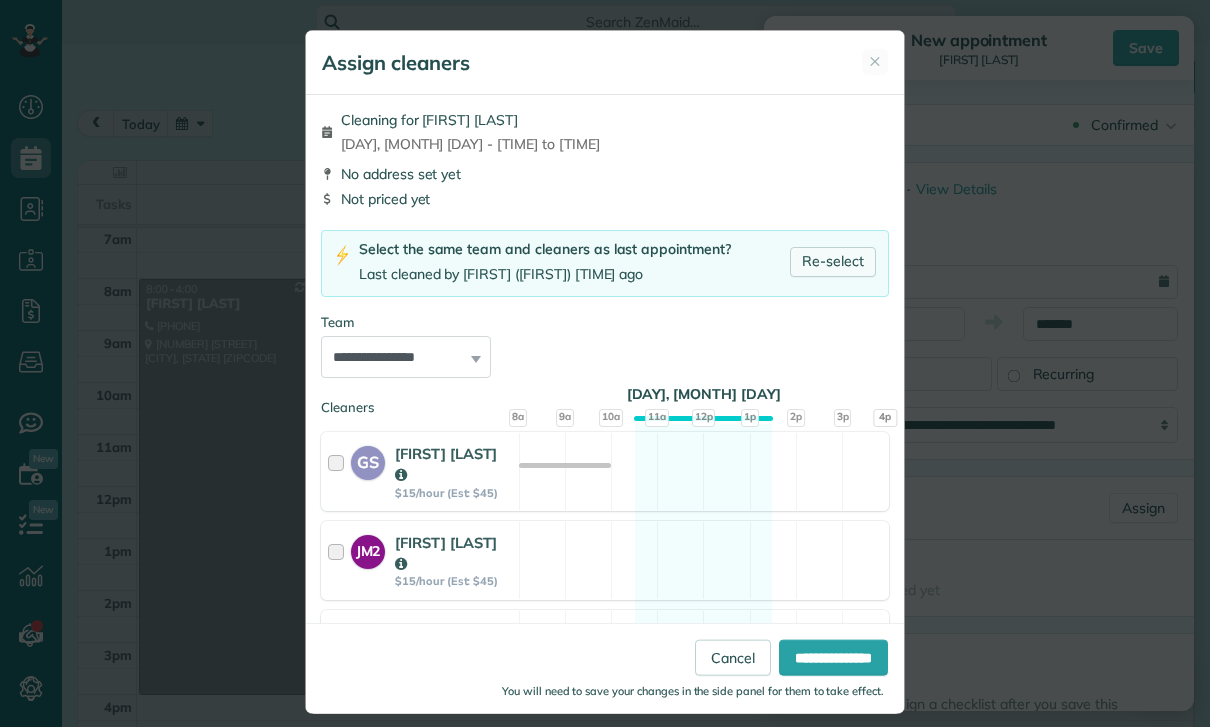 click on "Re-select" at bounding box center (833, 262) 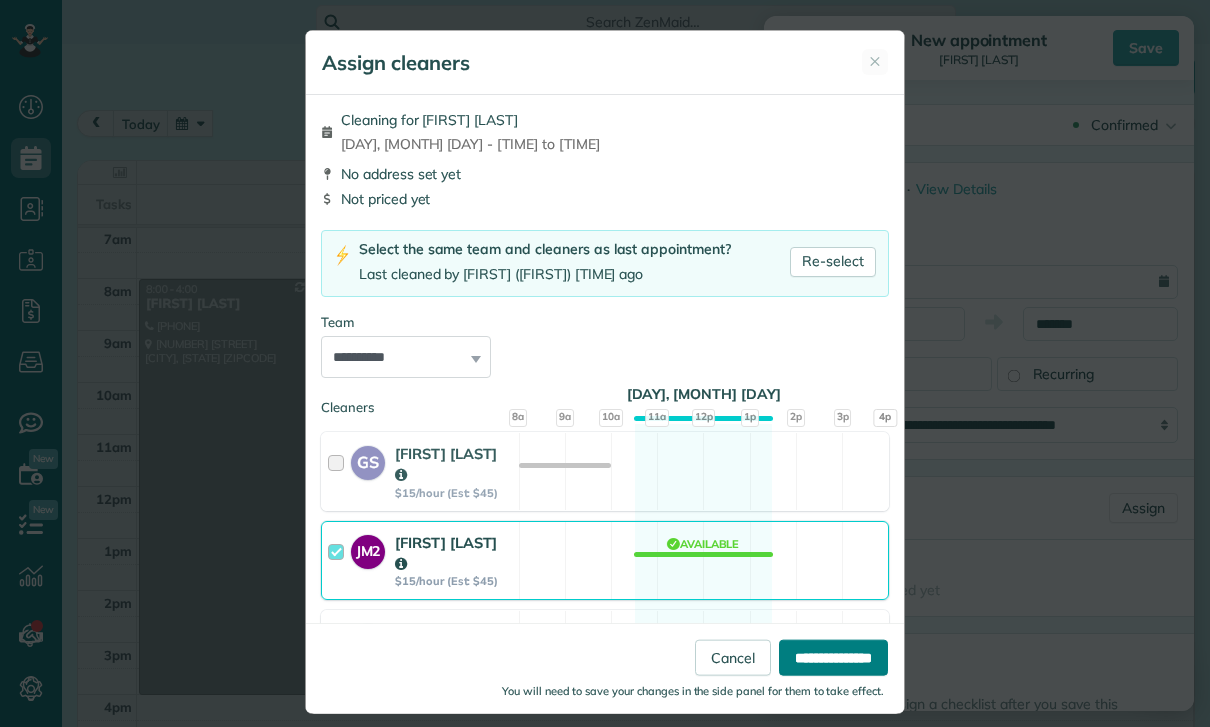 click on "**********" at bounding box center (833, 658) 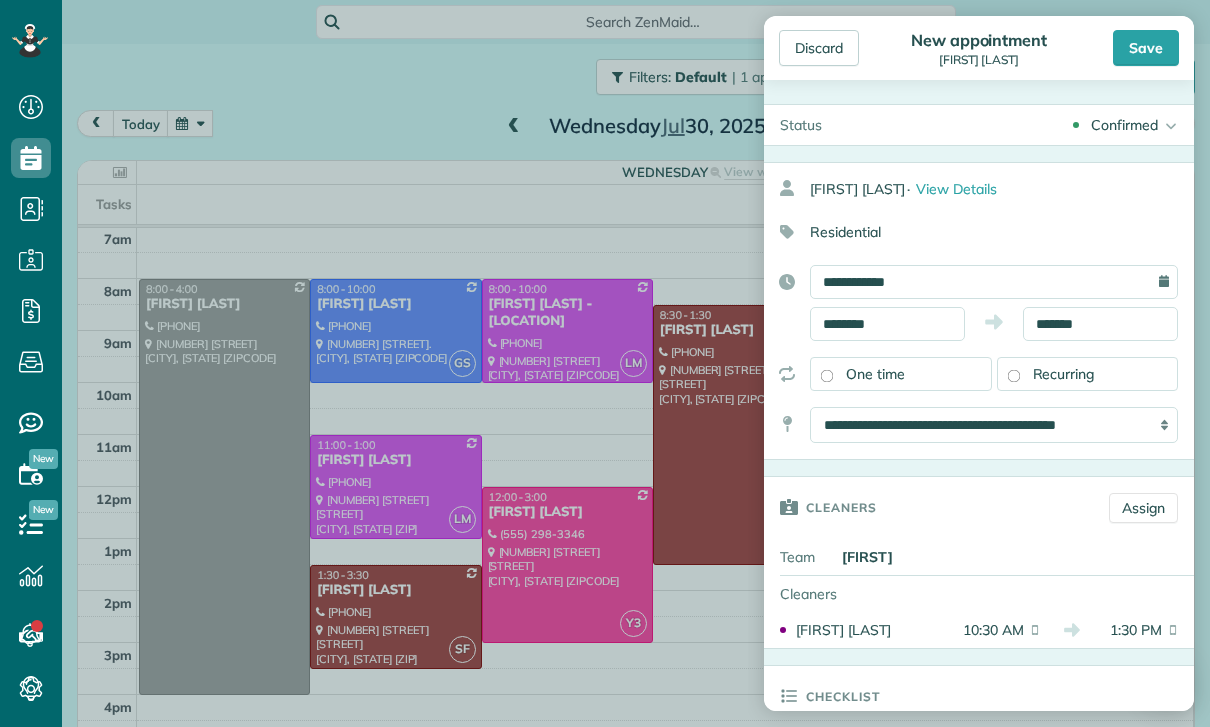 click on "Recurring" at bounding box center [1064, 374] 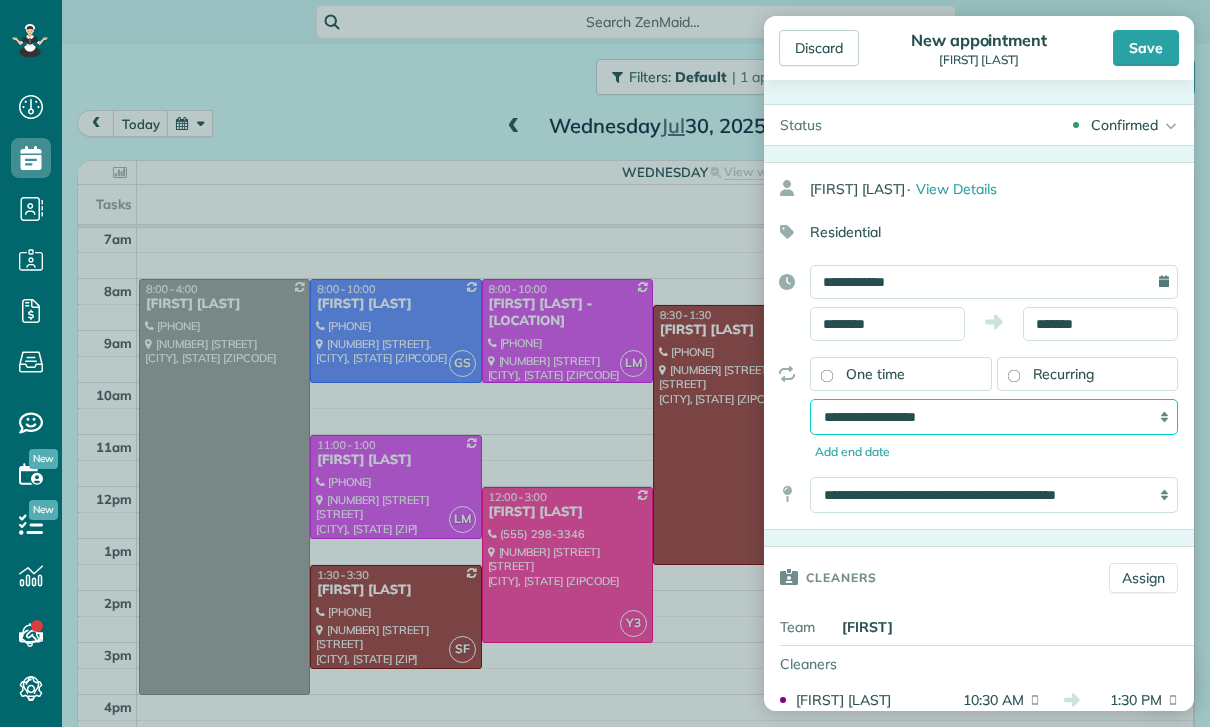 click on "**********" at bounding box center (994, 417) 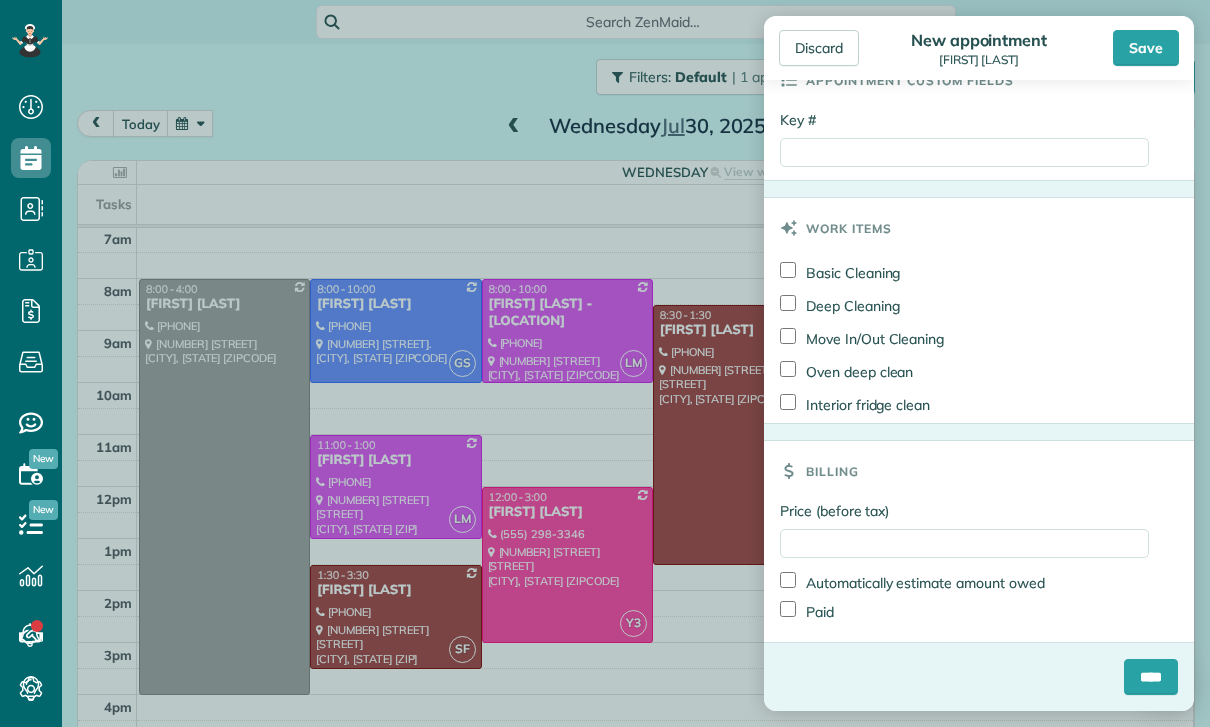 scroll, scrollTop: 1130, scrollLeft: 0, axis: vertical 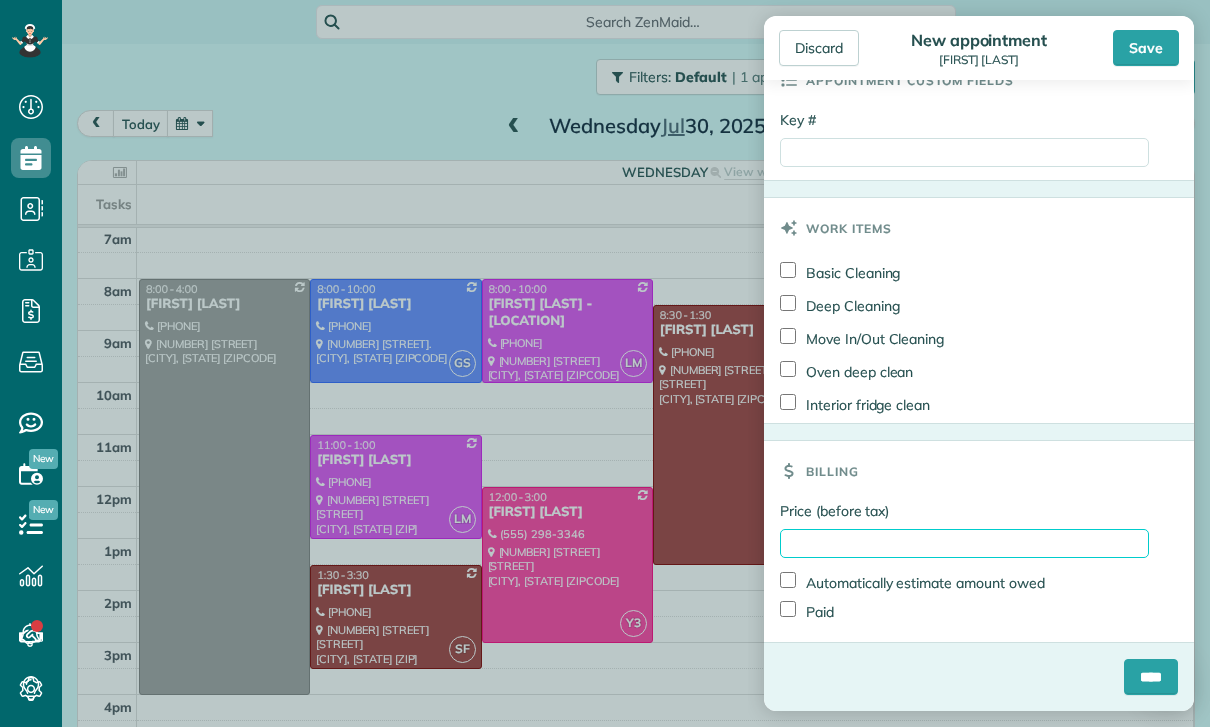 click on "Price (before tax)" at bounding box center (964, 543) 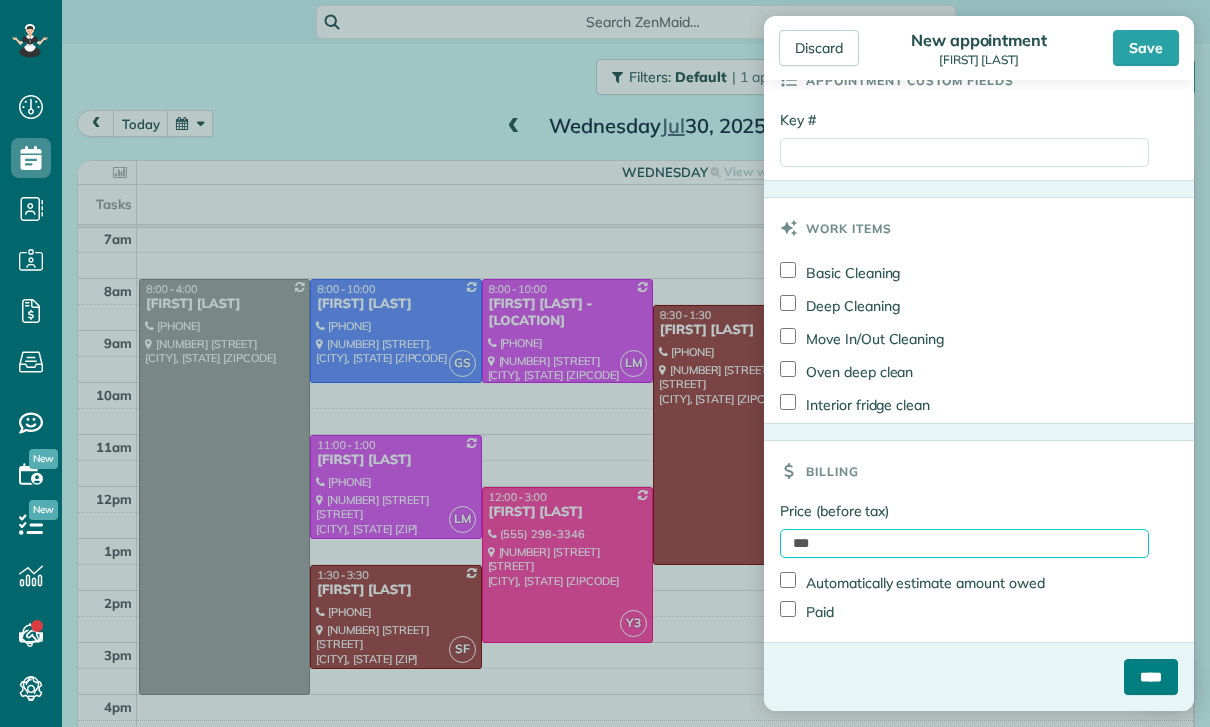 type on "***" 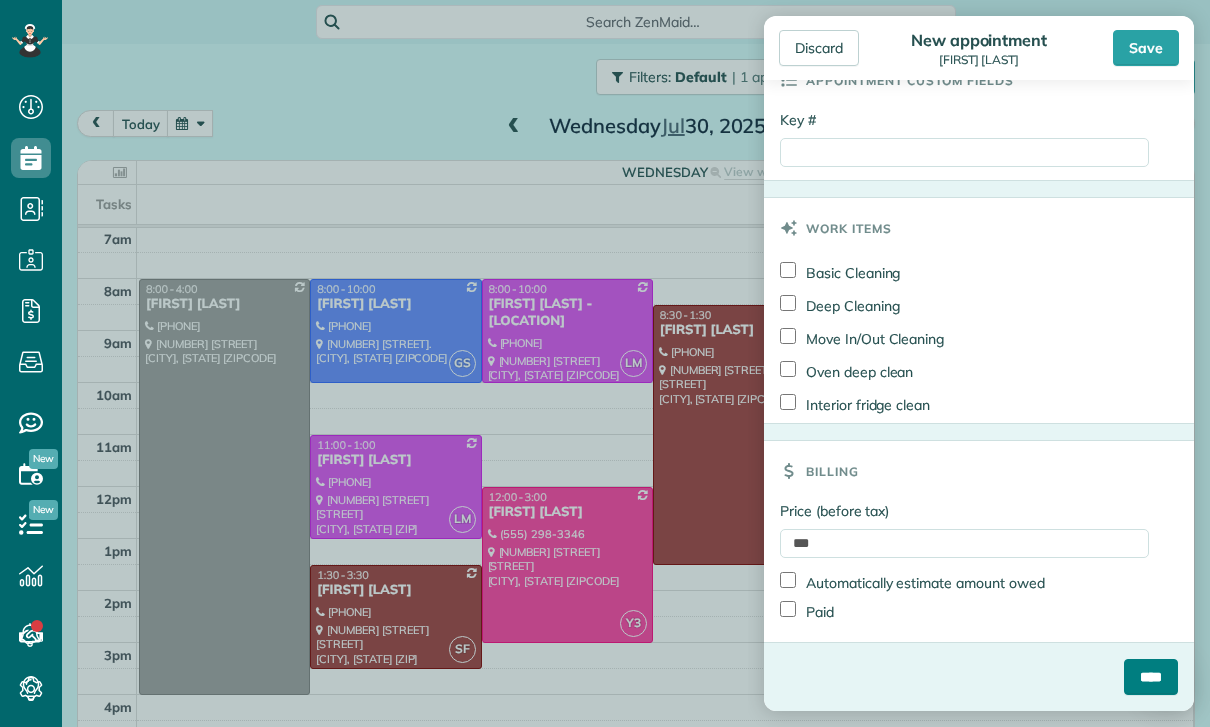 click on "****" at bounding box center (1151, 677) 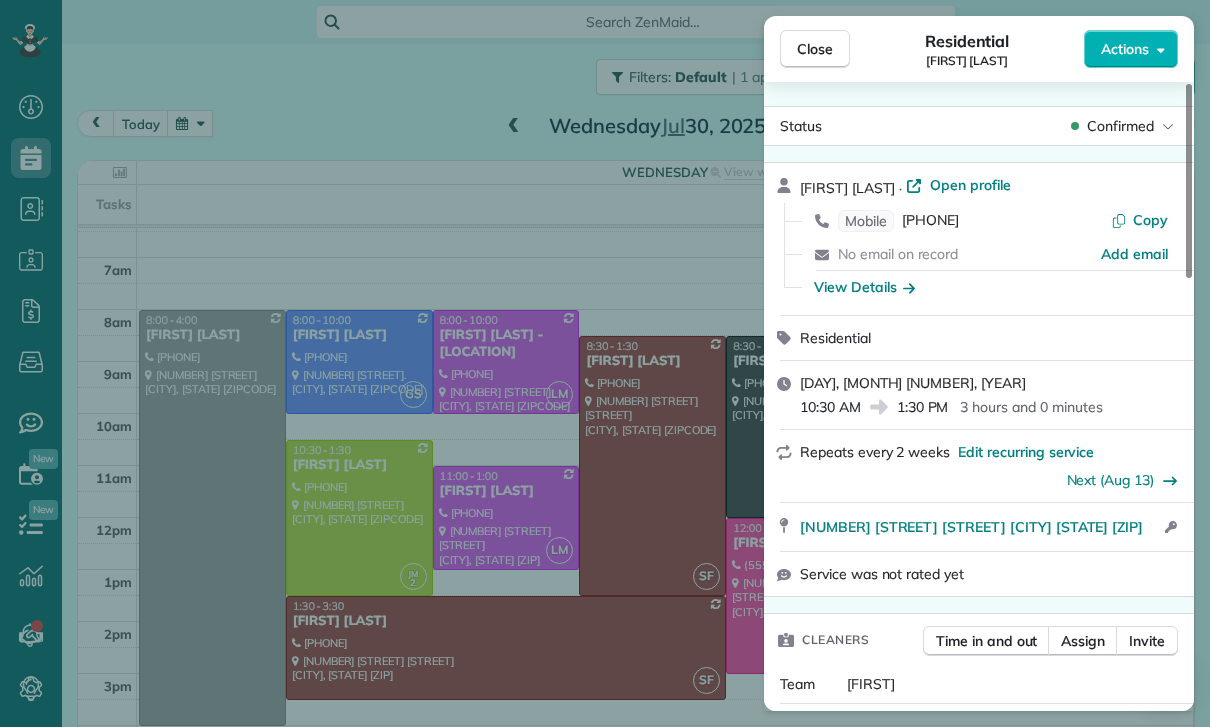 scroll, scrollTop: 157, scrollLeft: 0, axis: vertical 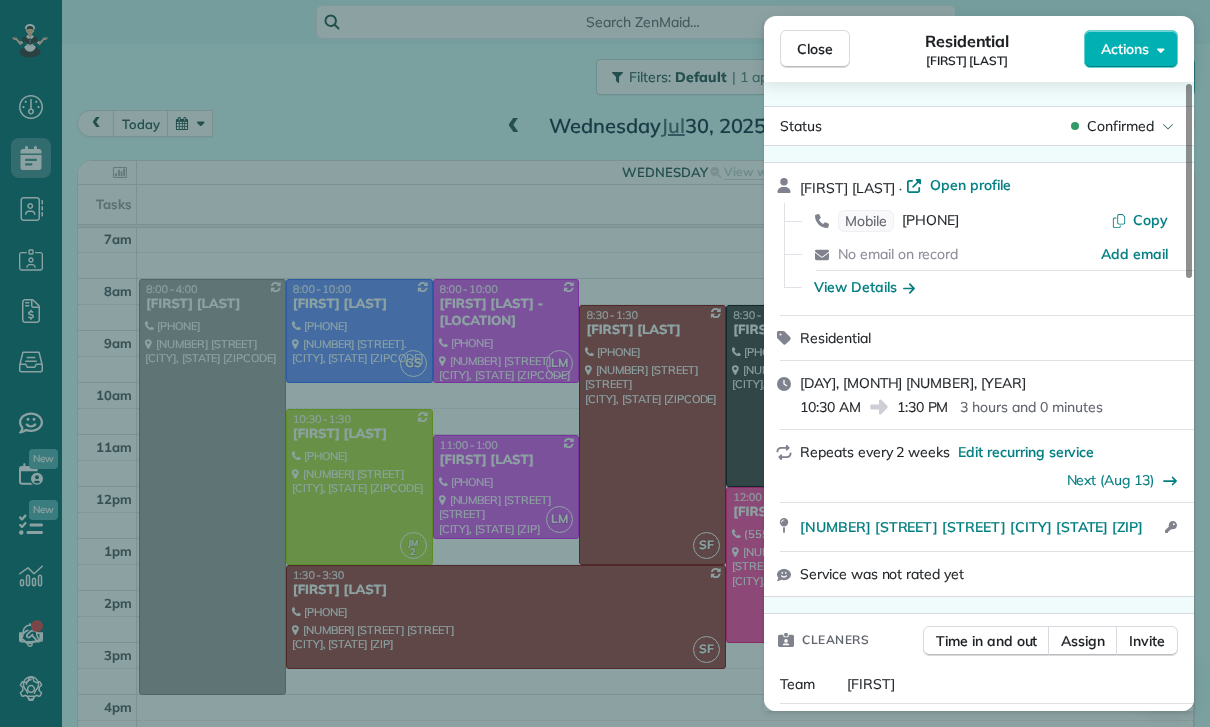 click on "Close Residential [FIRST] [LAST] Actions Status Confirmed [FIRST] [LAST] · Open profile Mobile [PHONE] Copy No email on record Add email View Details Residential [DAY], [MONTH] [DAY], [YEAR] [TIME] [TIME] [DURATION] Repeats every 2 weeks Edit recurring service Next ([MONTH] [DAY]) [NUMBER] [STREET] [CITY] [STATE] [ZIPCODE] Open access information Service was not rated yet Cleaners Time in and out Assign Invite Team [FIRST] Cleaners [FIRST]   [LAST] [TIME] [TIME] Checklist Try Now Keep this appointment up to your standards. Stay on top of every detail, keep your cleaners organised, and your client happy. Assign a checklist Watch a 5 min demo Billing Billing actions Price $[PRICE] Overcharge $[PRICE] Discount $[PRICE] Coupon discount - Primary tax - Secondary tax - Total appointment price $[PRICE] Tips collected New feature! $[PRICE] Unpaid Mark as paid Total including tip $[PRICE] Get paid online in no-time! Send an invoice and reward your cleaners with tips Charge customer credit card Key # - Notes 0" at bounding box center (605, 363) 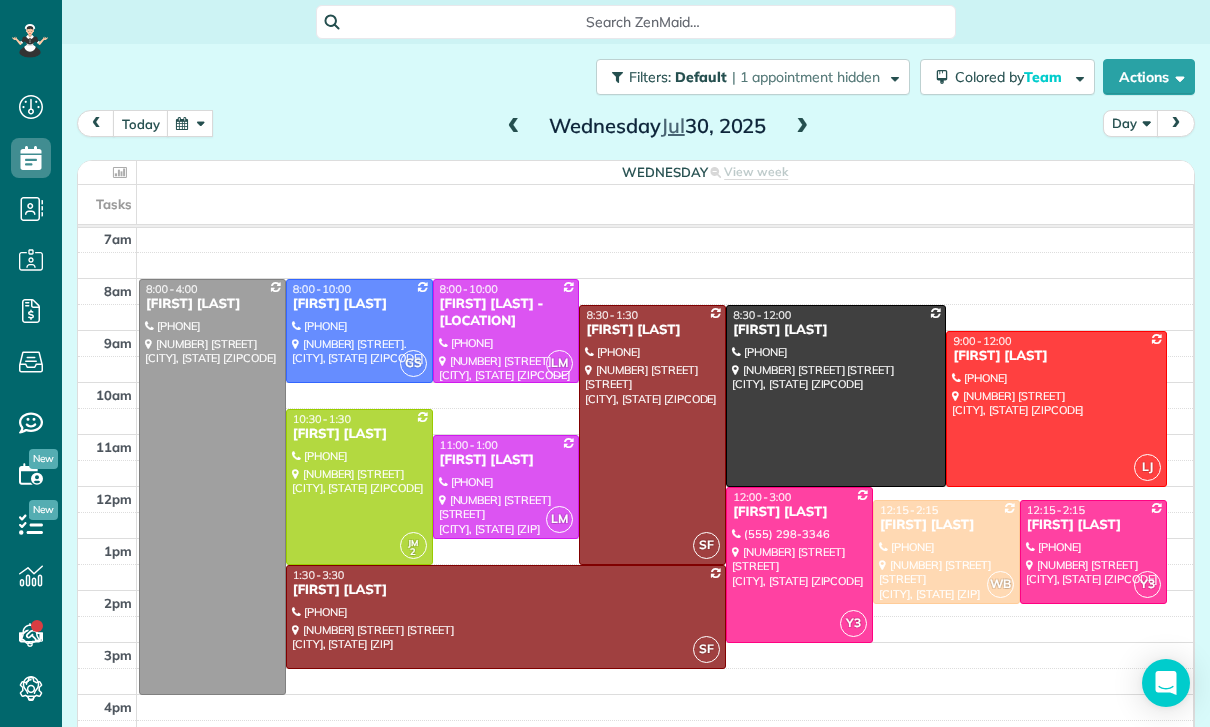 click at bounding box center (190, 123) 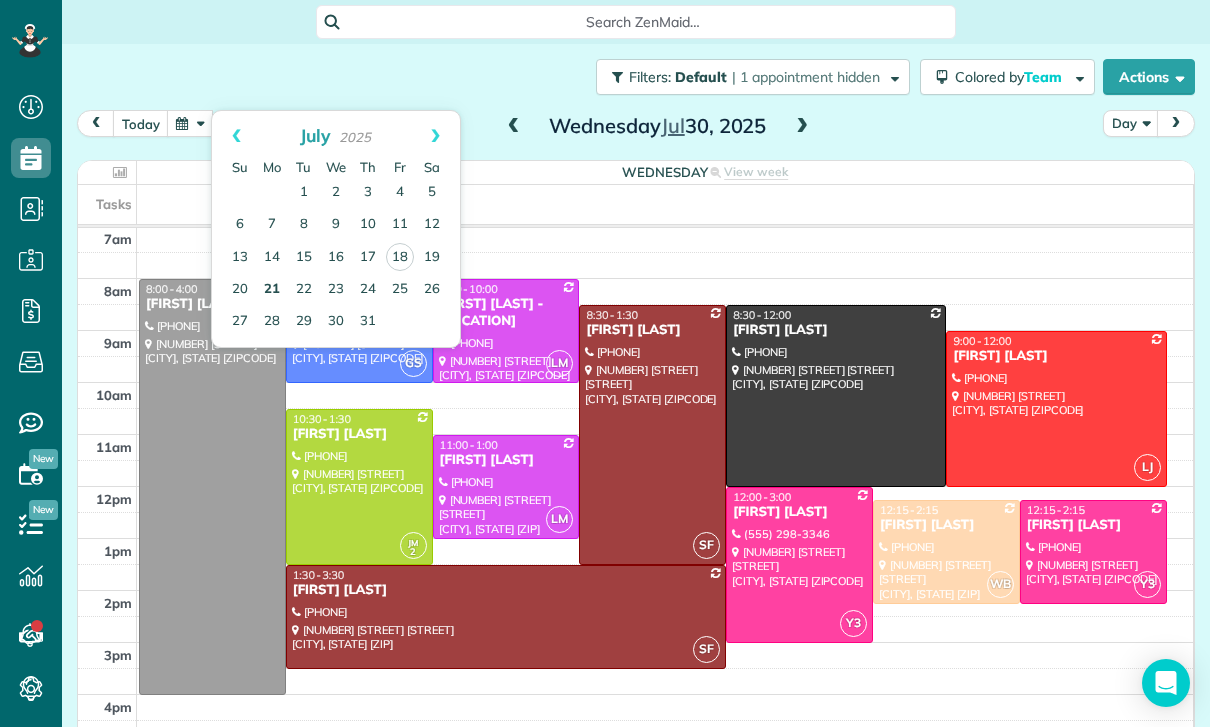 click on "21" at bounding box center [272, 290] 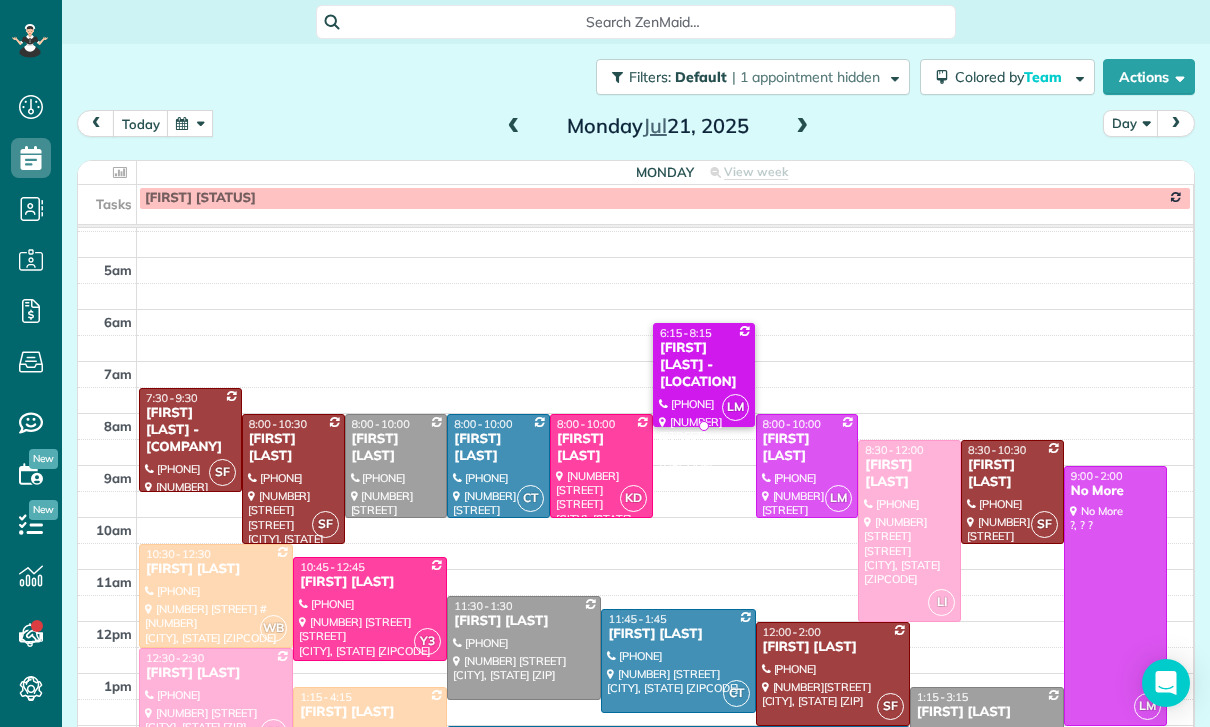 scroll, scrollTop: 22, scrollLeft: 0, axis: vertical 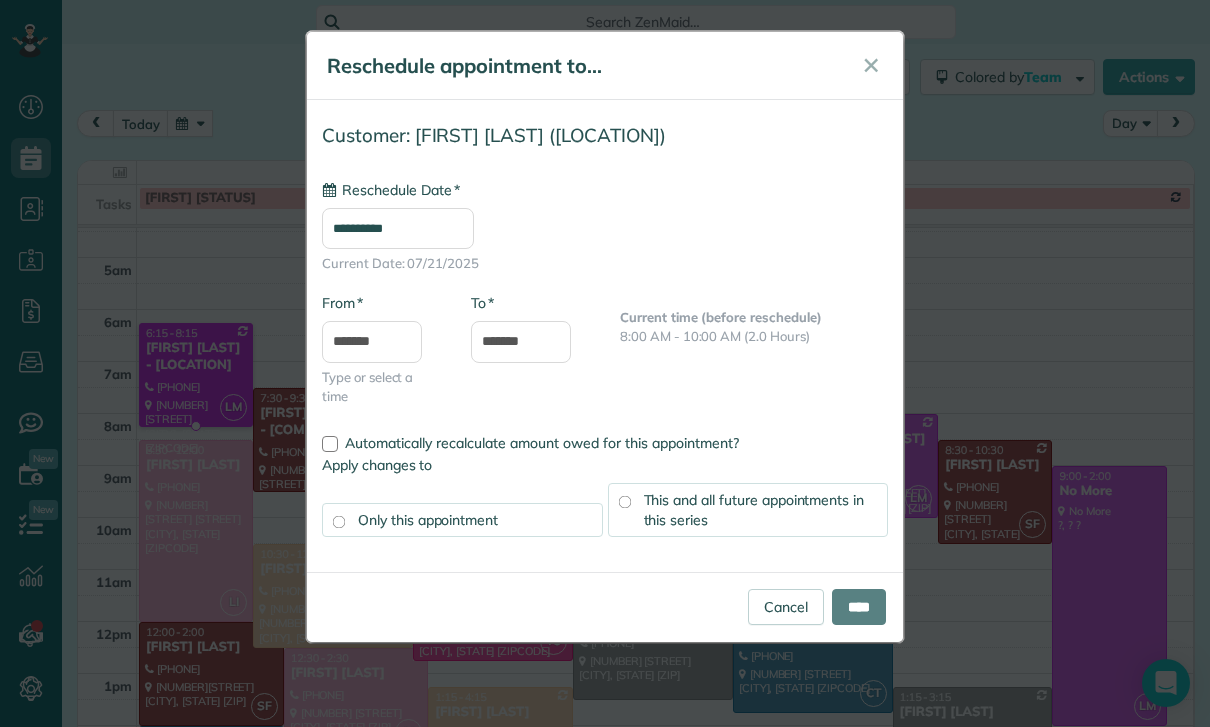 type on "**********" 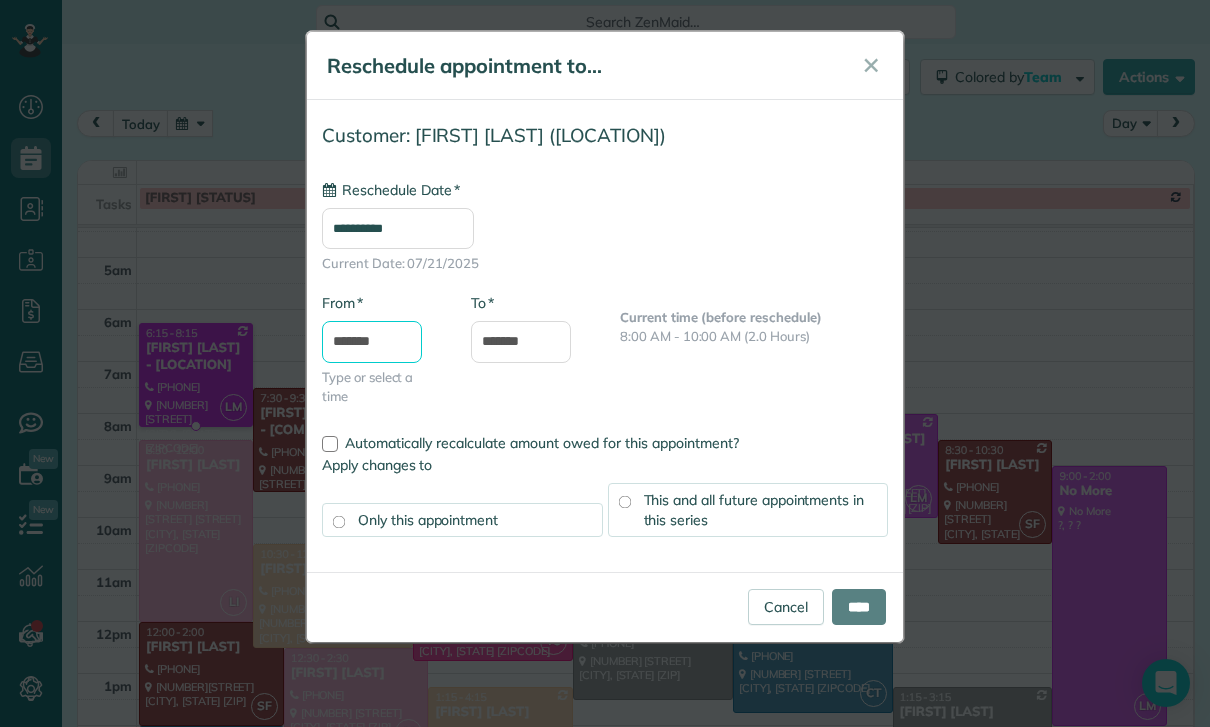 click on "*******" at bounding box center (372, 342) 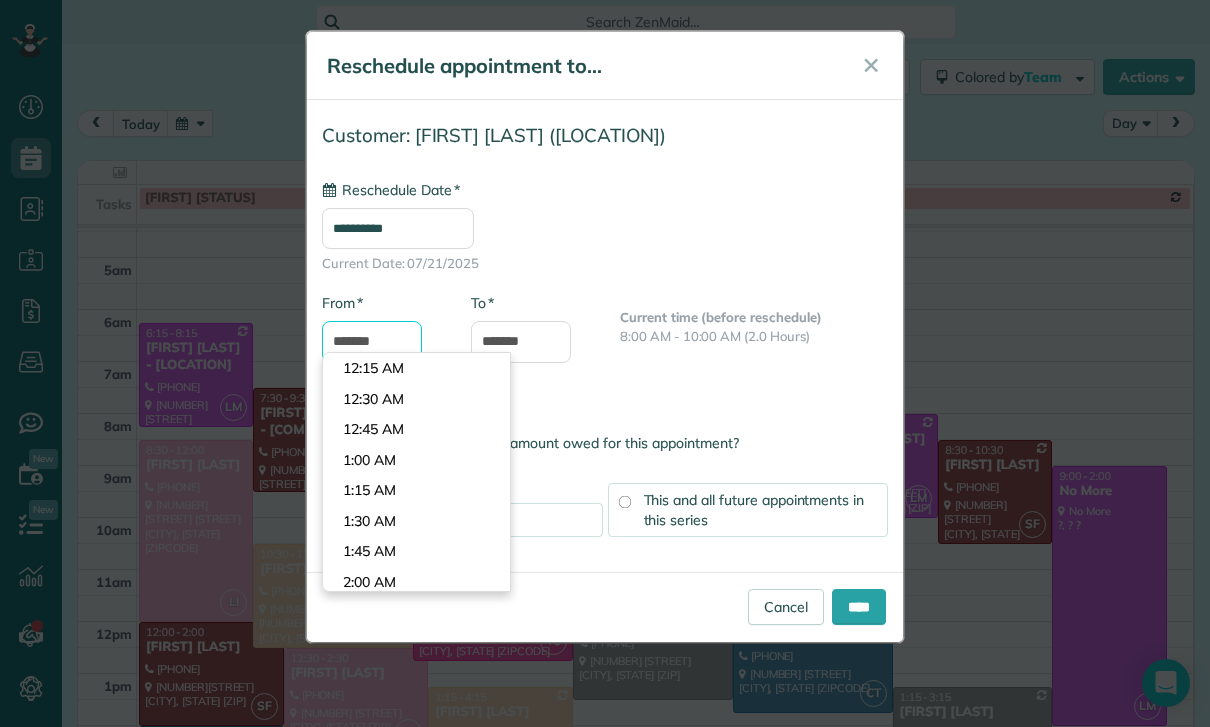 scroll, scrollTop: 690, scrollLeft: 0, axis: vertical 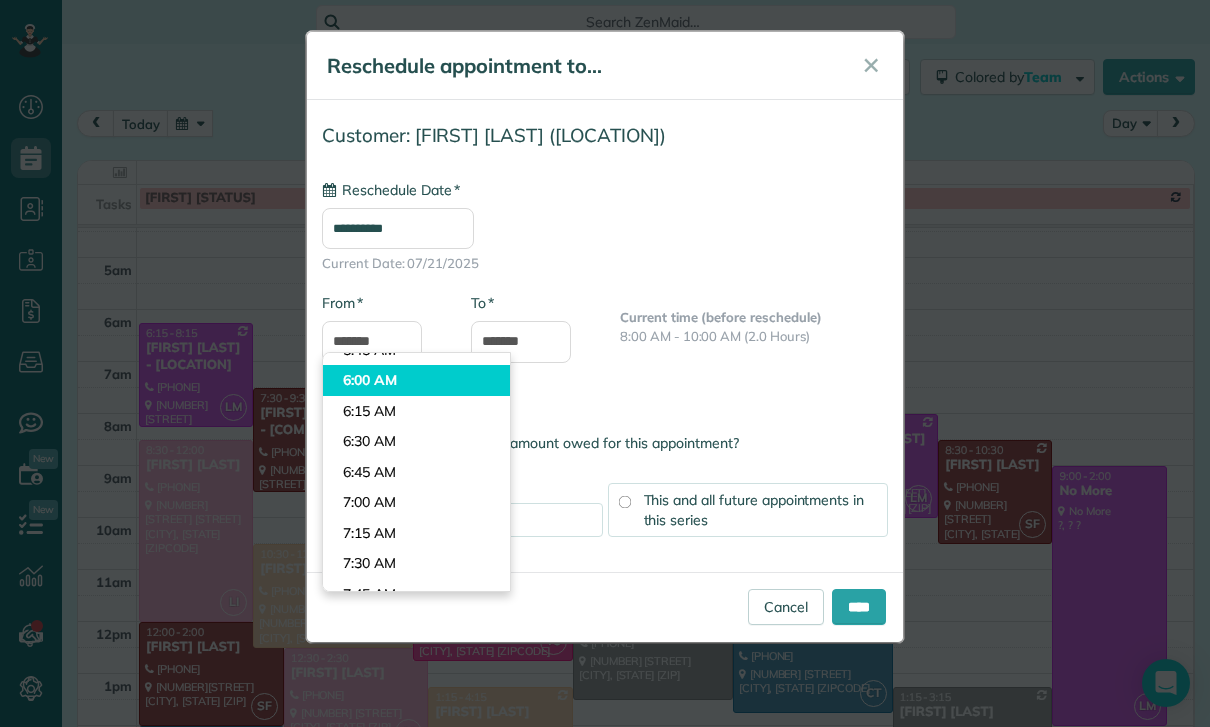 type on "*******" 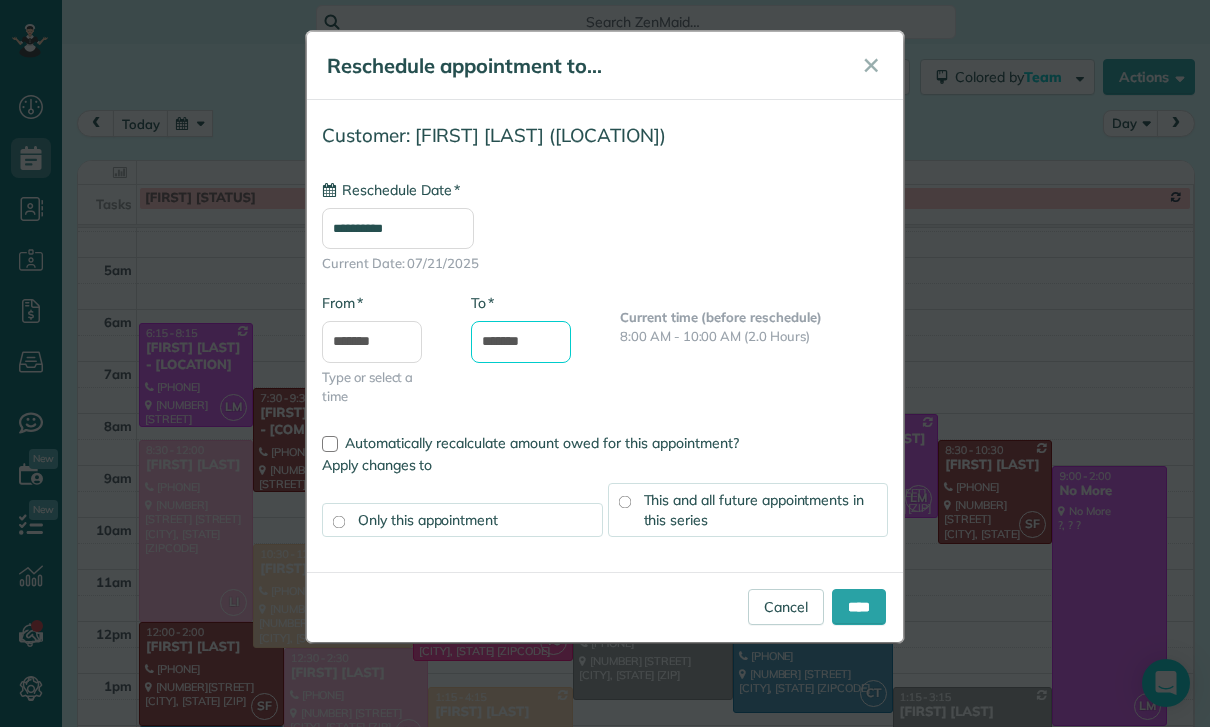 click on "*******" at bounding box center (521, 342) 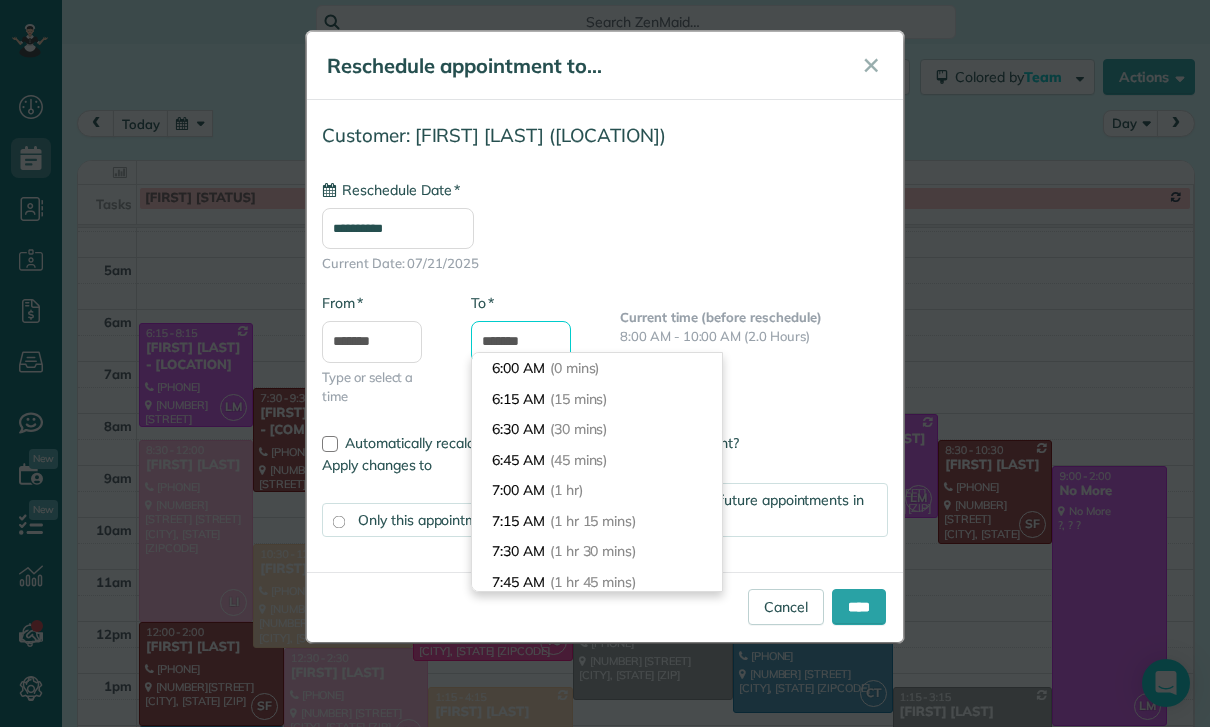 scroll, scrollTop: 240, scrollLeft: 0, axis: vertical 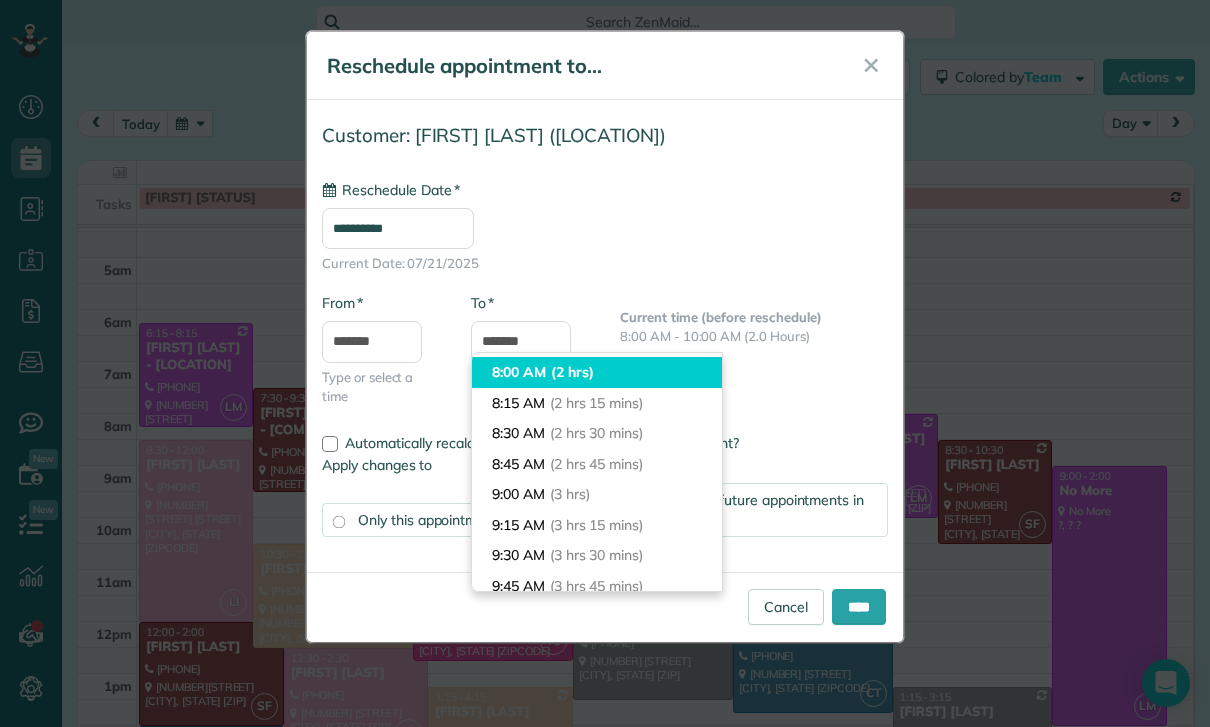 click on "(2 hrs)" at bounding box center (572, 372) 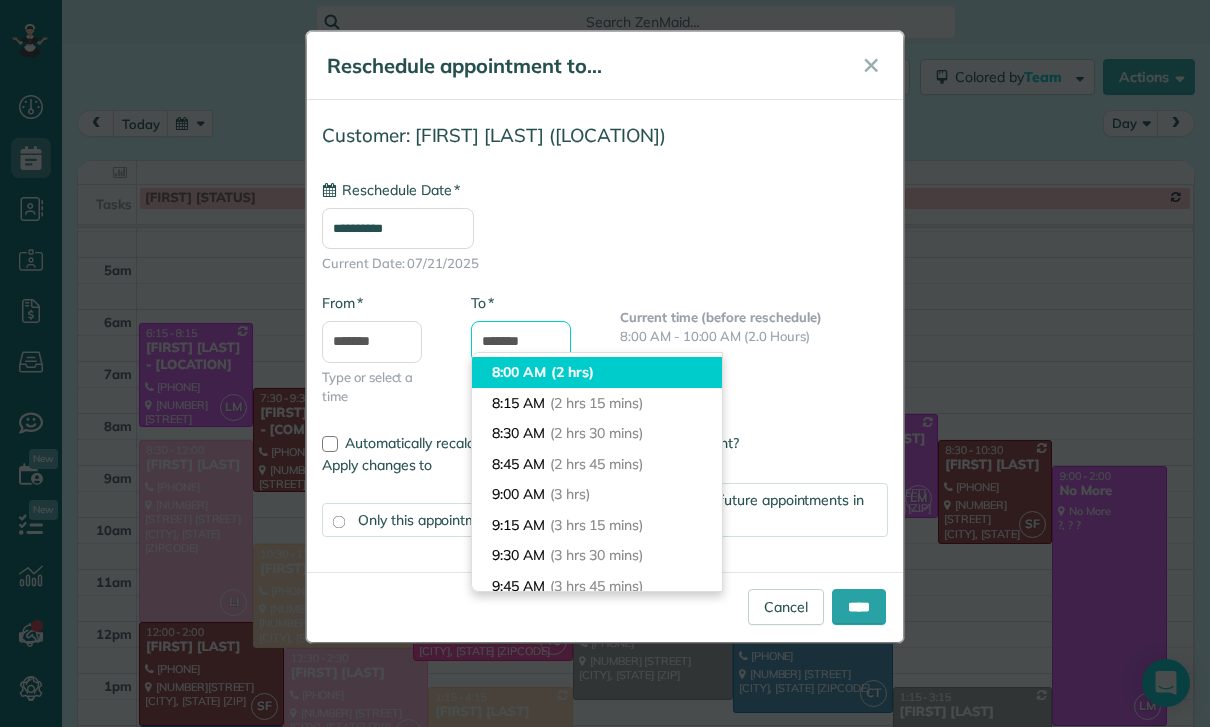 type on "*******" 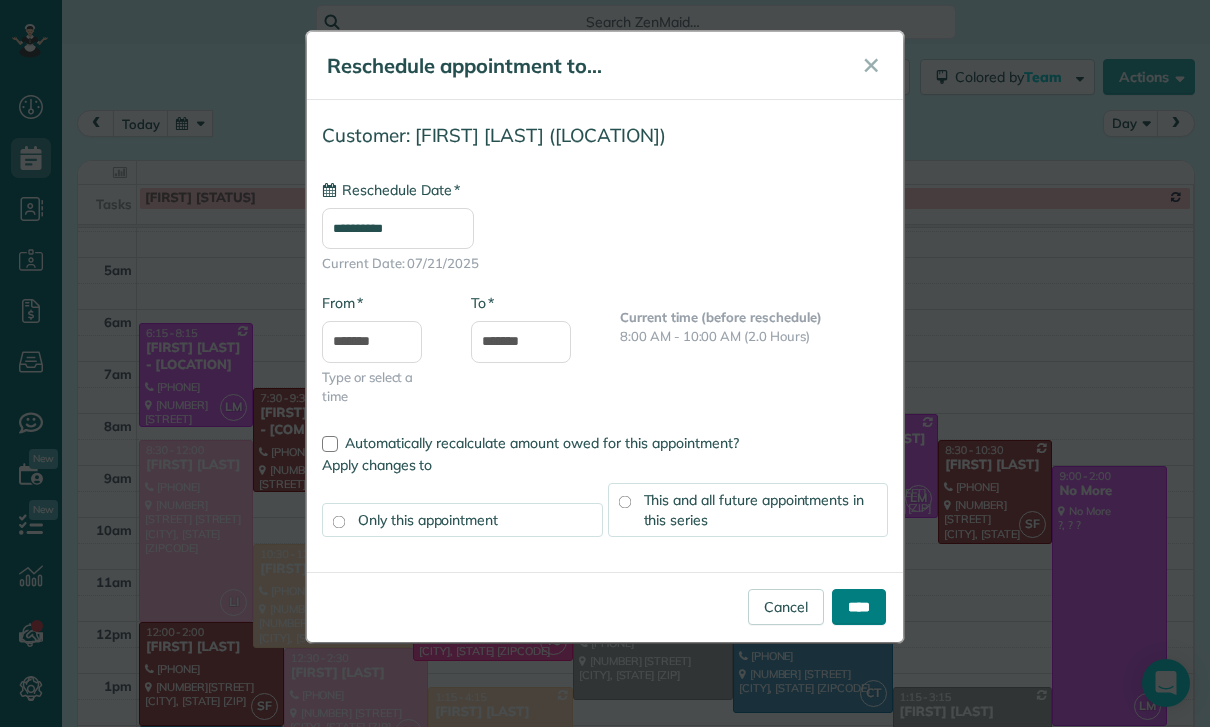 click on "****" at bounding box center (859, 607) 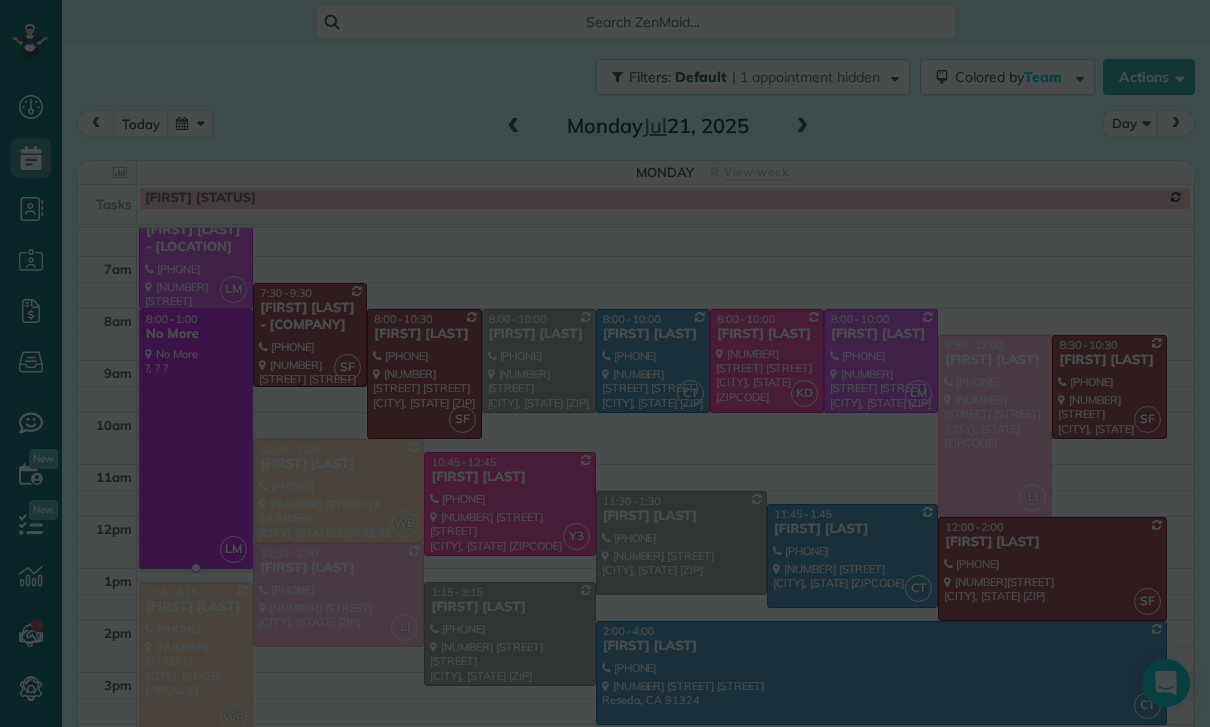 scroll, scrollTop: 127, scrollLeft: 0, axis: vertical 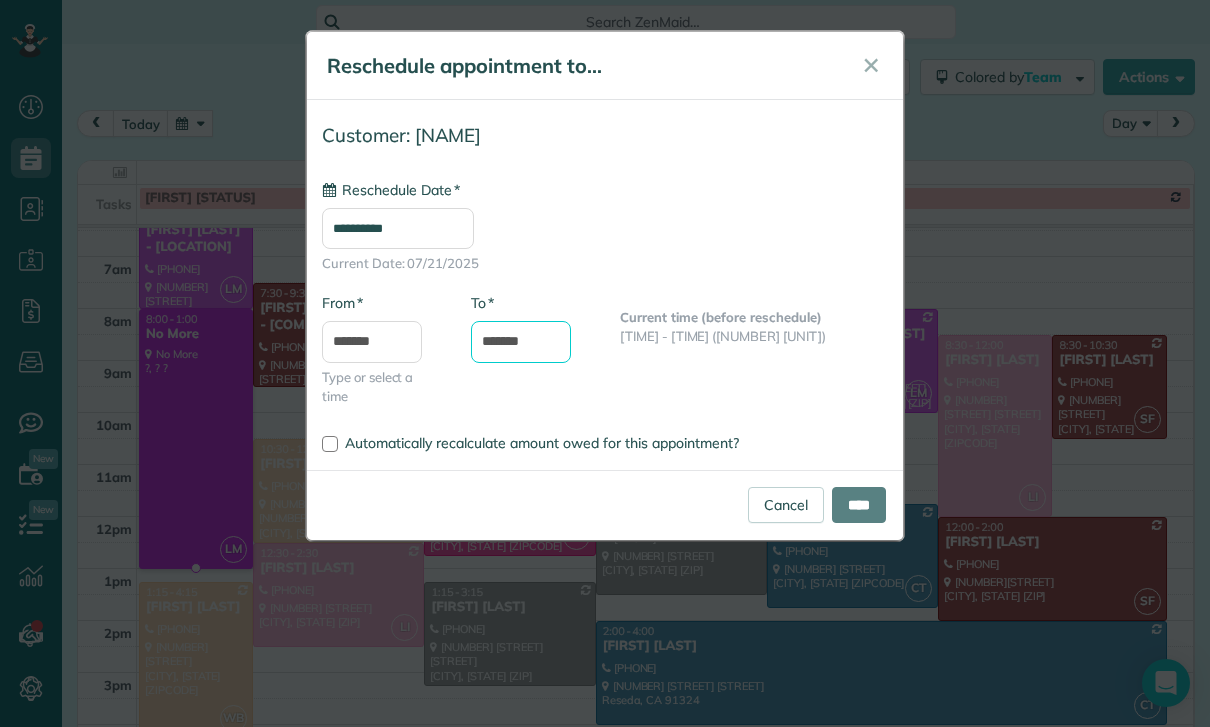 click on "*******" at bounding box center [521, 342] 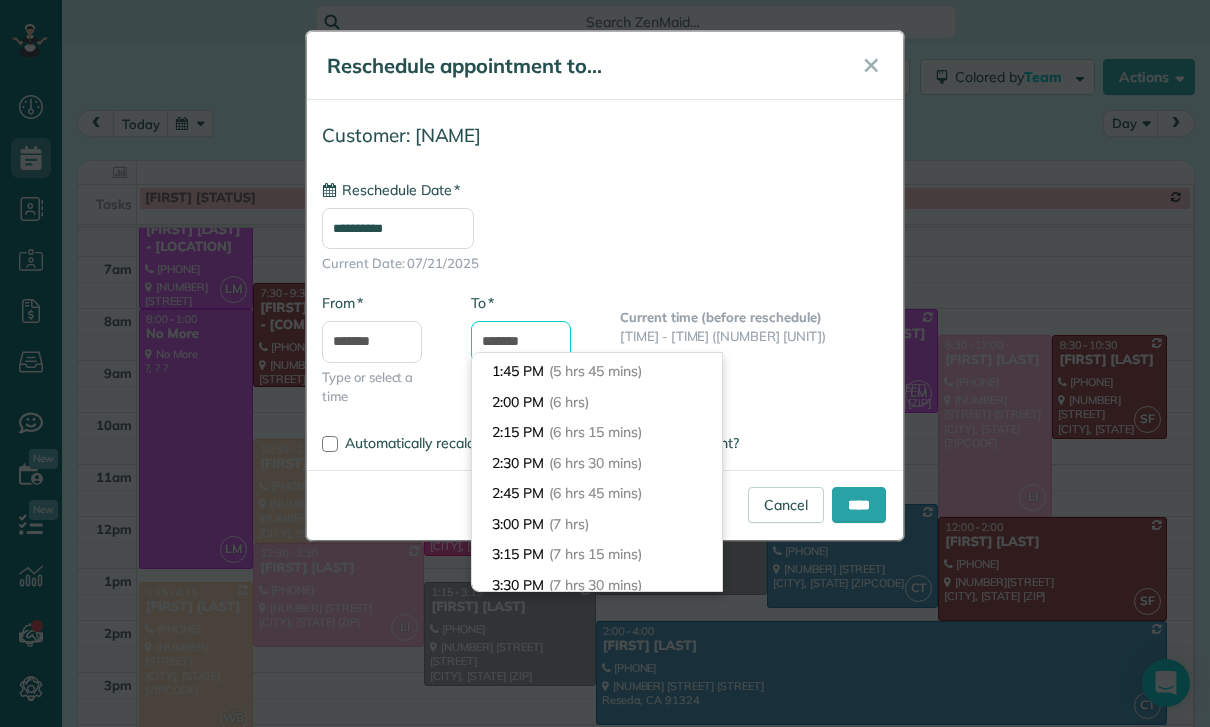 scroll, scrollTop: 709, scrollLeft: 0, axis: vertical 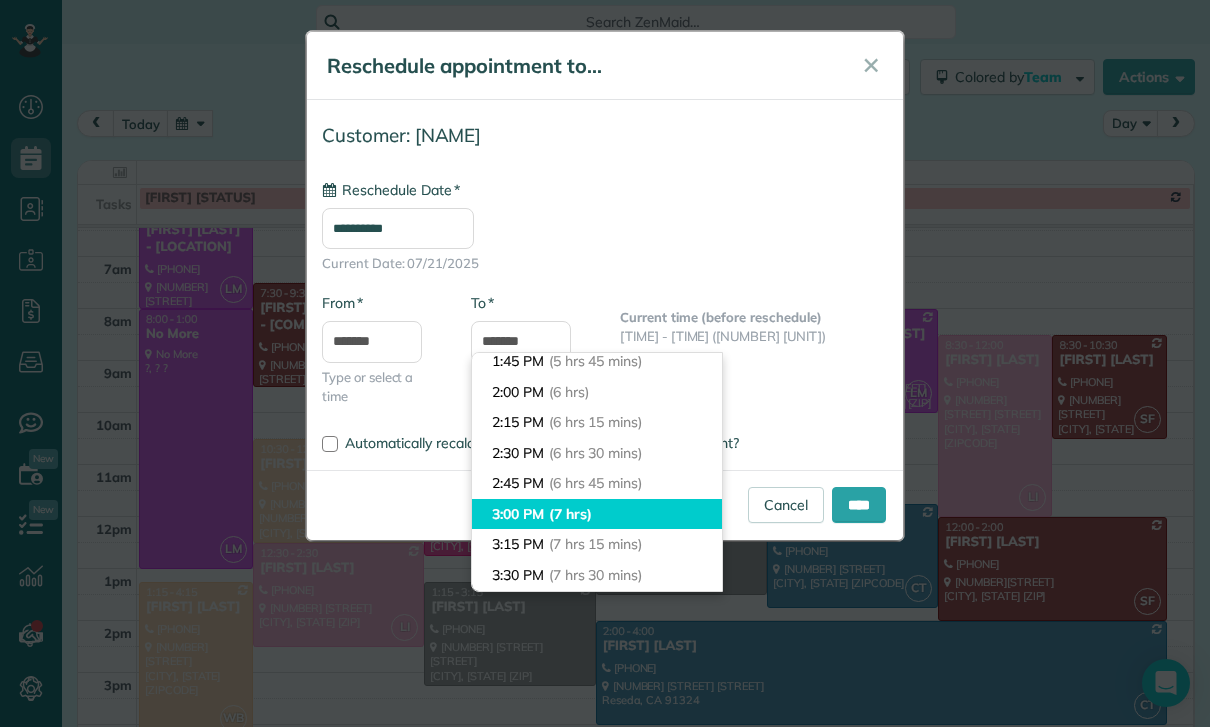 click on "(7 hrs)" at bounding box center [570, 514] 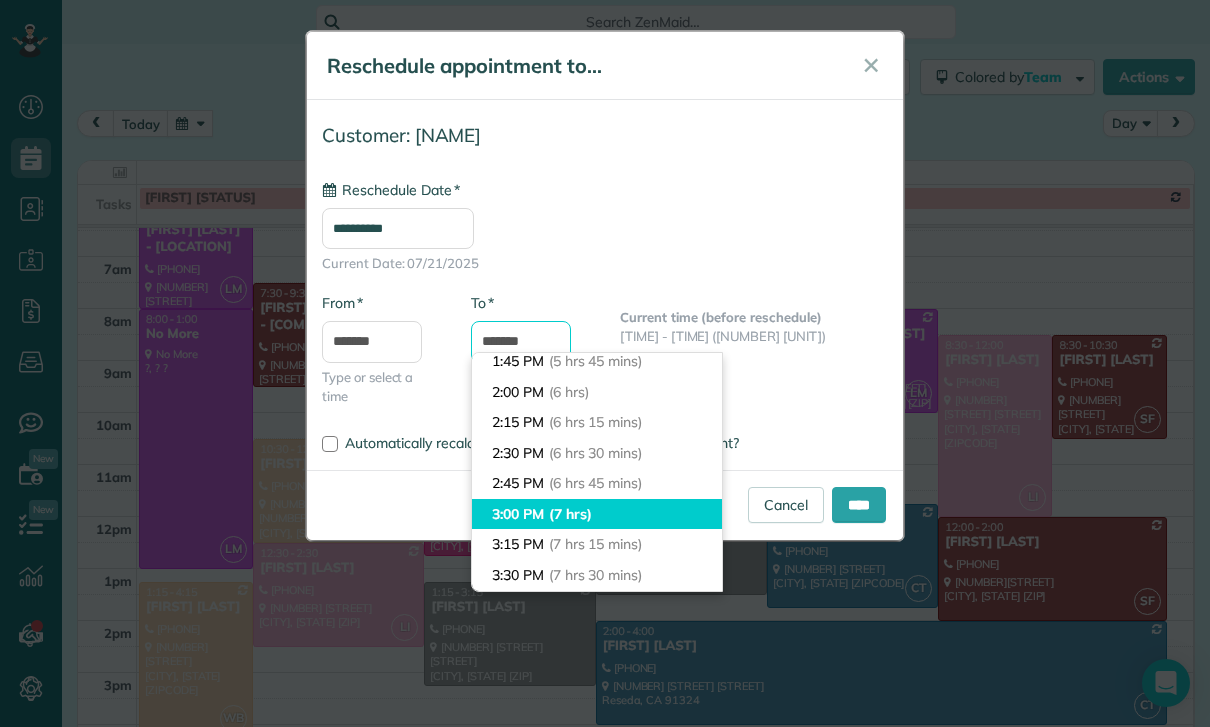 type on "*******" 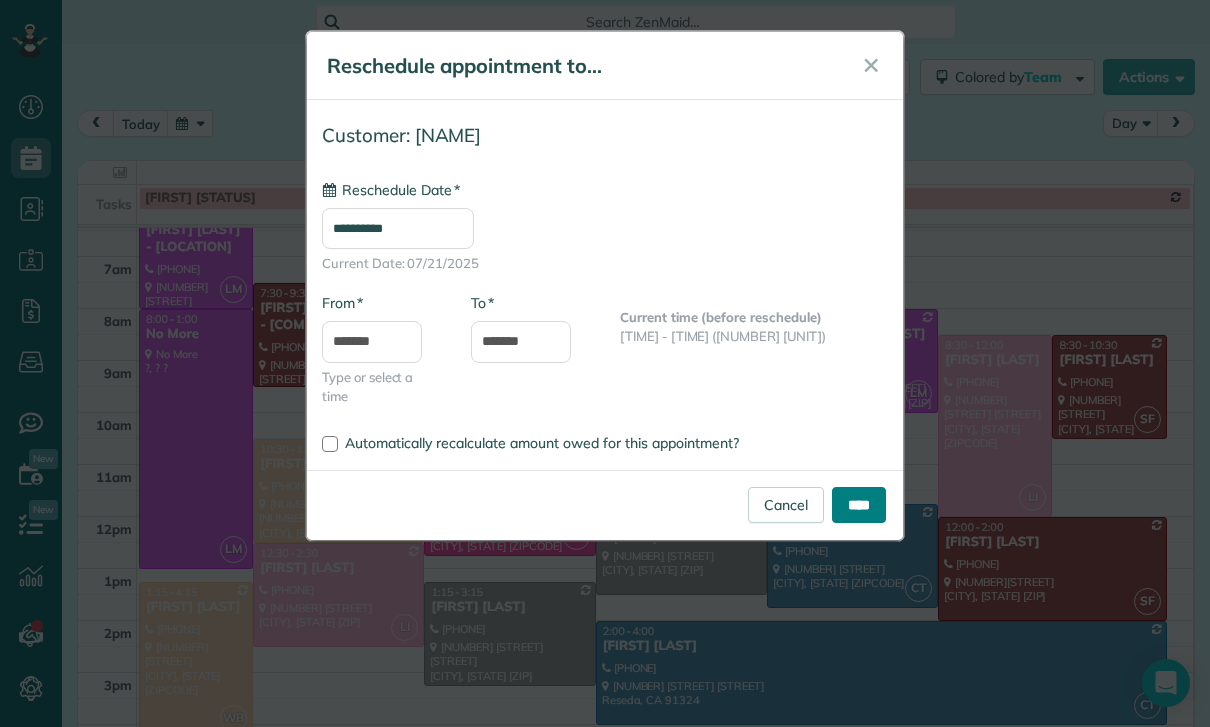 click on "****" at bounding box center [859, 505] 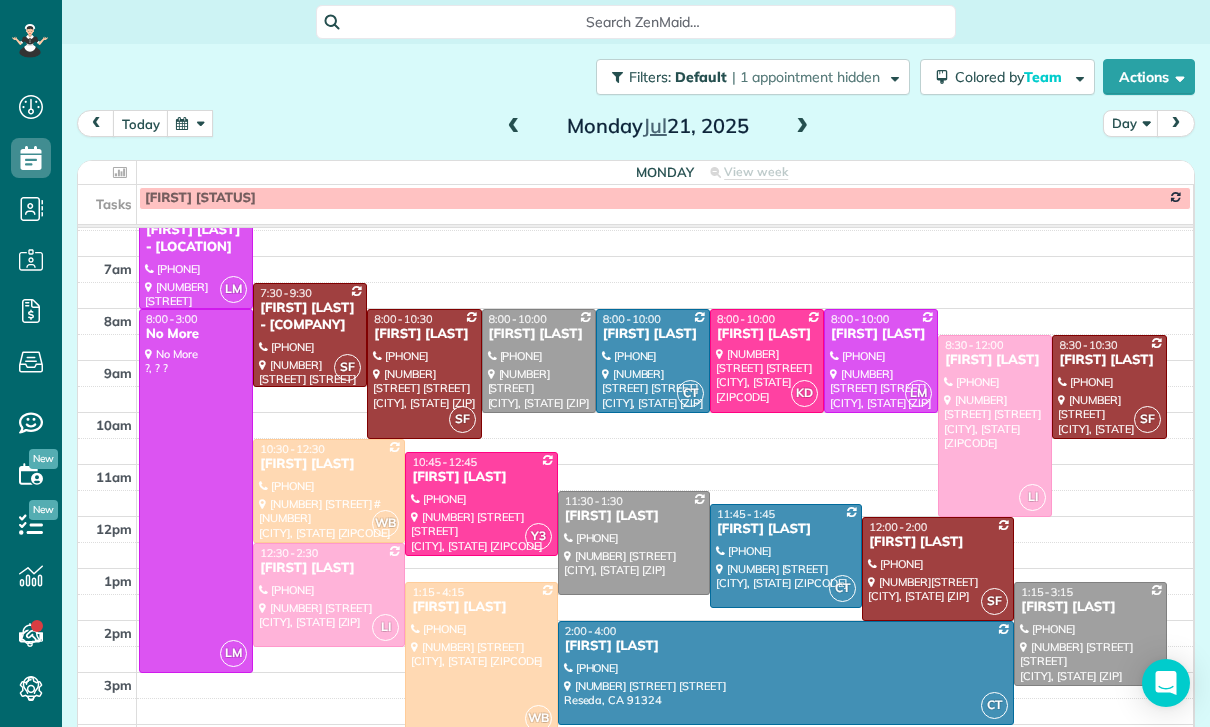 scroll, scrollTop: 127, scrollLeft: 0, axis: vertical 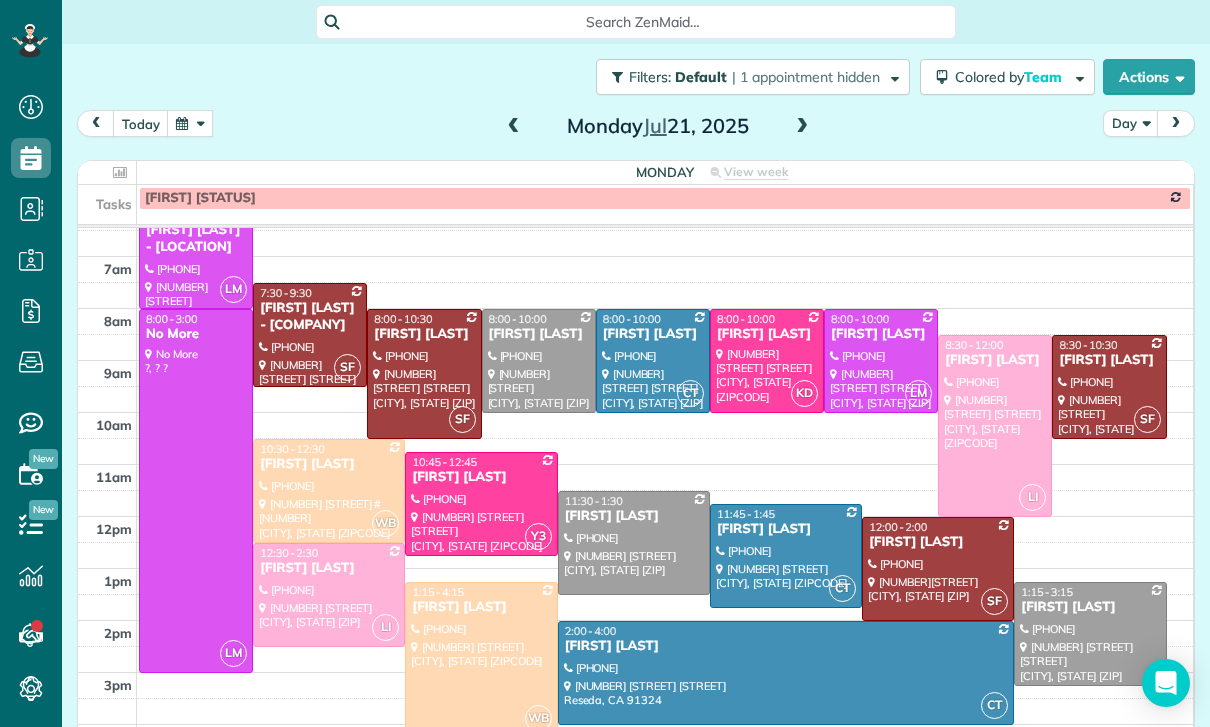 click at bounding box center (190, 123) 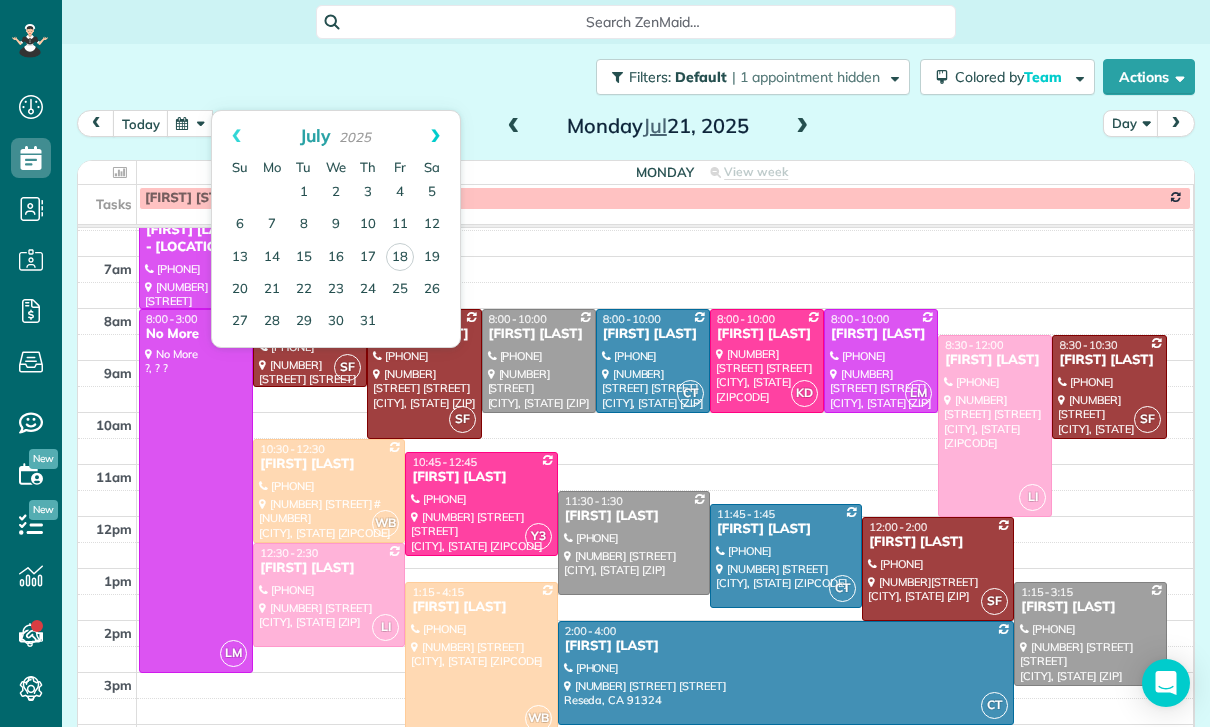 click on "Next" at bounding box center [435, 136] 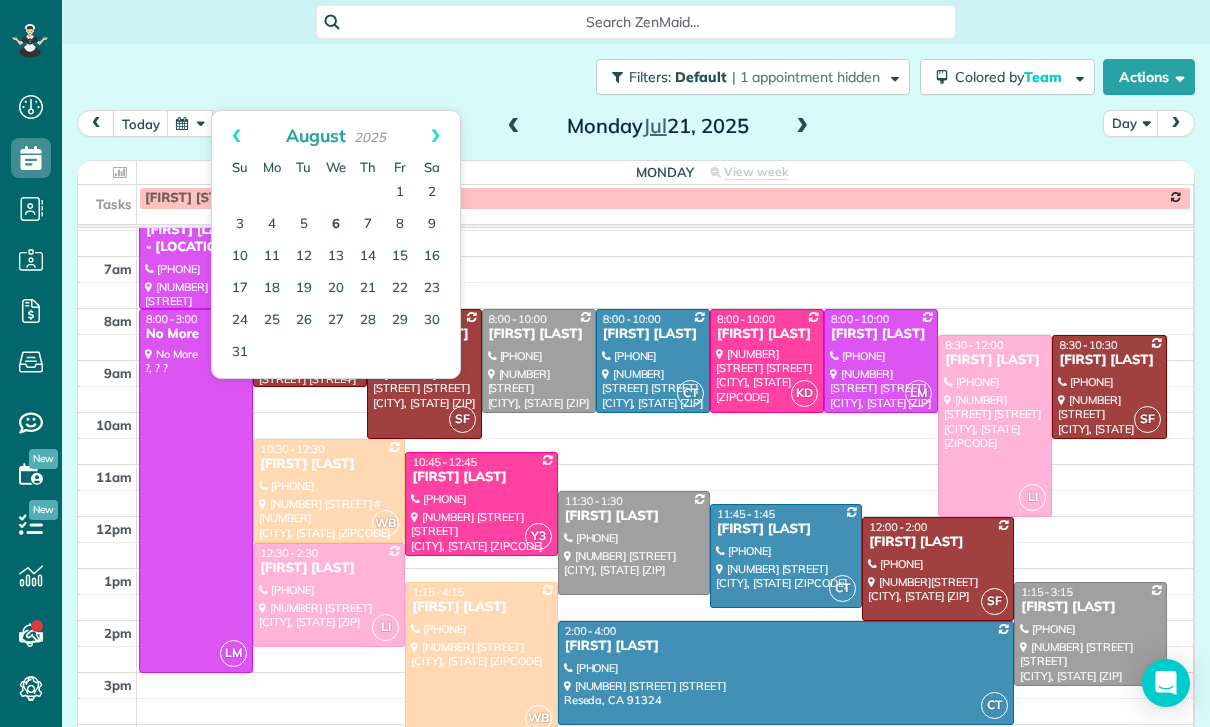 click on "6" at bounding box center [336, 225] 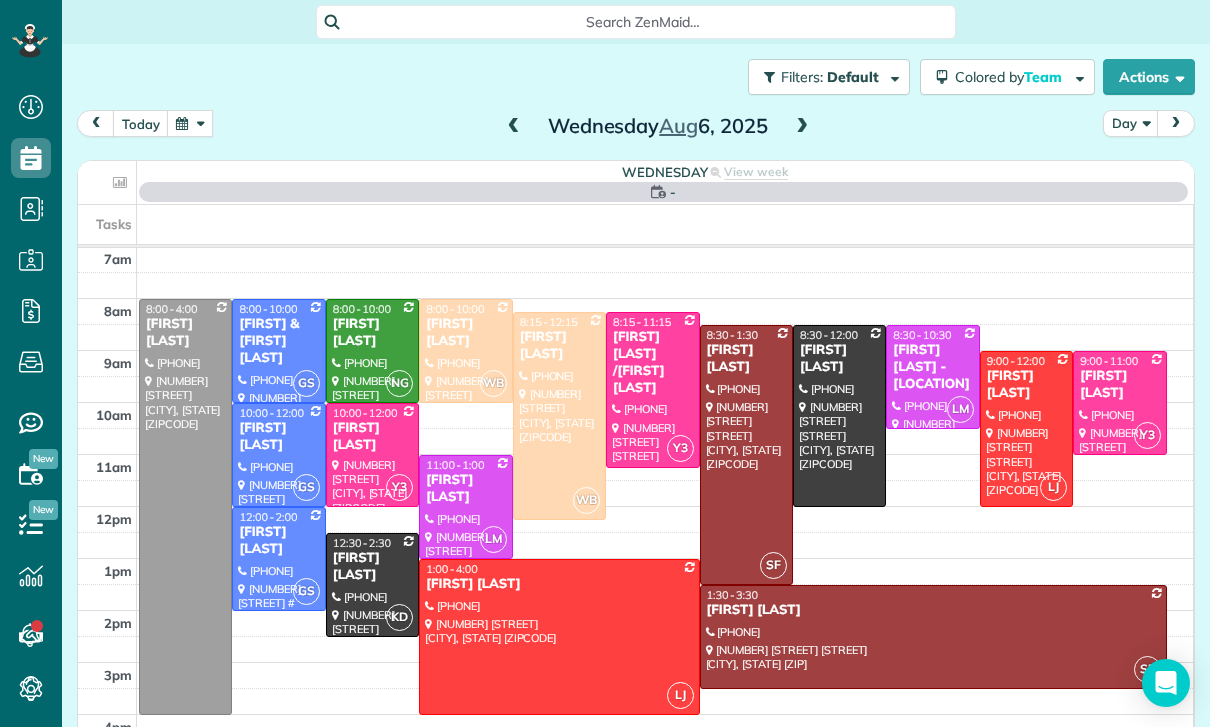 scroll, scrollTop: 157, scrollLeft: 0, axis: vertical 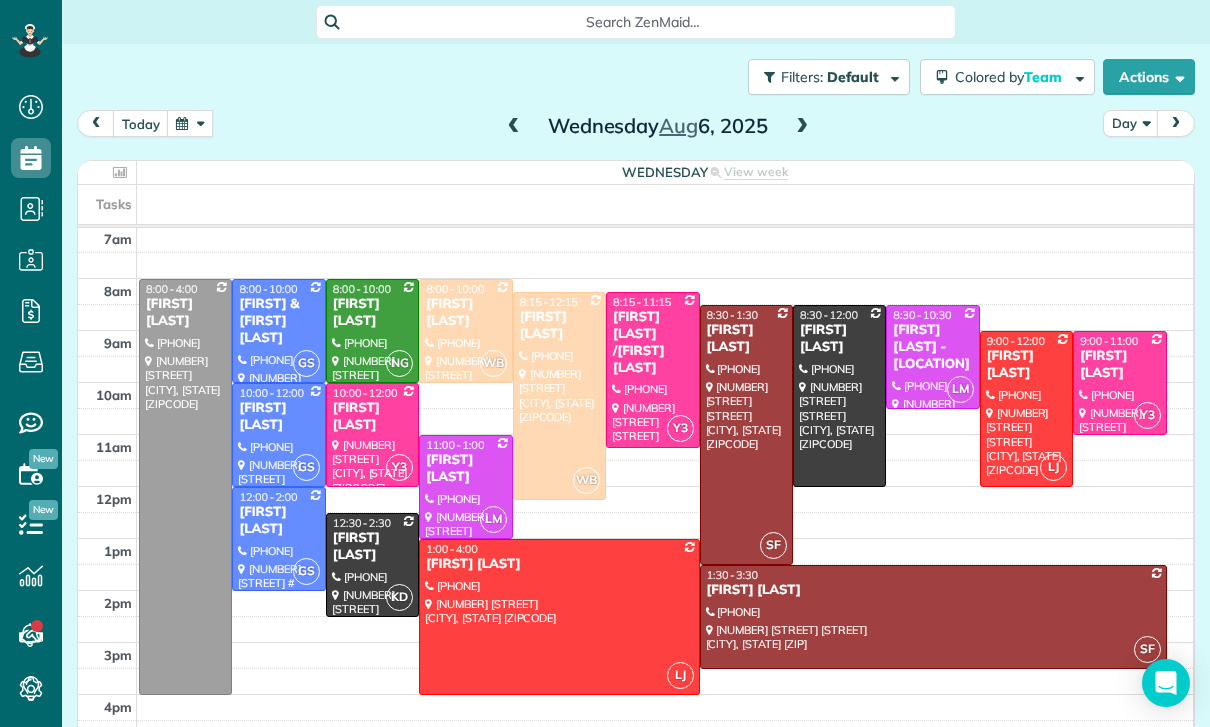 click at bounding box center (802, 127) 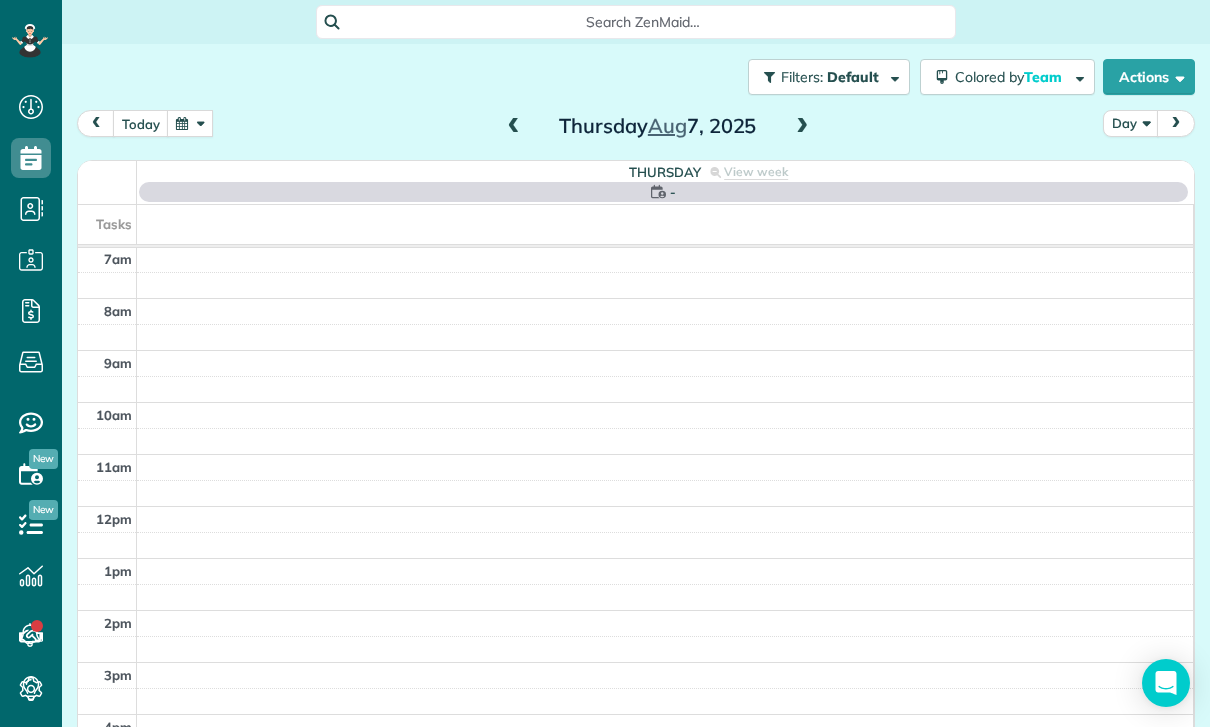 scroll, scrollTop: 157, scrollLeft: 0, axis: vertical 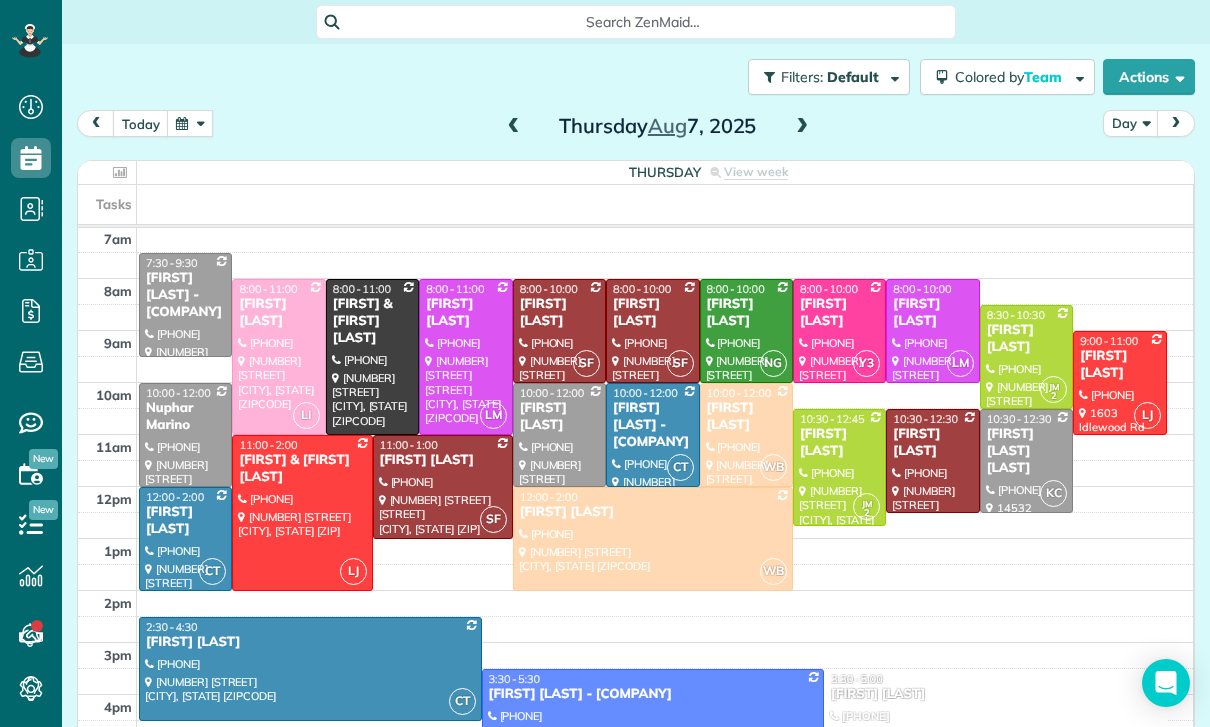 click at bounding box center [514, 127] 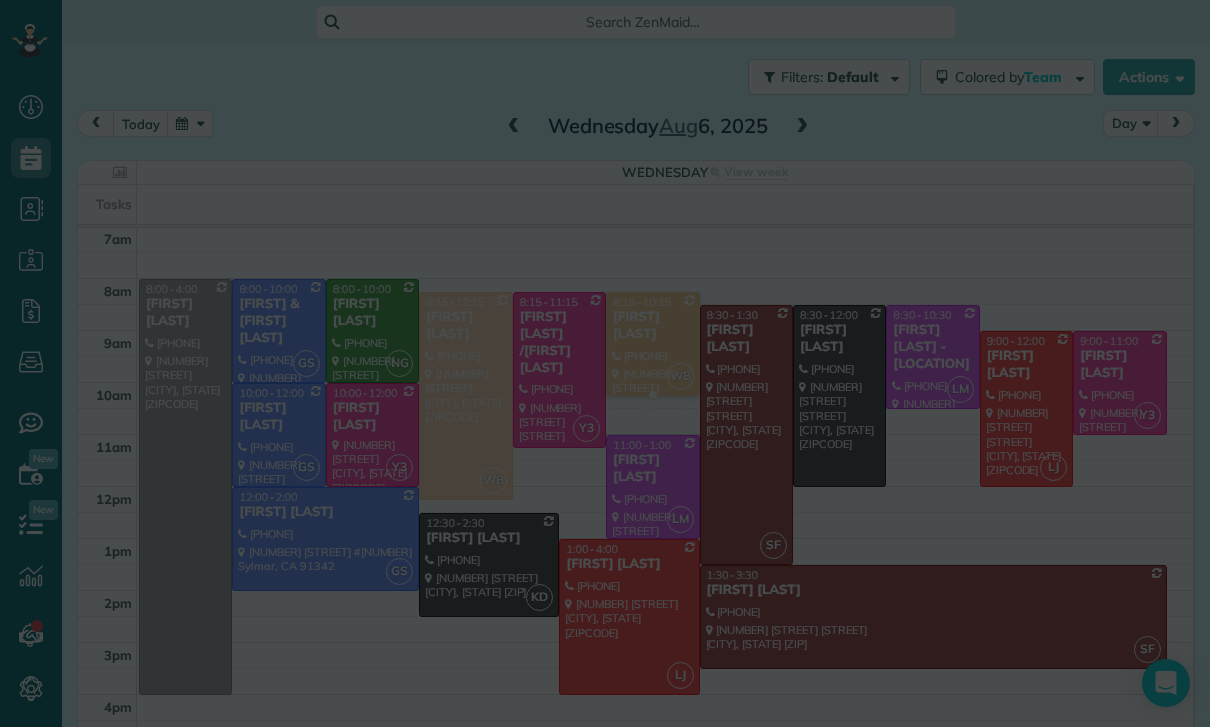 scroll, scrollTop: 157, scrollLeft: 0, axis: vertical 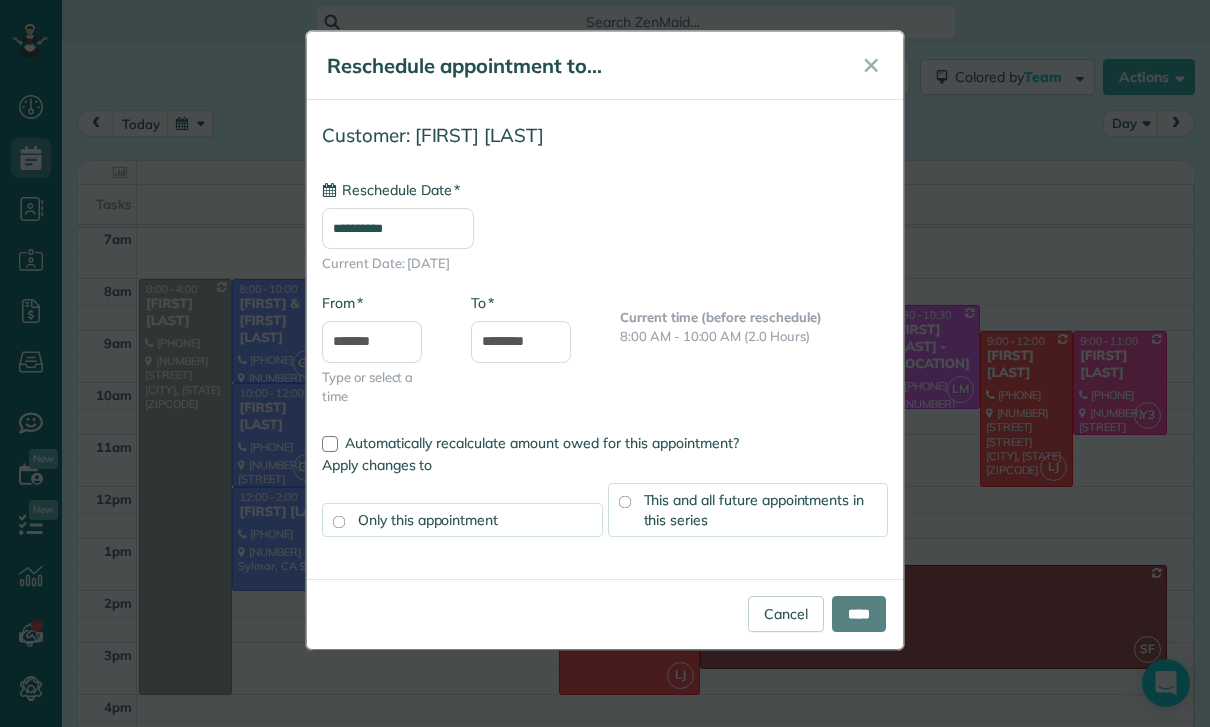 click on "**********" at bounding box center (398, 228) 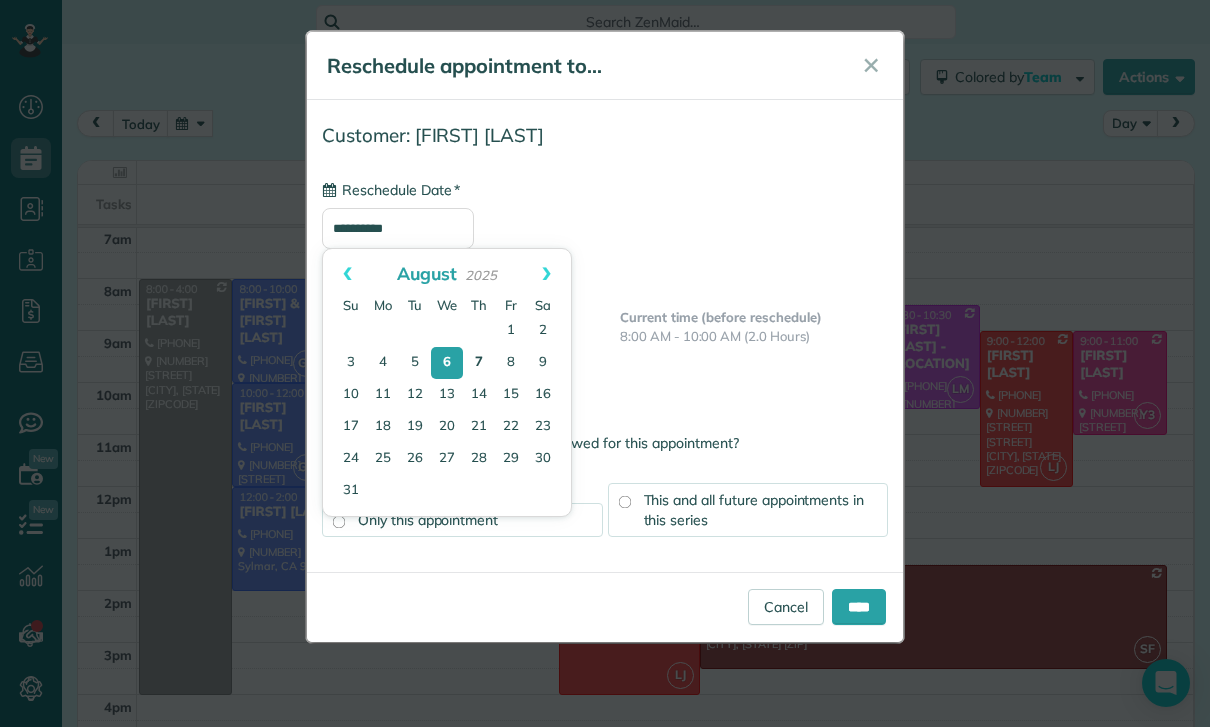 click on "7" at bounding box center (479, 363) 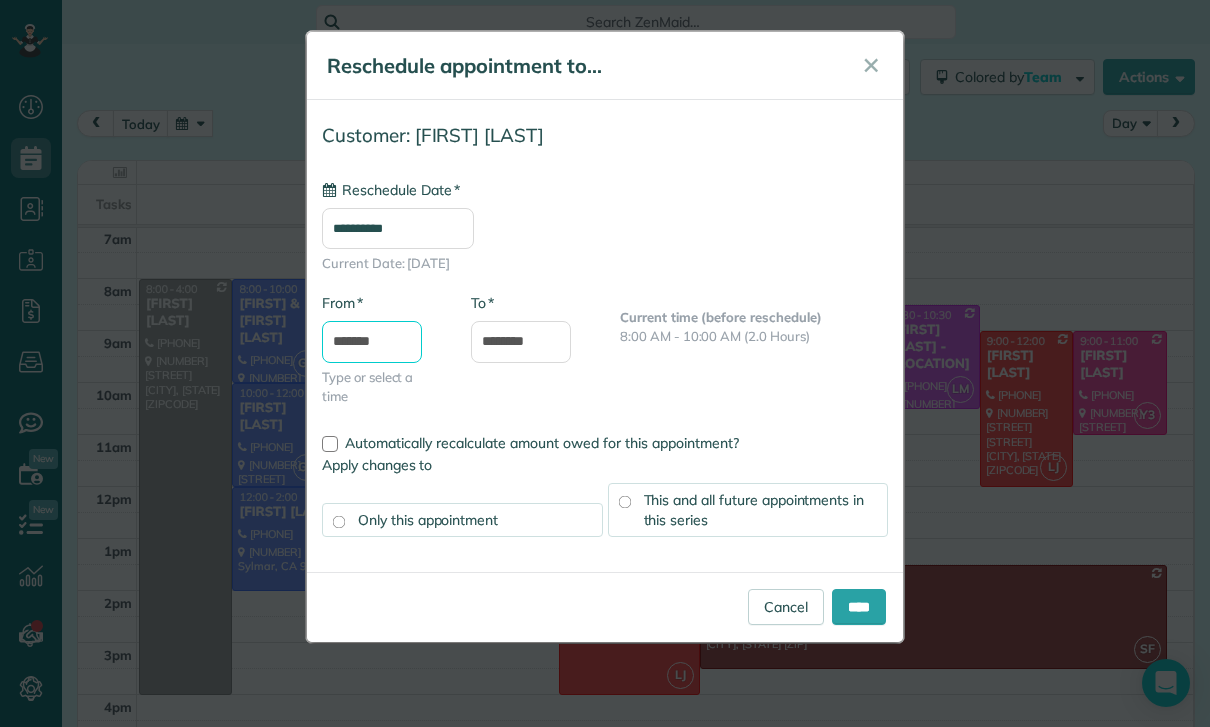 click on "*******" at bounding box center (372, 342) 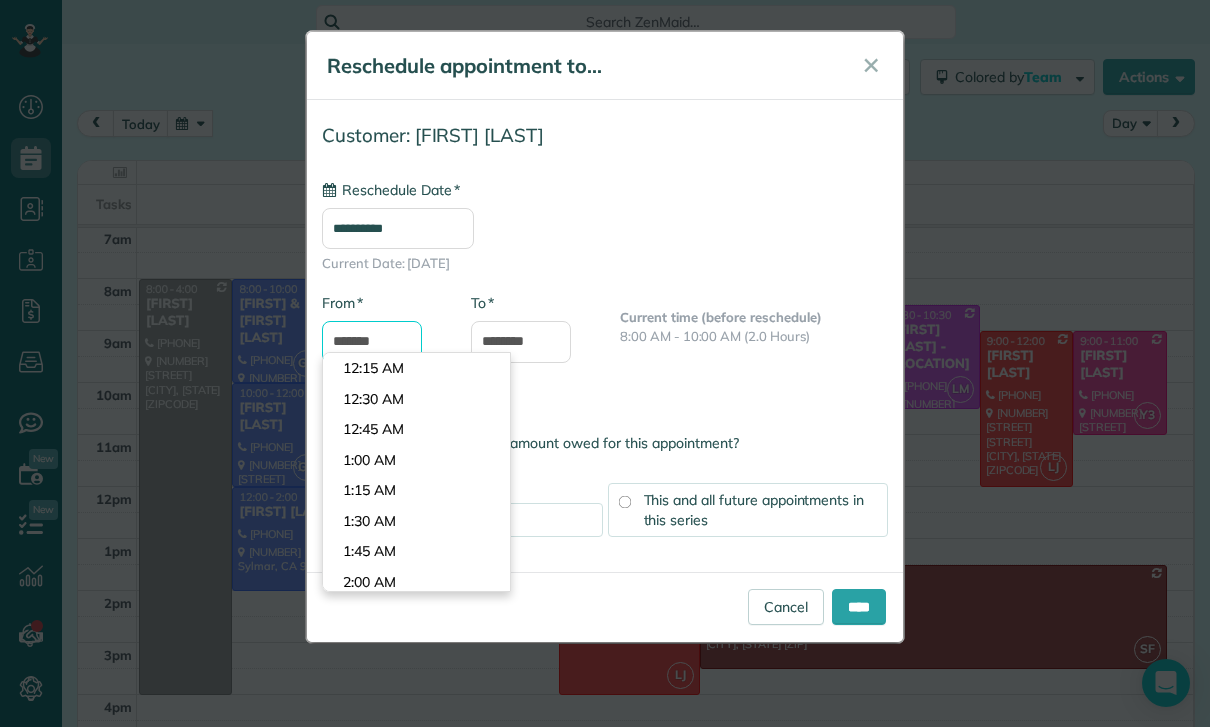 scroll, scrollTop: 930, scrollLeft: 0, axis: vertical 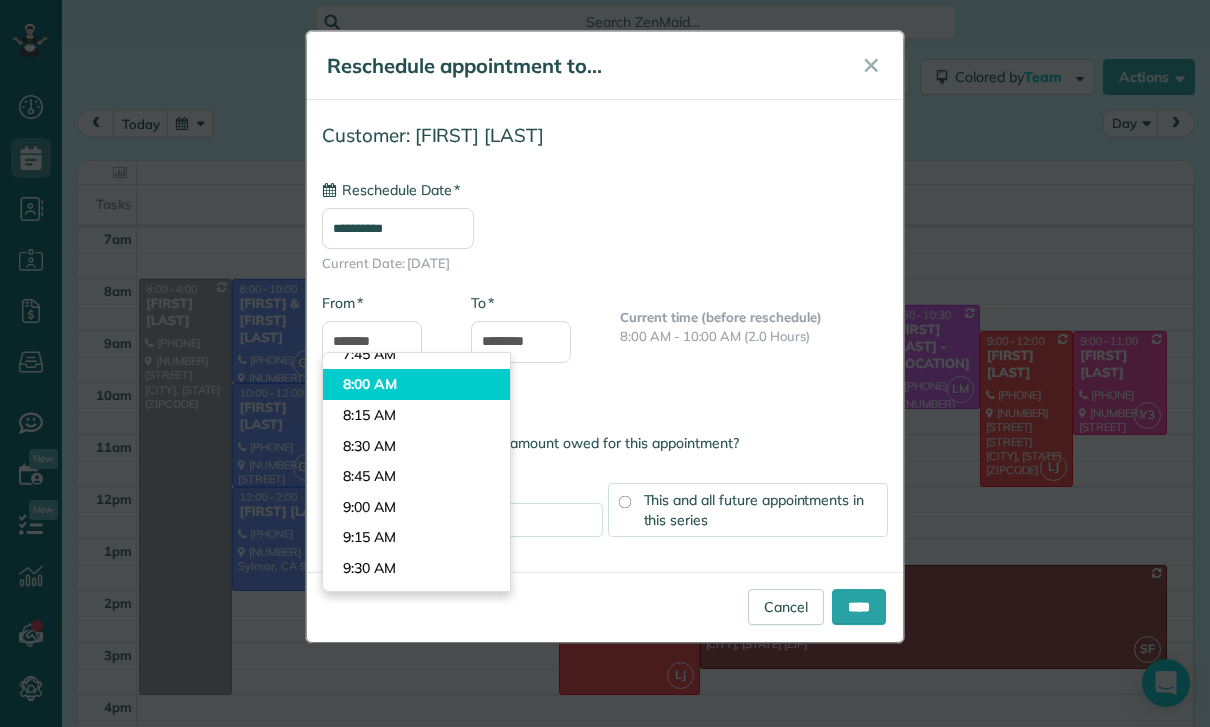 click on "Dashboard
Scheduling
Calendar View
List View
Dispatch View - Weekly scheduling (Beta)" at bounding box center (605, 363) 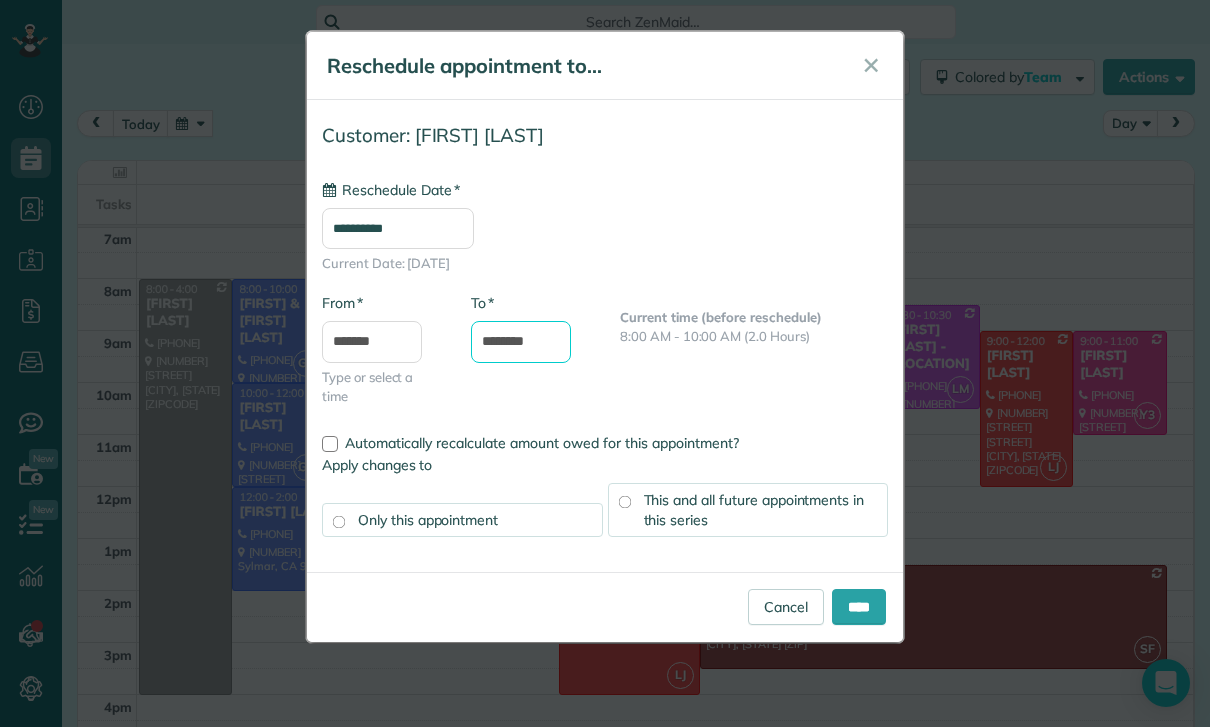 click on "********" at bounding box center (521, 342) 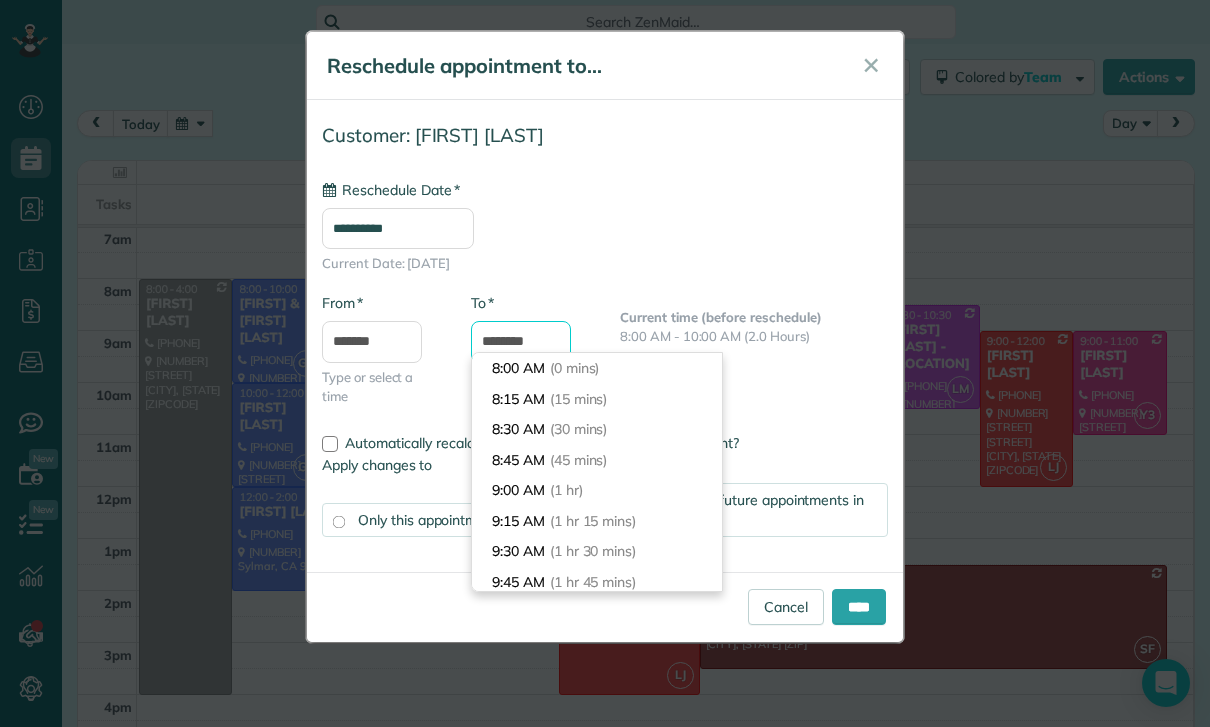 scroll, scrollTop: 240, scrollLeft: 0, axis: vertical 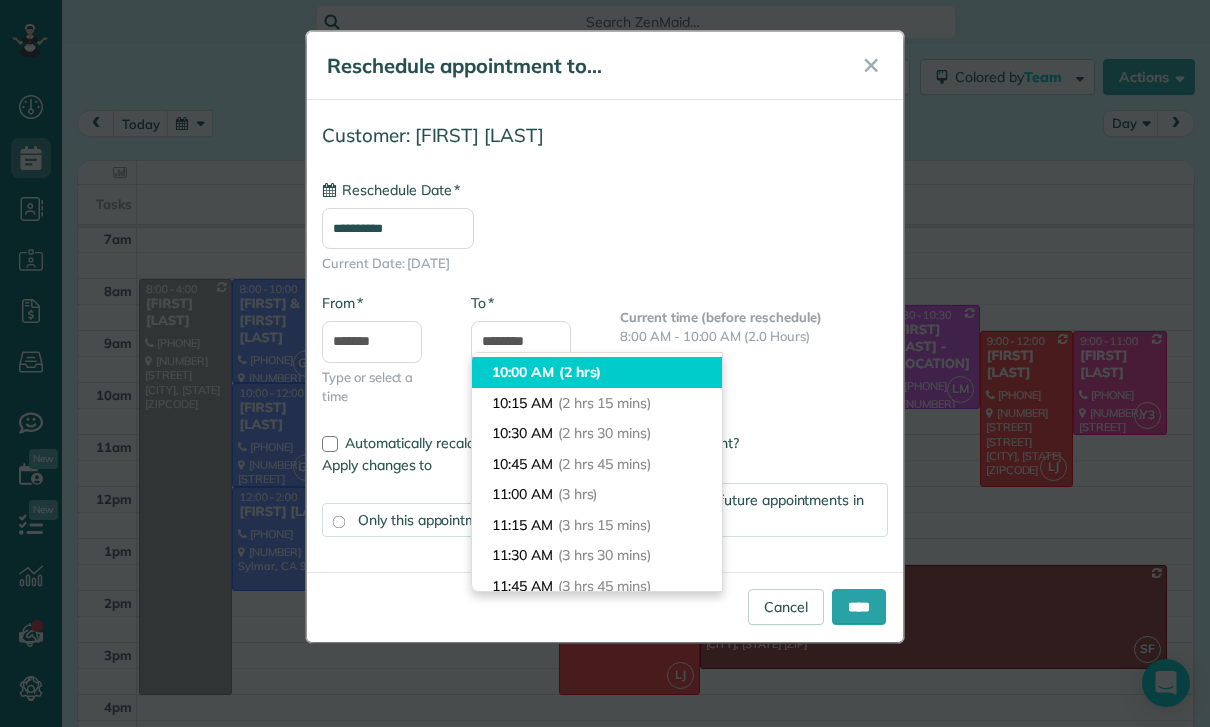click on "(2 hrs)" at bounding box center (580, 372) 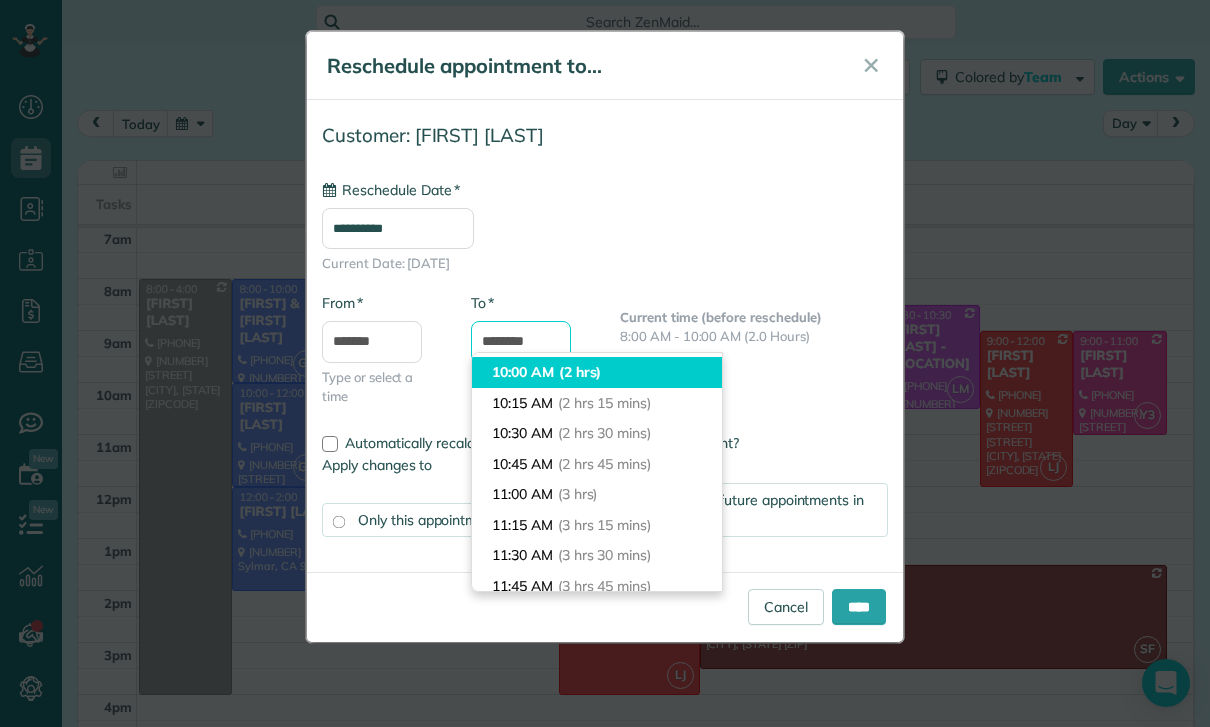 type on "********" 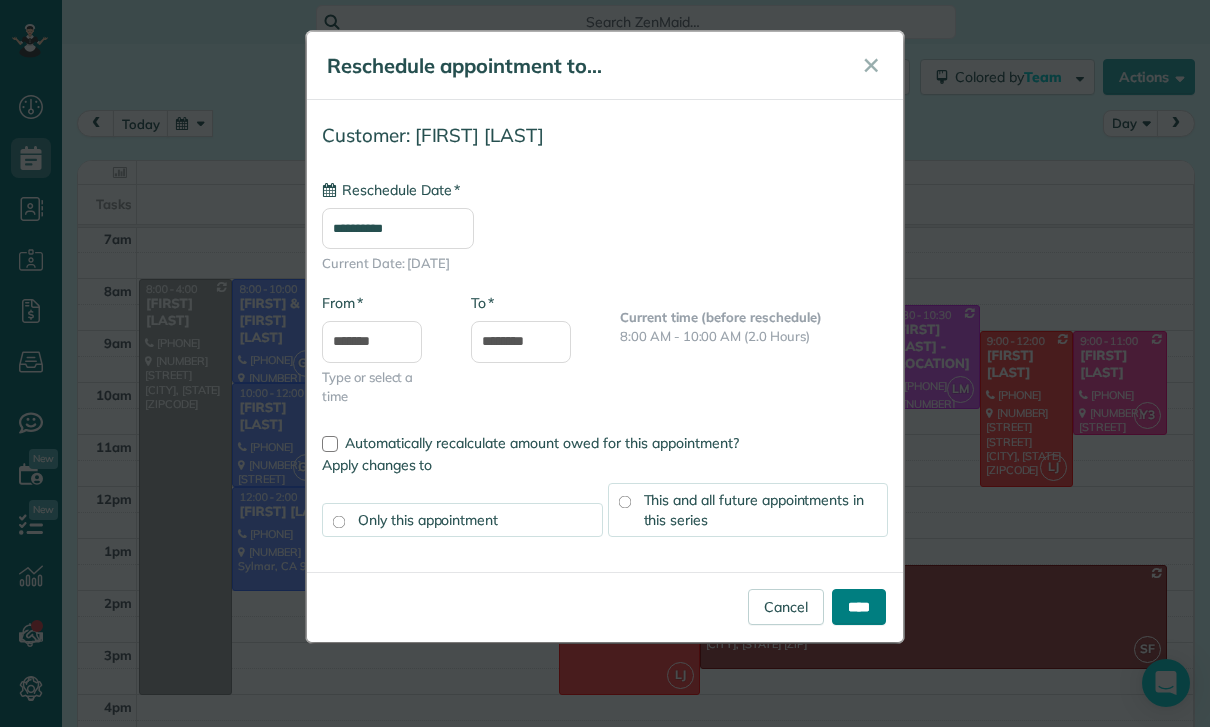 click on "****" at bounding box center [859, 607] 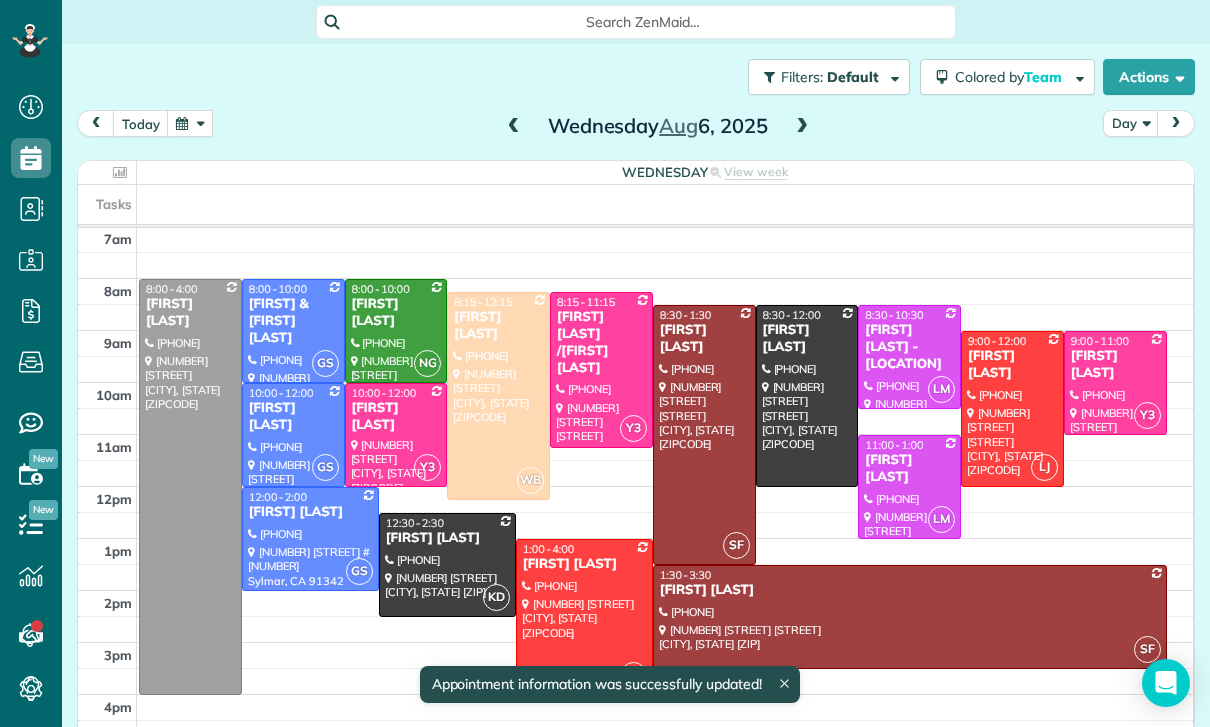 click at bounding box center (802, 127) 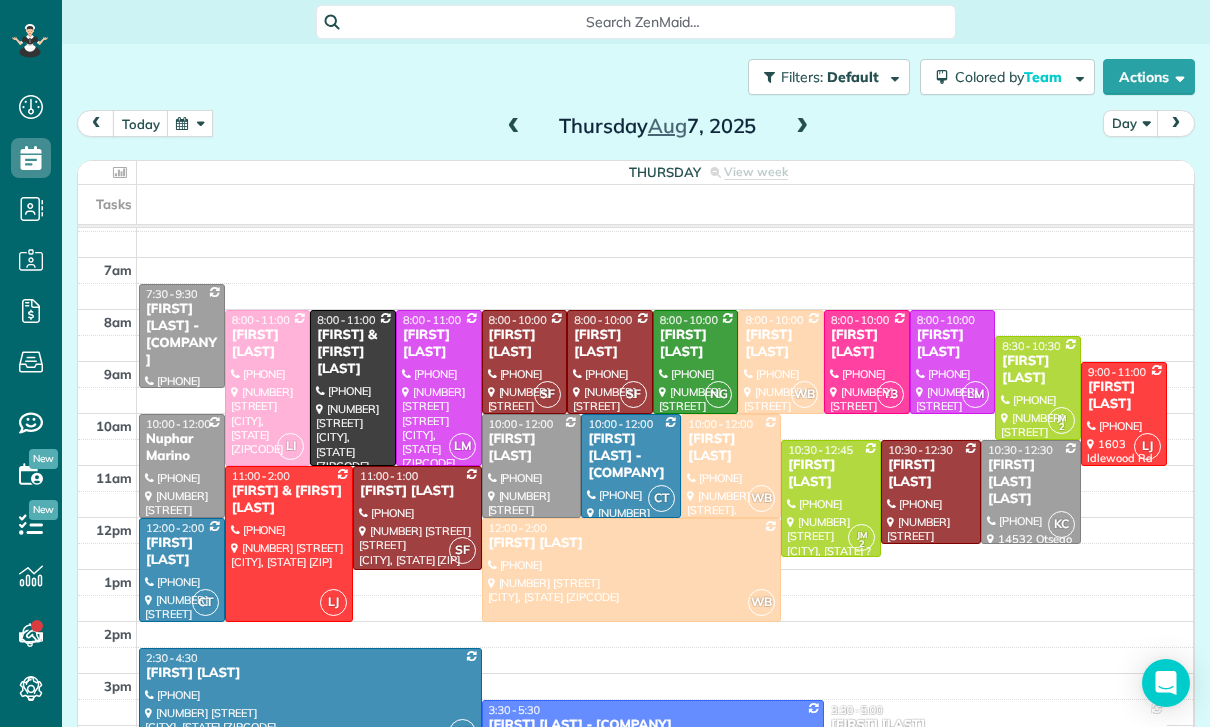 scroll, scrollTop: 157, scrollLeft: 0, axis: vertical 